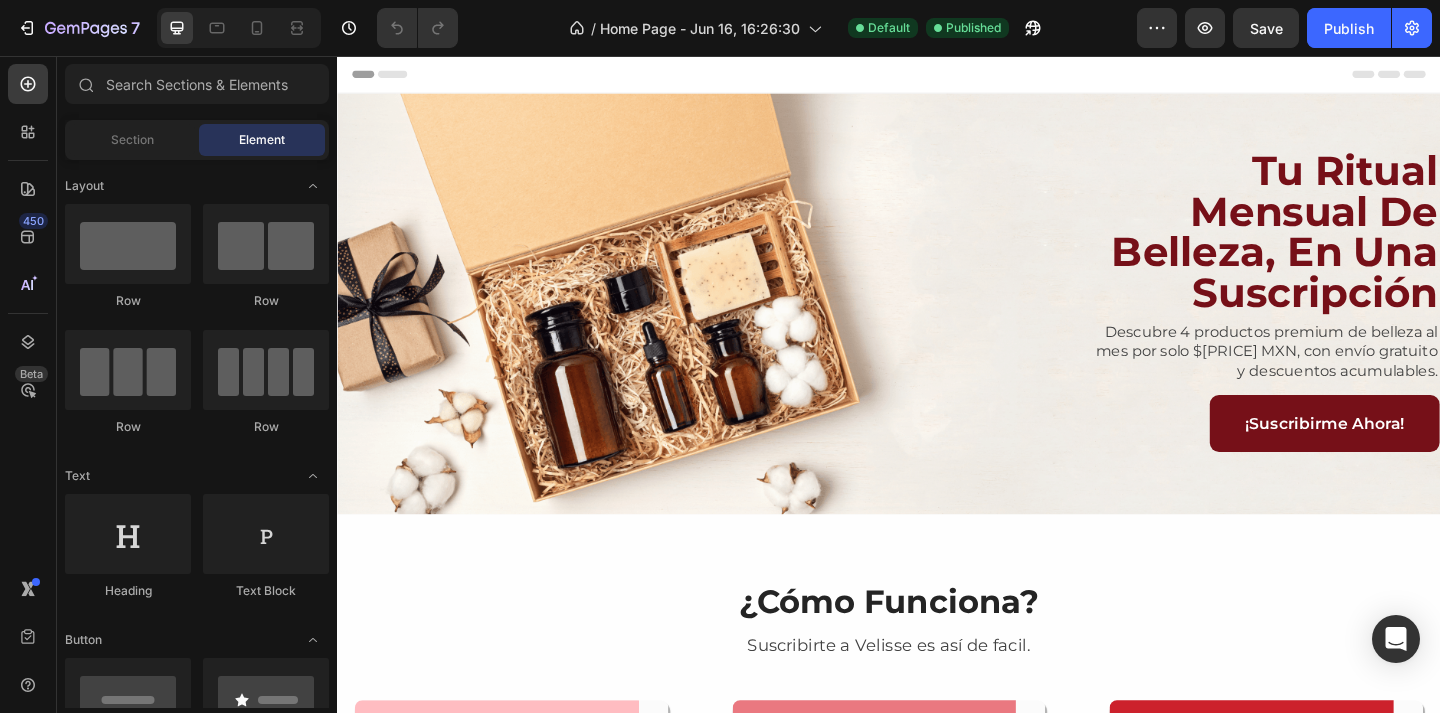 scroll, scrollTop: 0, scrollLeft: 0, axis: both 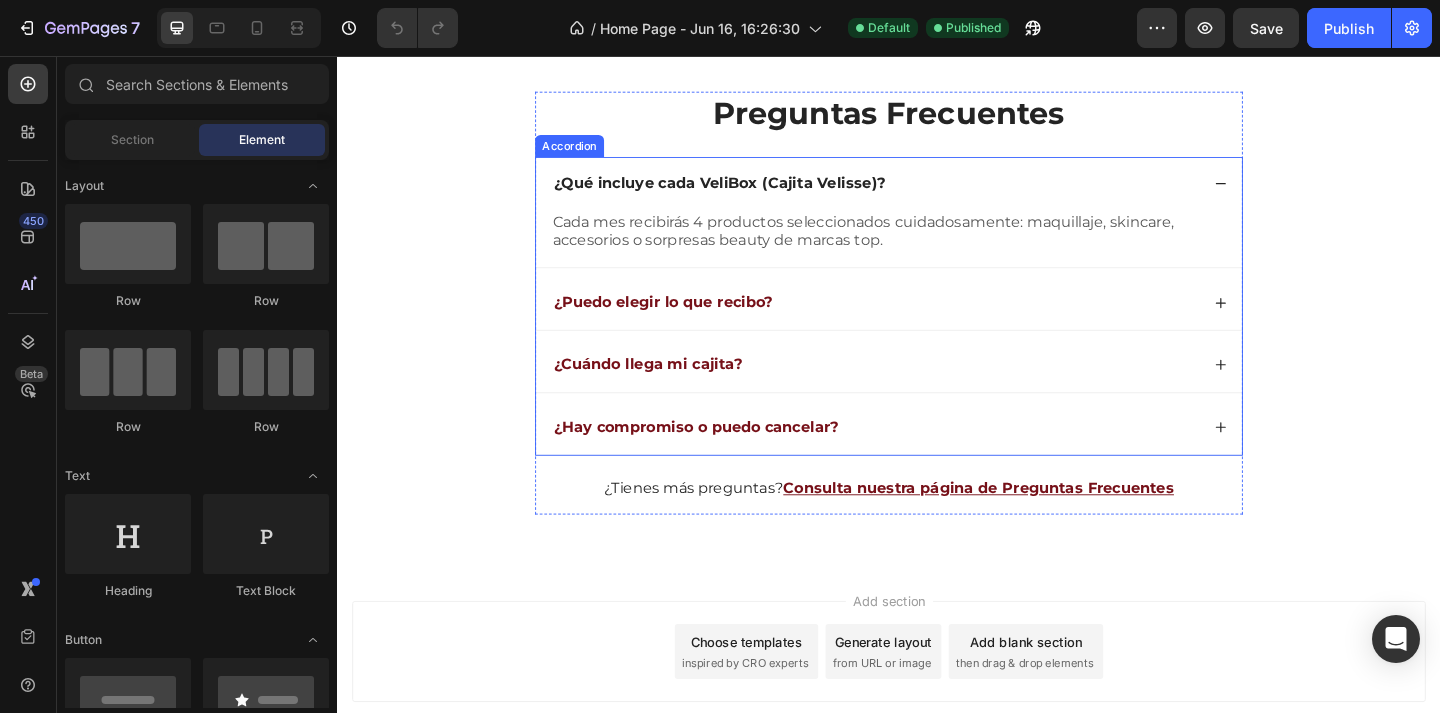 click on "¿Qué incluye cada VeliBox (Cajita Velisse)?" at bounding box center (752, 195) 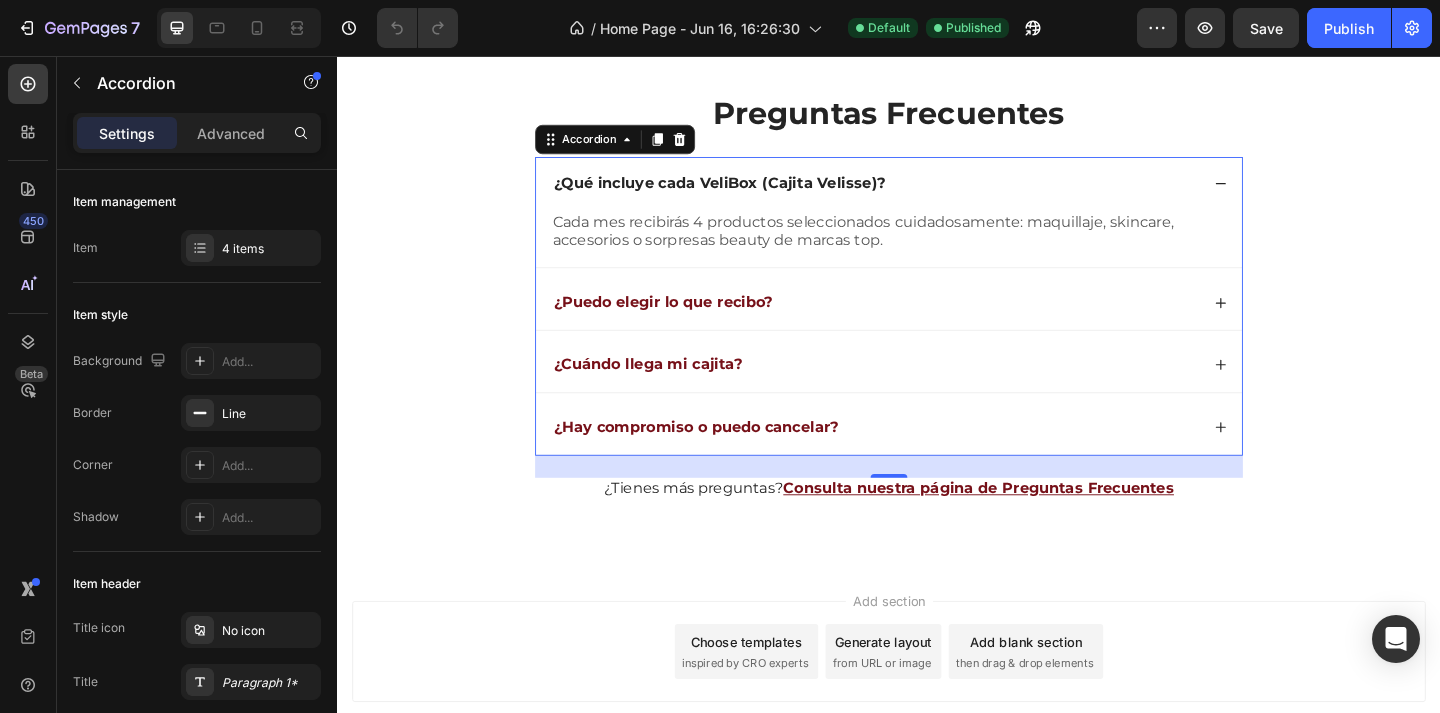 click on "¿Qué incluye cada VeliBox (Cajita Velisse)?" at bounding box center (752, 195) 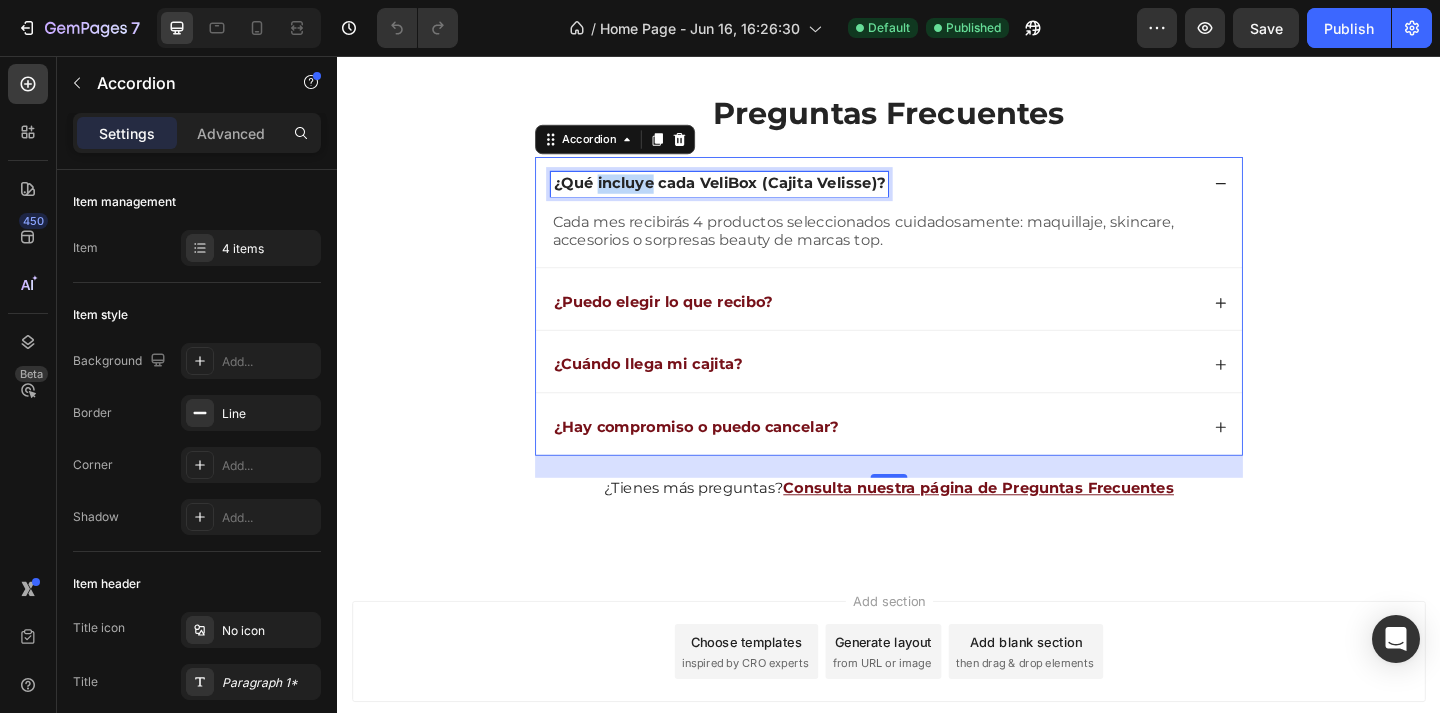 click on "¿Qué incluye cada VeliBox (Cajita Velisse)?" at bounding box center [752, 195] 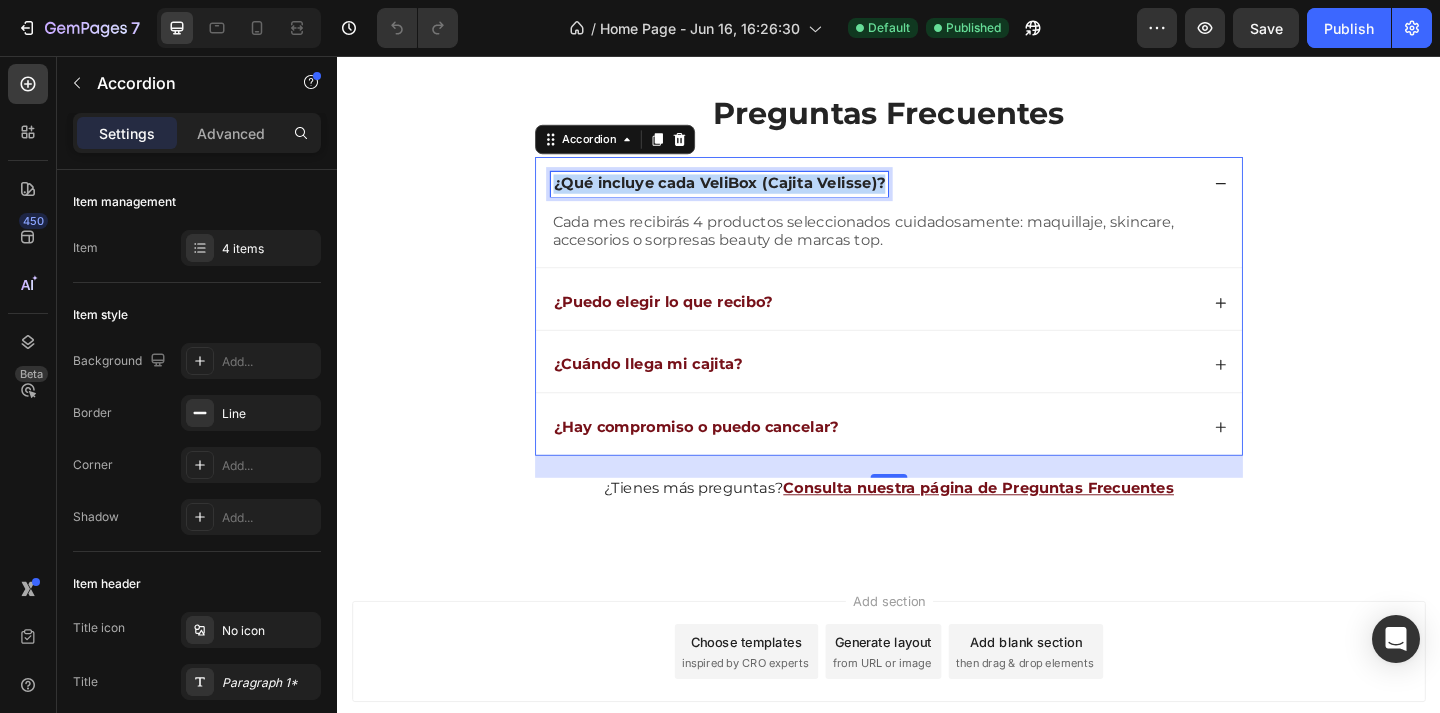 click on "¿Qué incluye cada VeliBox (Cajita Velisse)?" at bounding box center [752, 195] 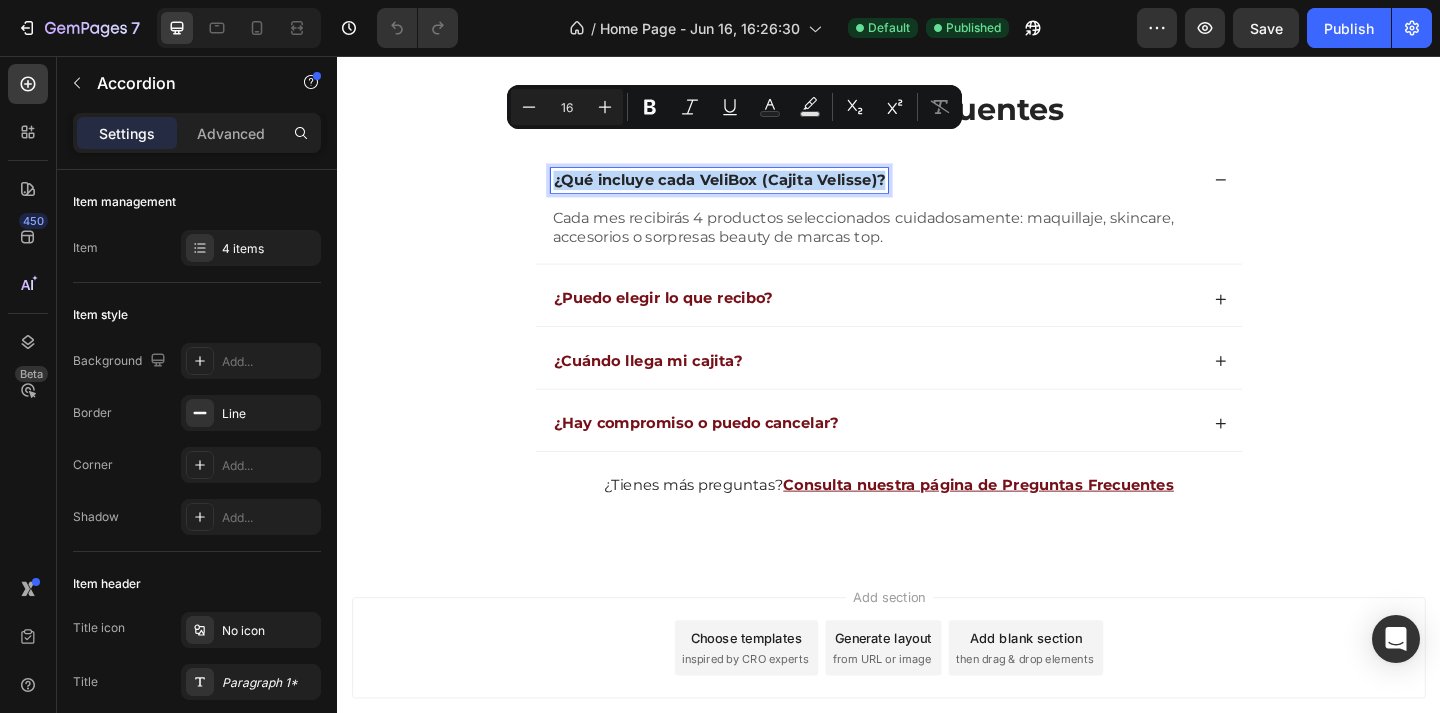 scroll, scrollTop: 4094, scrollLeft: 0, axis: vertical 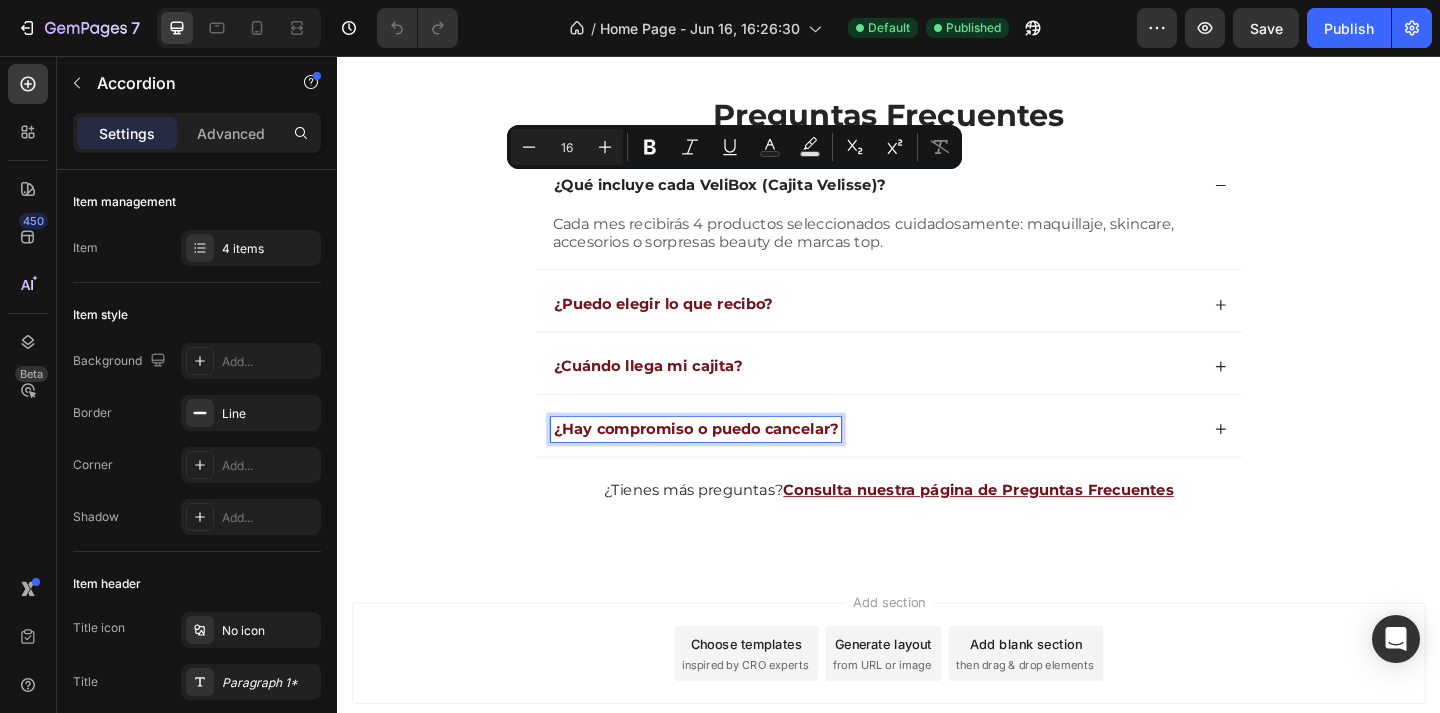 click on "¿Hay compromiso o puedo cancelar?" at bounding box center (727, 462) 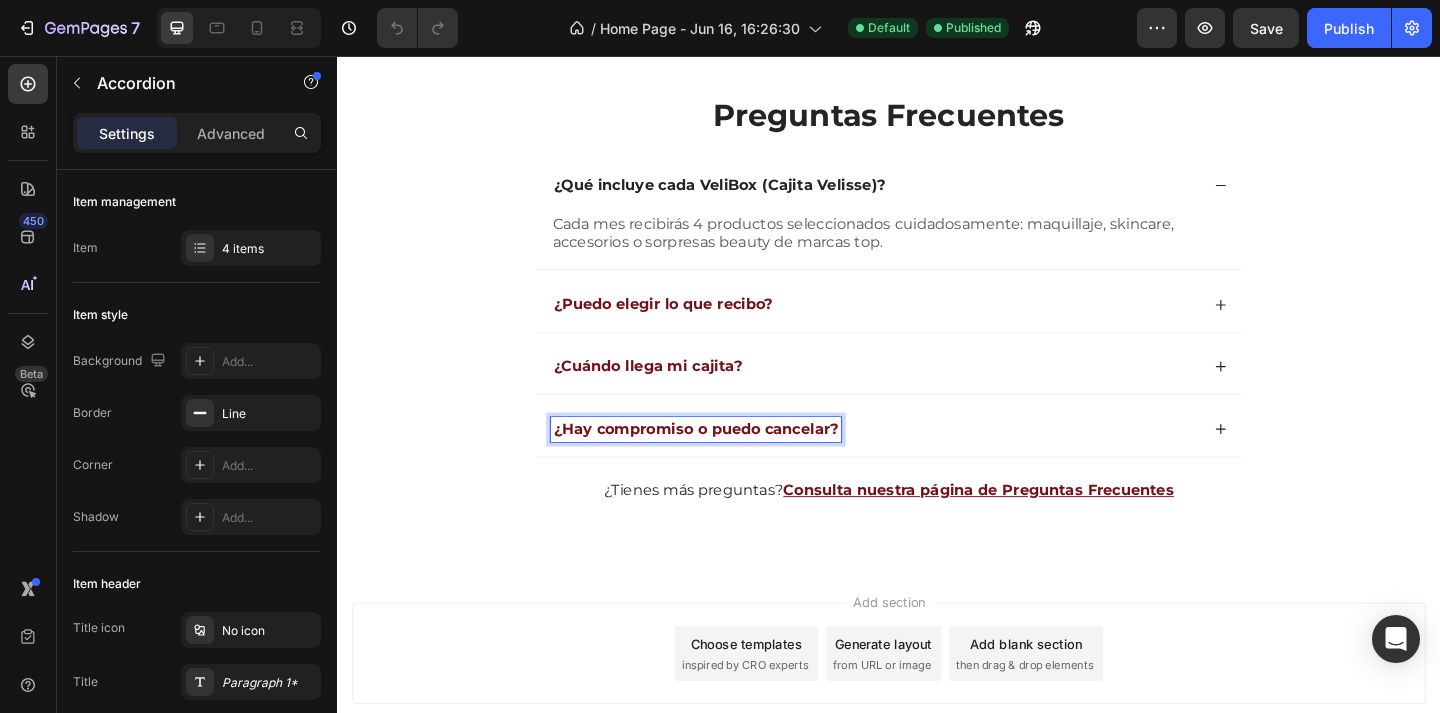 click on "¿Hay compromiso o puedo cancelar?" at bounding box center (922, 462) 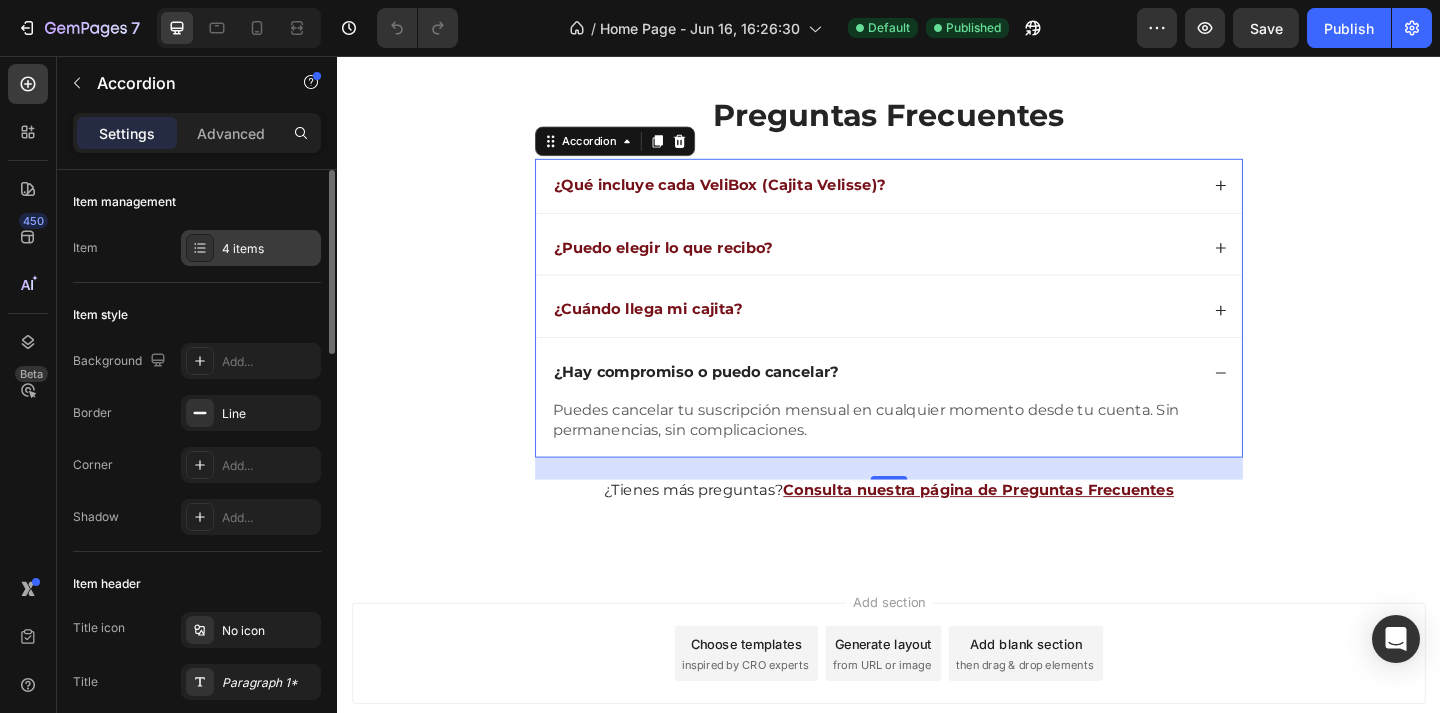click on "4 items" at bounding box center (269, 249) 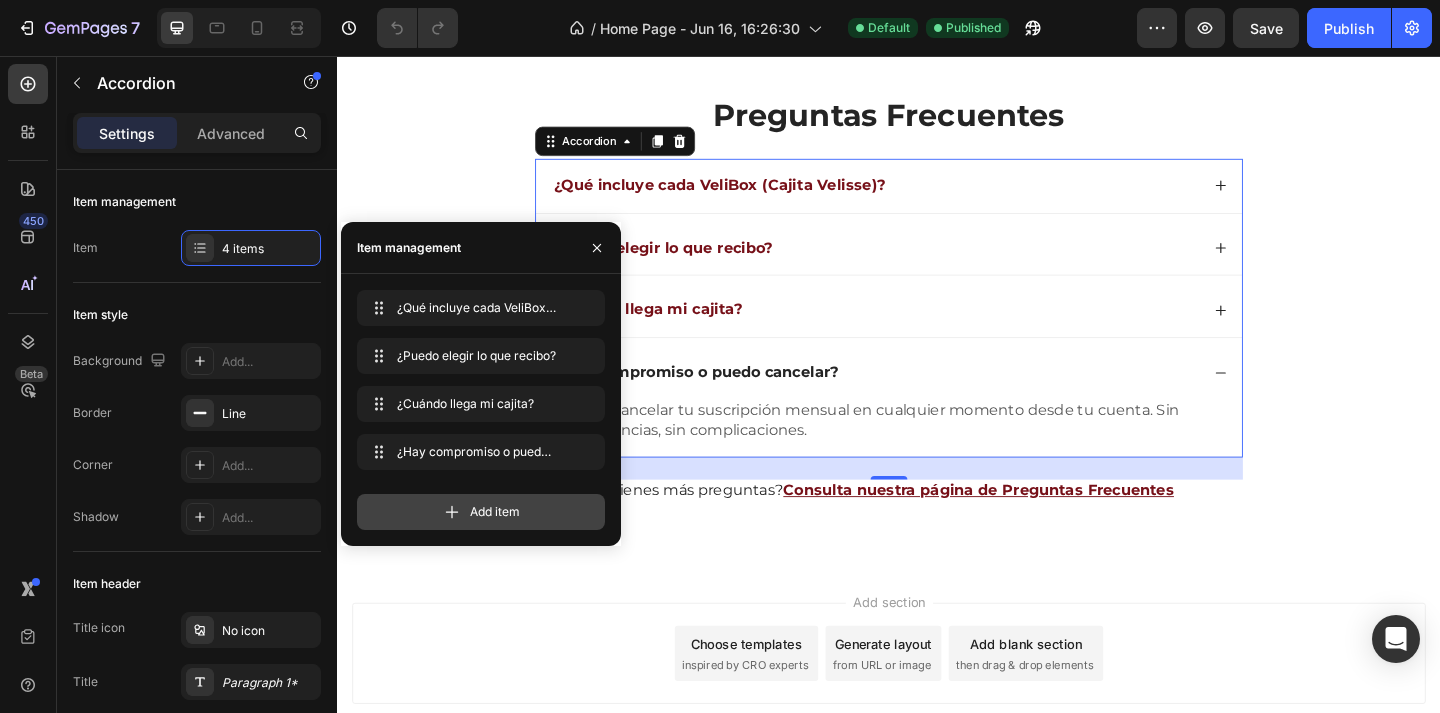 click on "Add item" at bounding box center (495, 512) 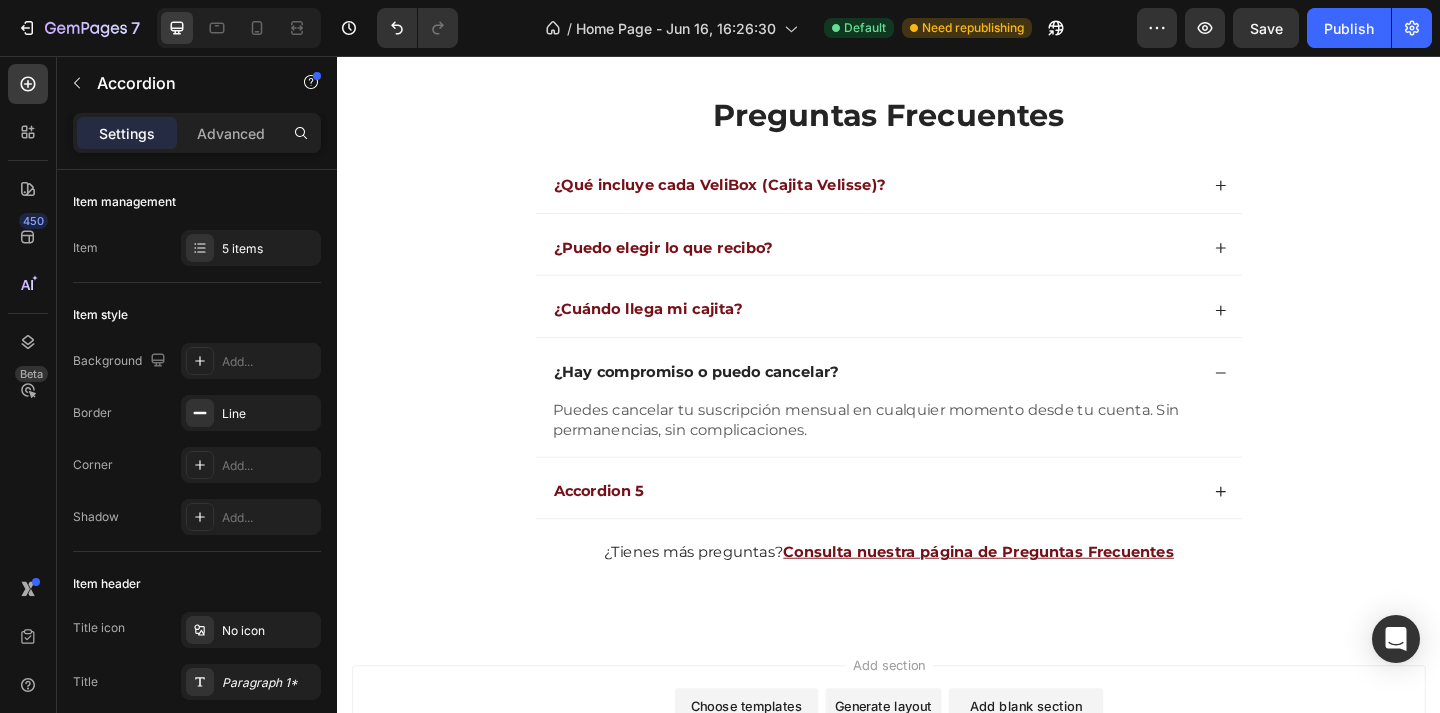 click on "¿Qué incluye cada VeliBox (Cajita Velisse)?" at bounding box center (922, 197) 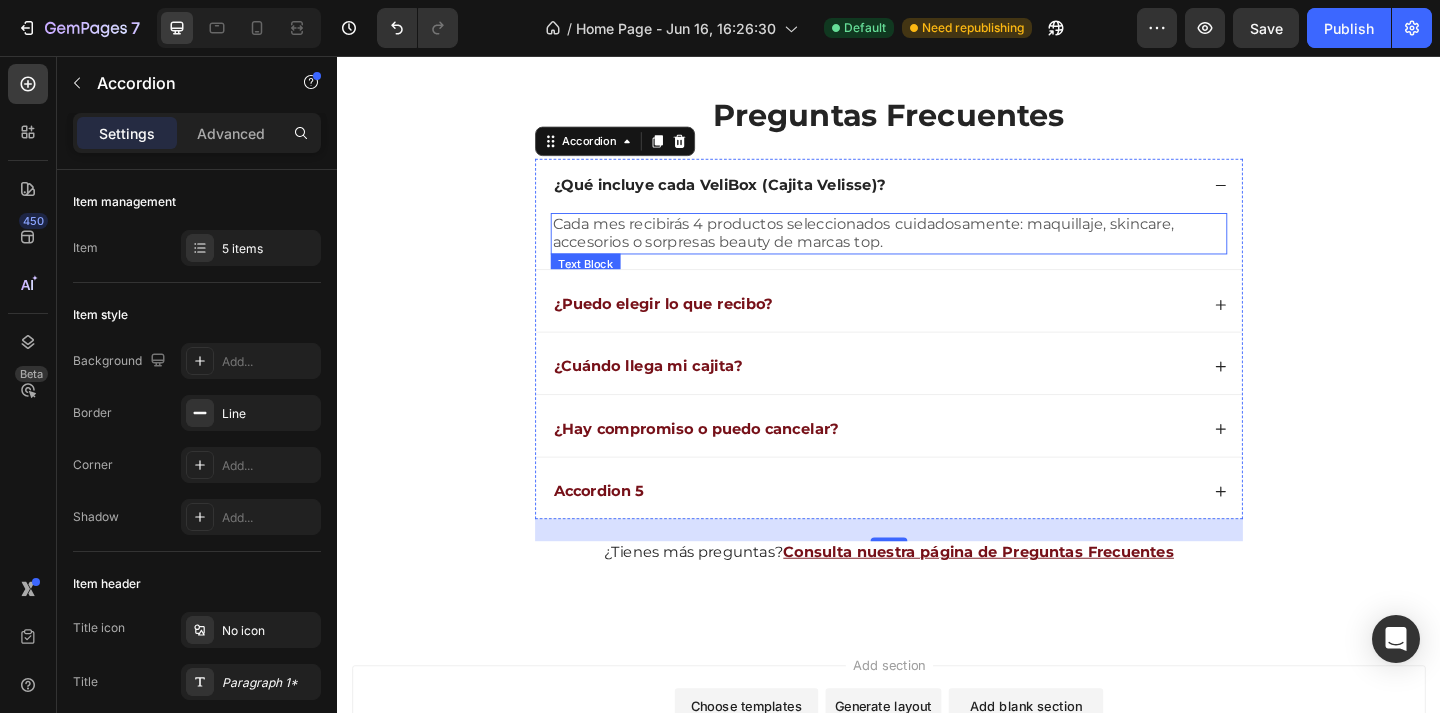 click on "Cada mes recibirás 4 productos seleccionados cuidadosamente: maquillaje, skincare, accesorios o sorpresas beauty de marcas top." at bounding box center (937, 250) 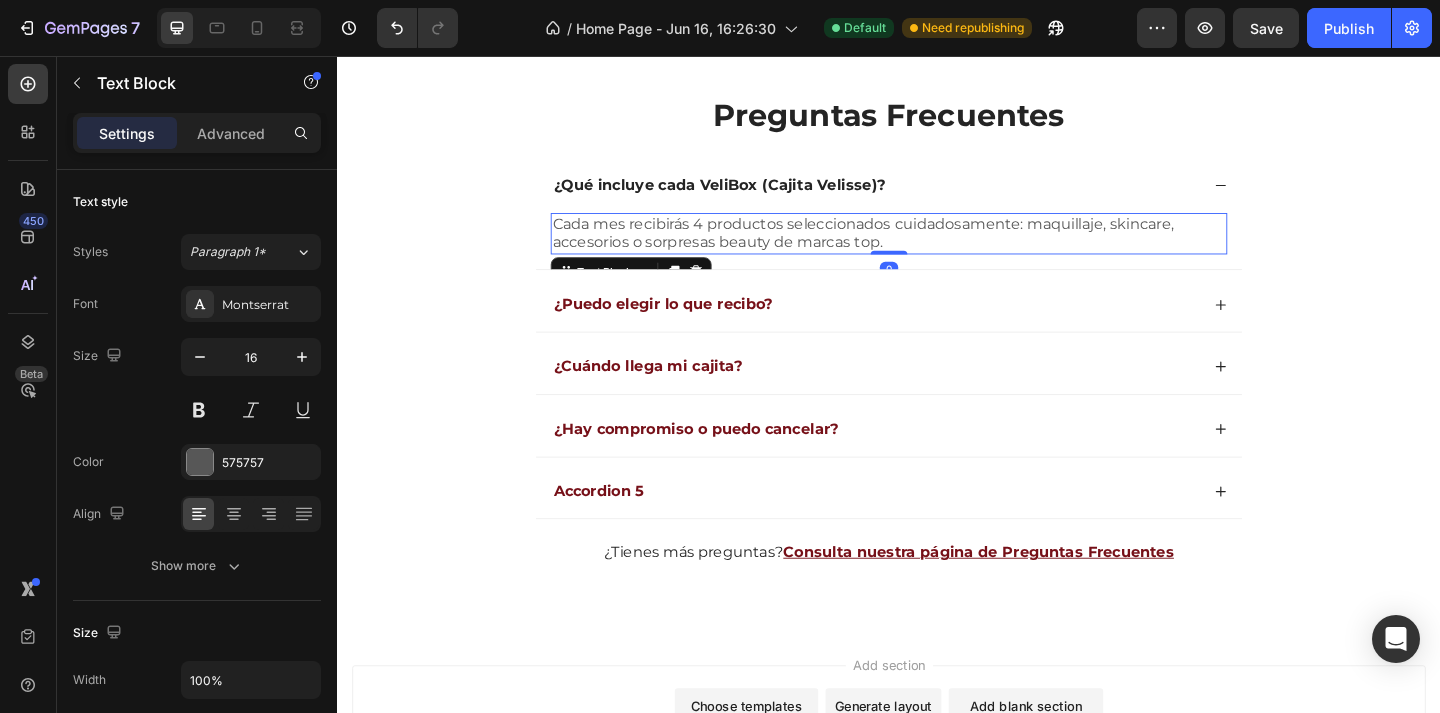 click on "Cada mes recibirás 4 productos seleccionados cuidadosamente: maquillaje, skincare, accesorios o sorpresas beauty de marcas top." at bounding box center (937, 250) 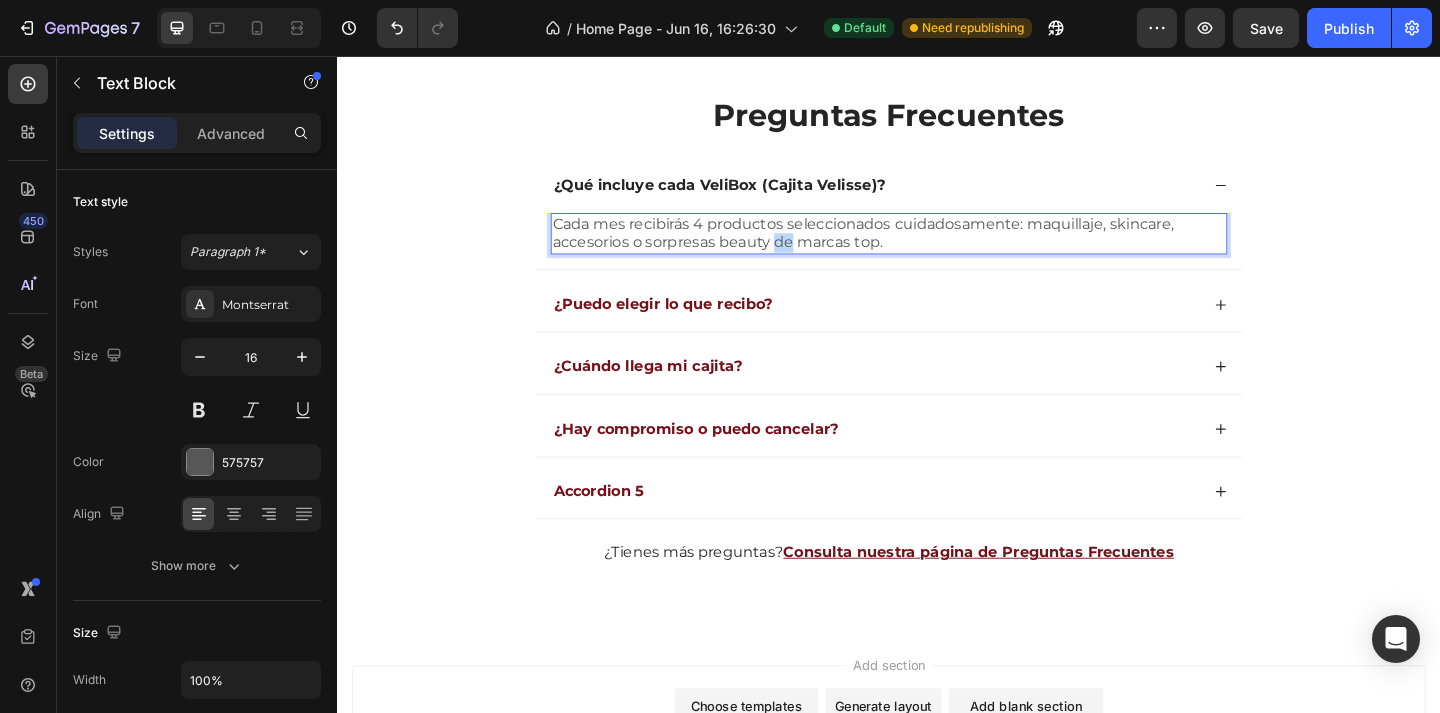 click on "Cada mes recibirás 4 productos seleccionados cuidadosamente: maquillaje, skincare, accesorios o sorpresas beauty de marcas top." at bounding box center (937, 250) 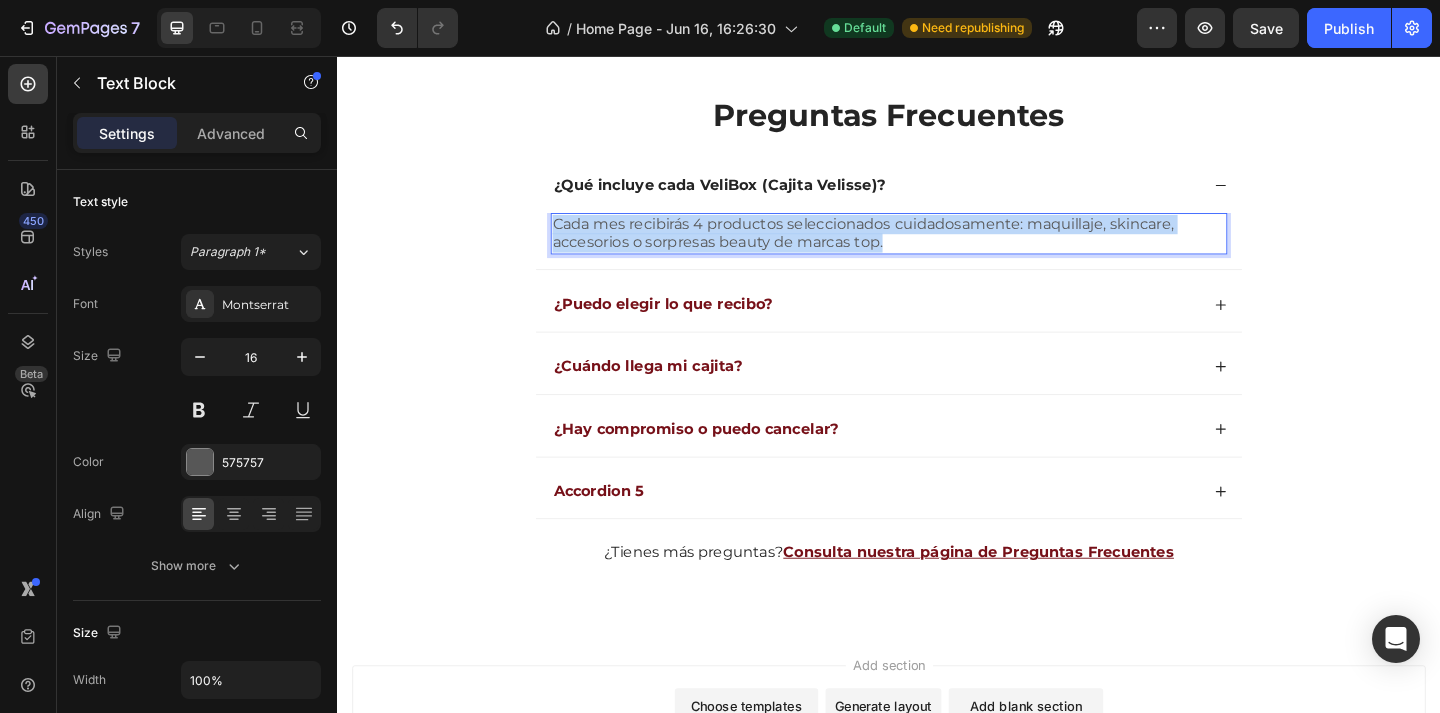 click on "Cada mes recibirás 4 productos seleccionados cuidadosamente: maquillaje, skincare, accesorios o sorpresas beauty de marcas top." at bounding box center (937, 250) 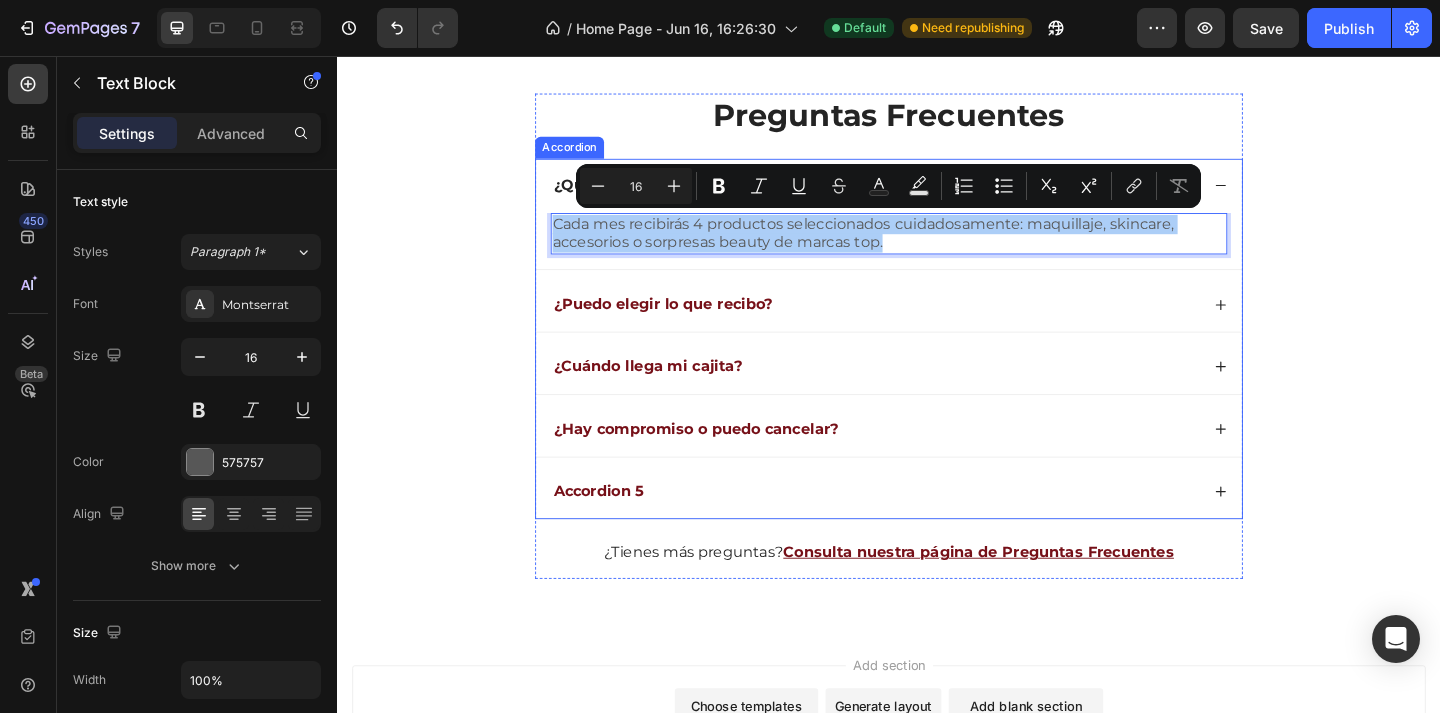 click on "¿Qué incluye cada VeliBox (Cajita Velisse)?" at bounding box center [937, 197] 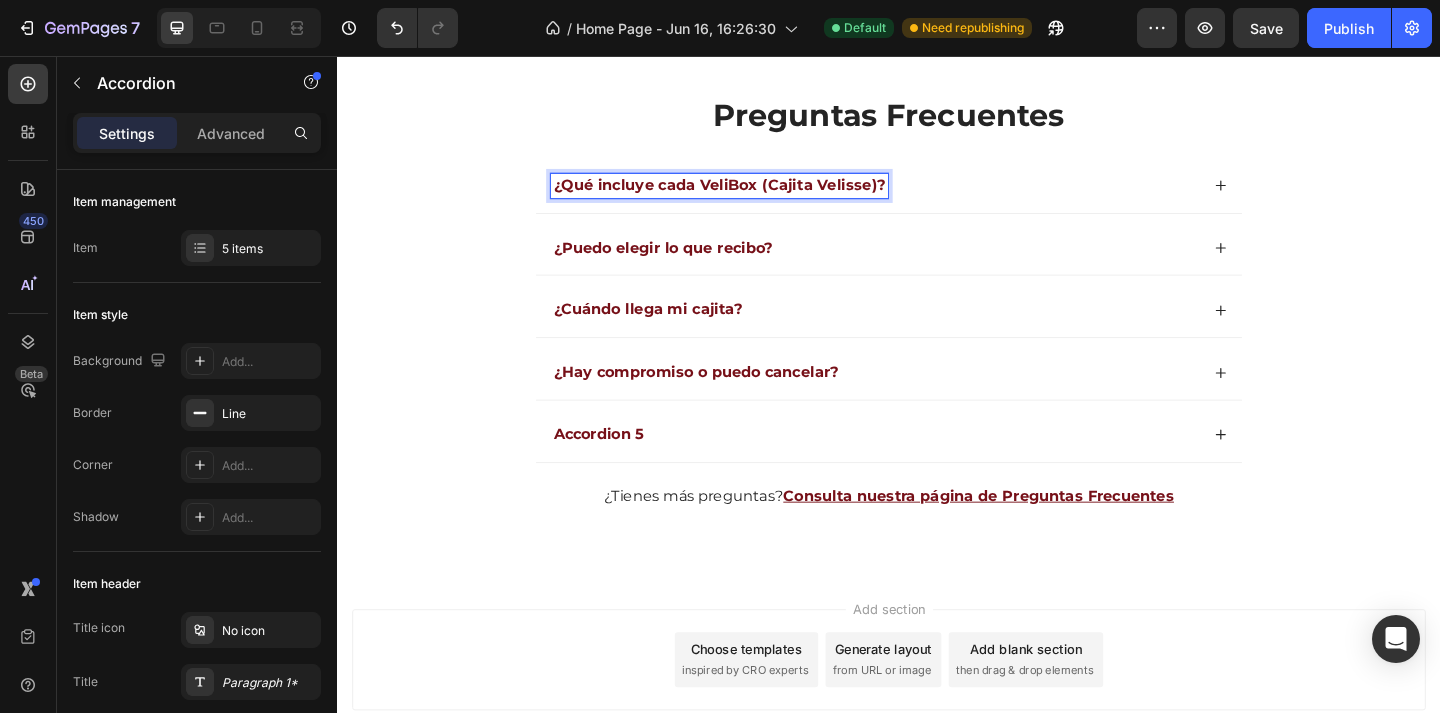 click on "¿Qué incluye cada VeliBox (Cajita Velisse)?" at bounding box center [752, 197] 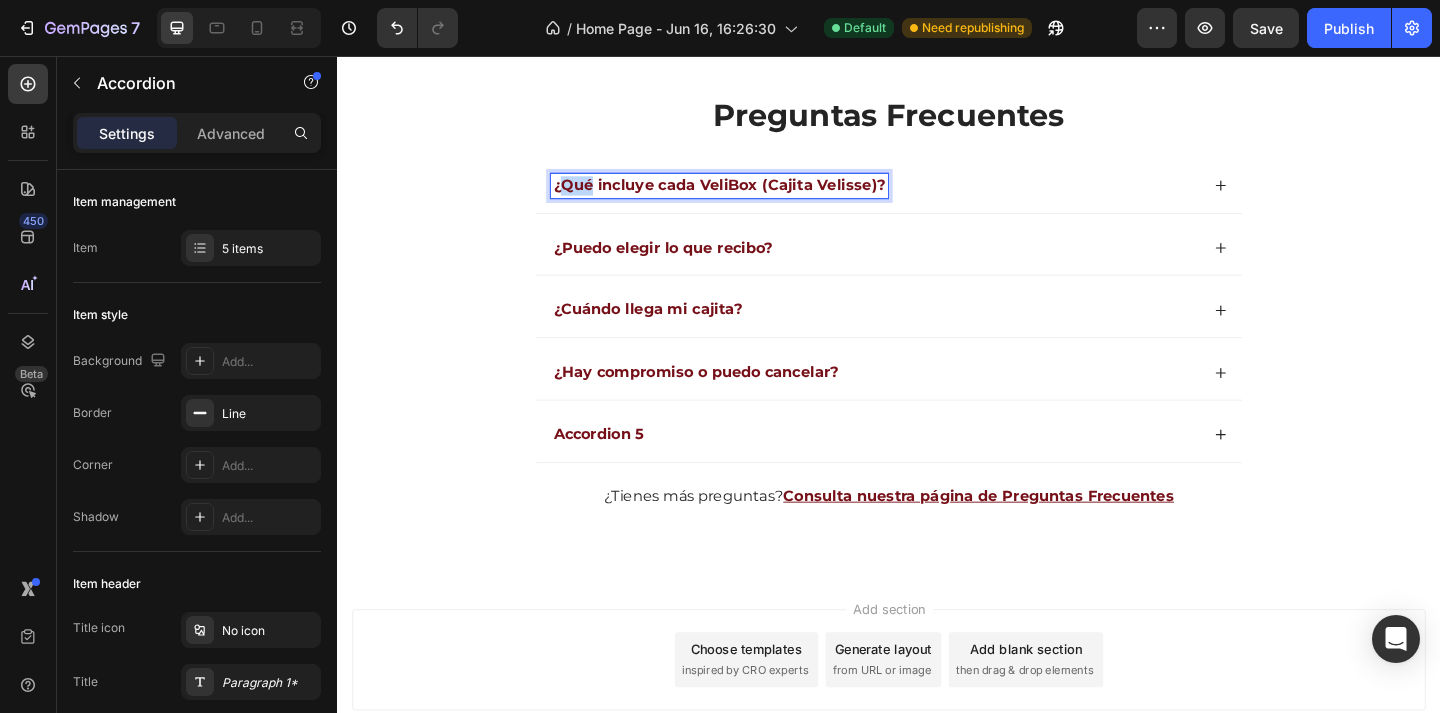 click on "¿Qué incluye cada VeliBox (Cajita Velisse)?" at bounding box center (752, 197) 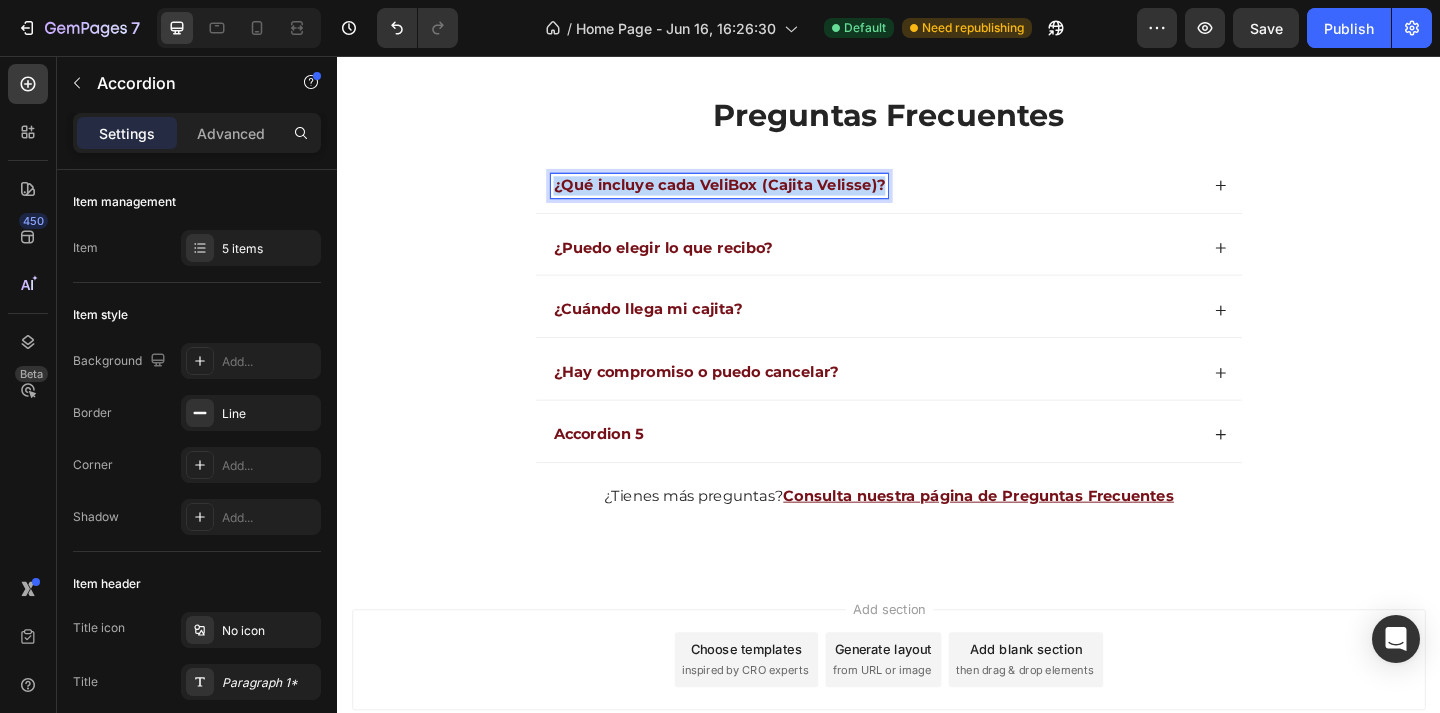 click on "¿Qué incluye cada VeliBox (Cajita Velisse)?" at bounding box center (752, 197) 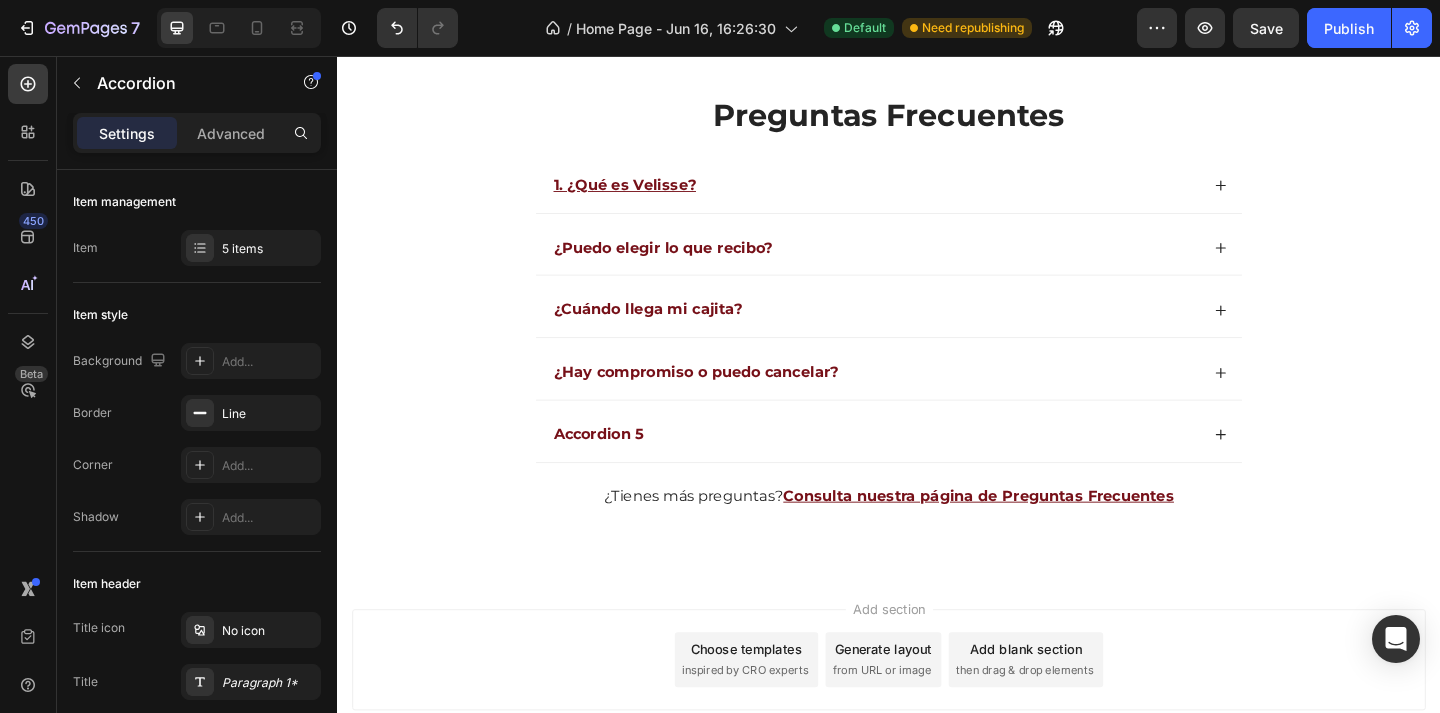click 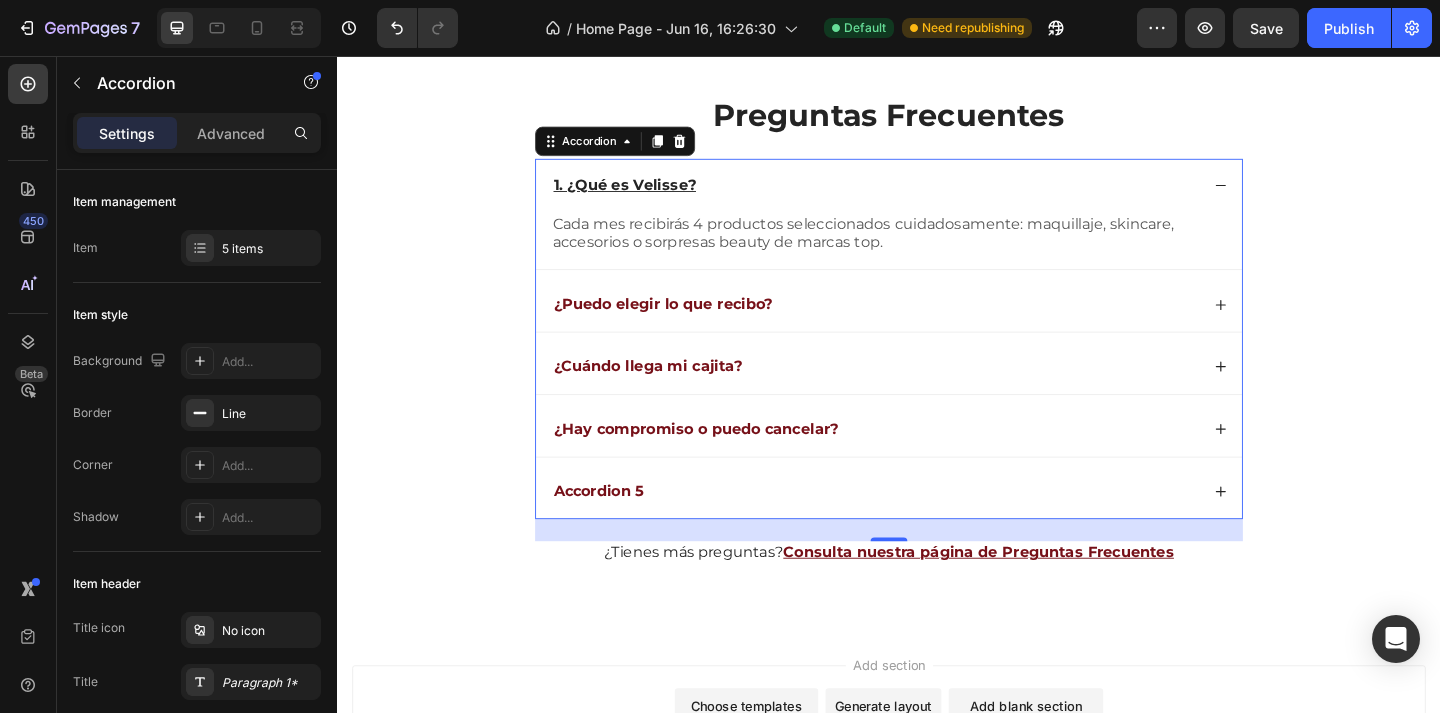 click on "1. ¿Qué es Velisse?" at bounding box center [649, 196] 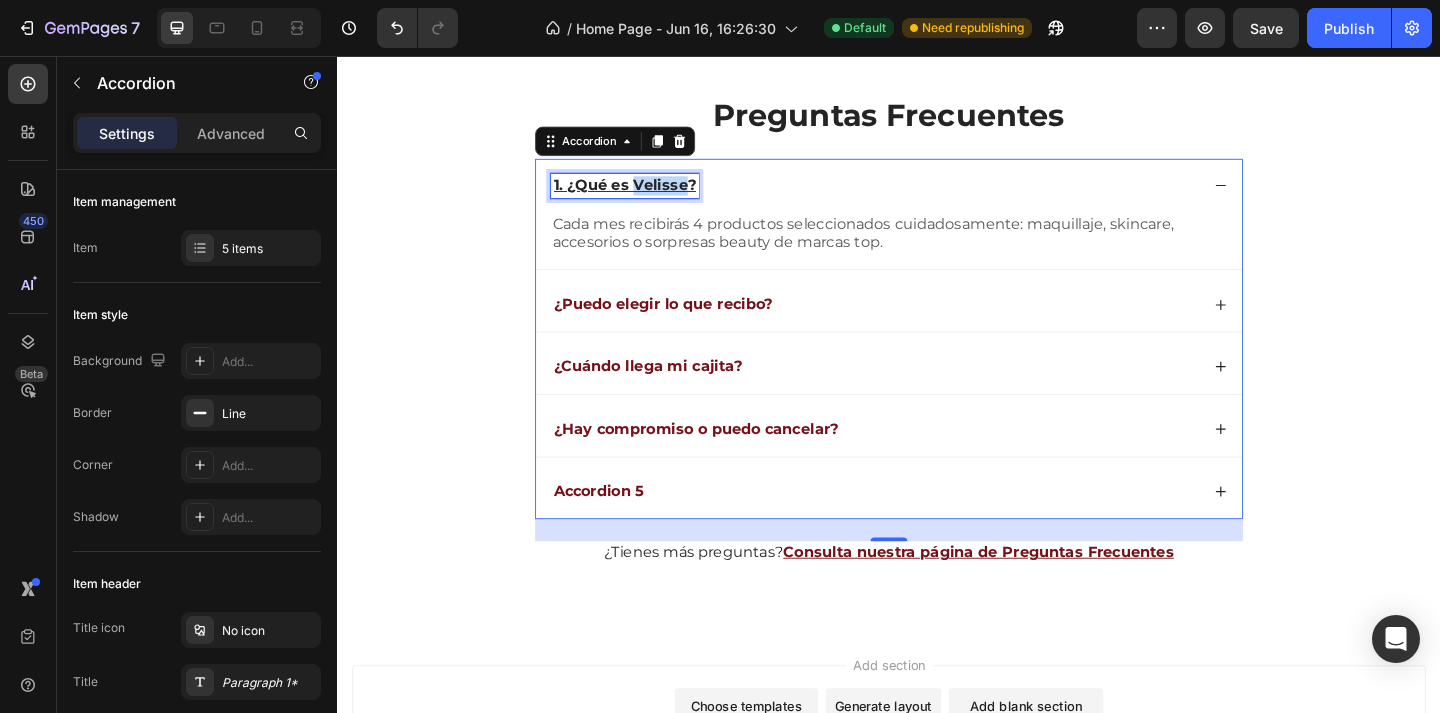 click on "1. ¿Qué es Velisse?" at bounding box center [649, 196] 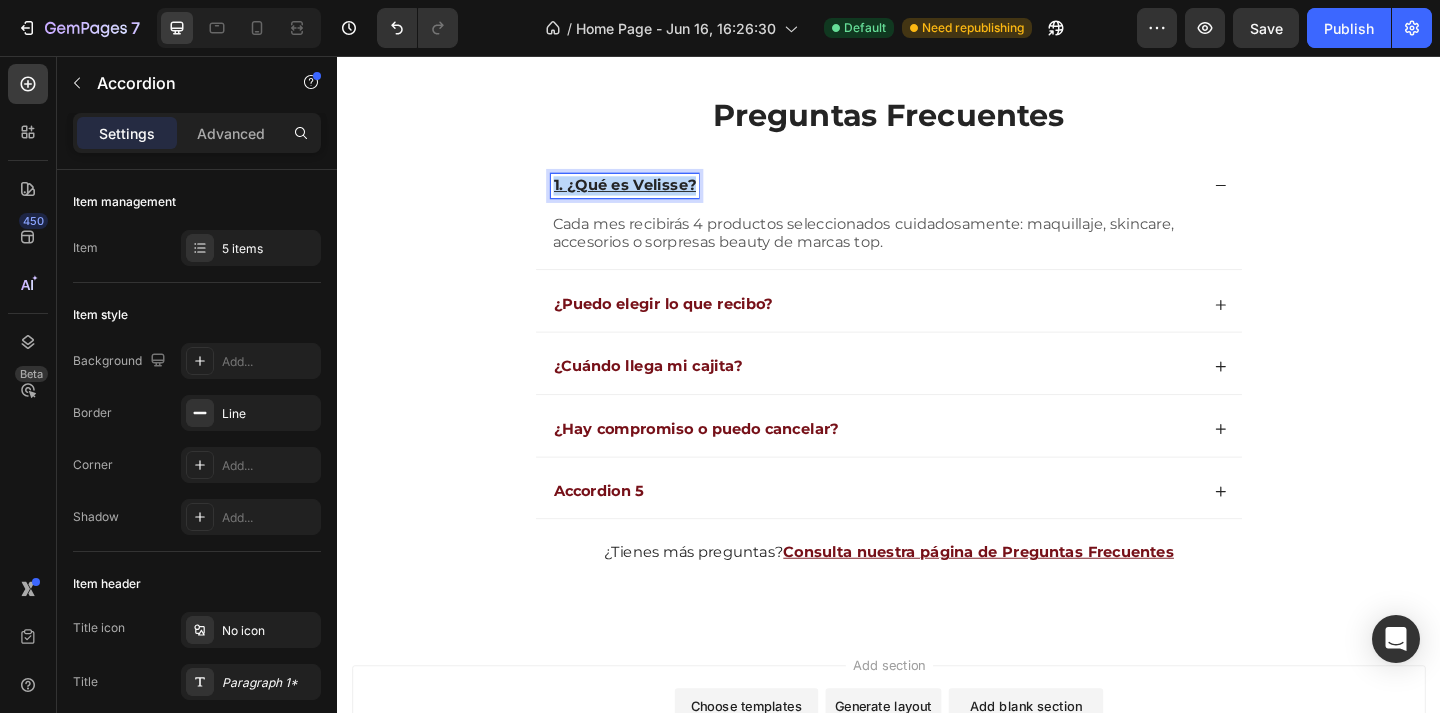 click on "1. ¿Qué es Velisse?" at bounding box center [649, 196] 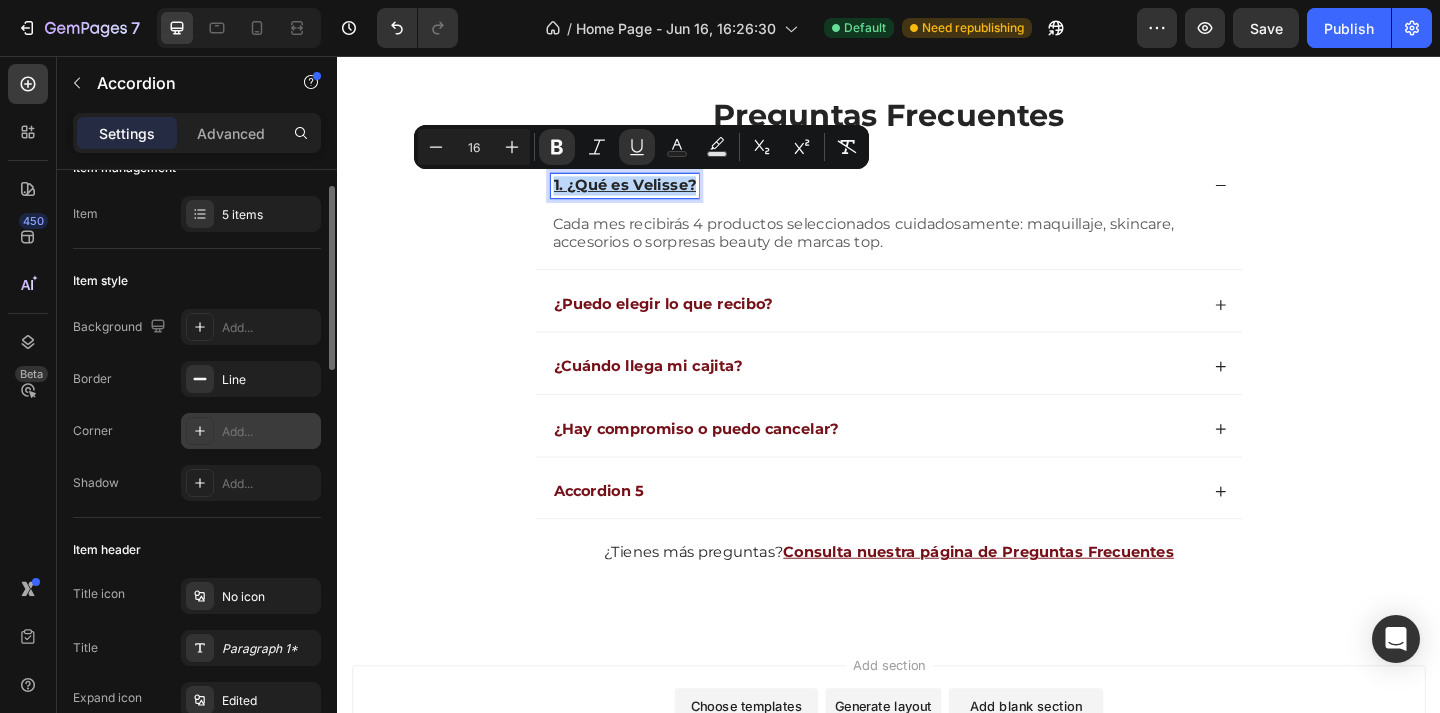 scroll, scrollTop: 39, scrollLeft: 0, axis: vertical 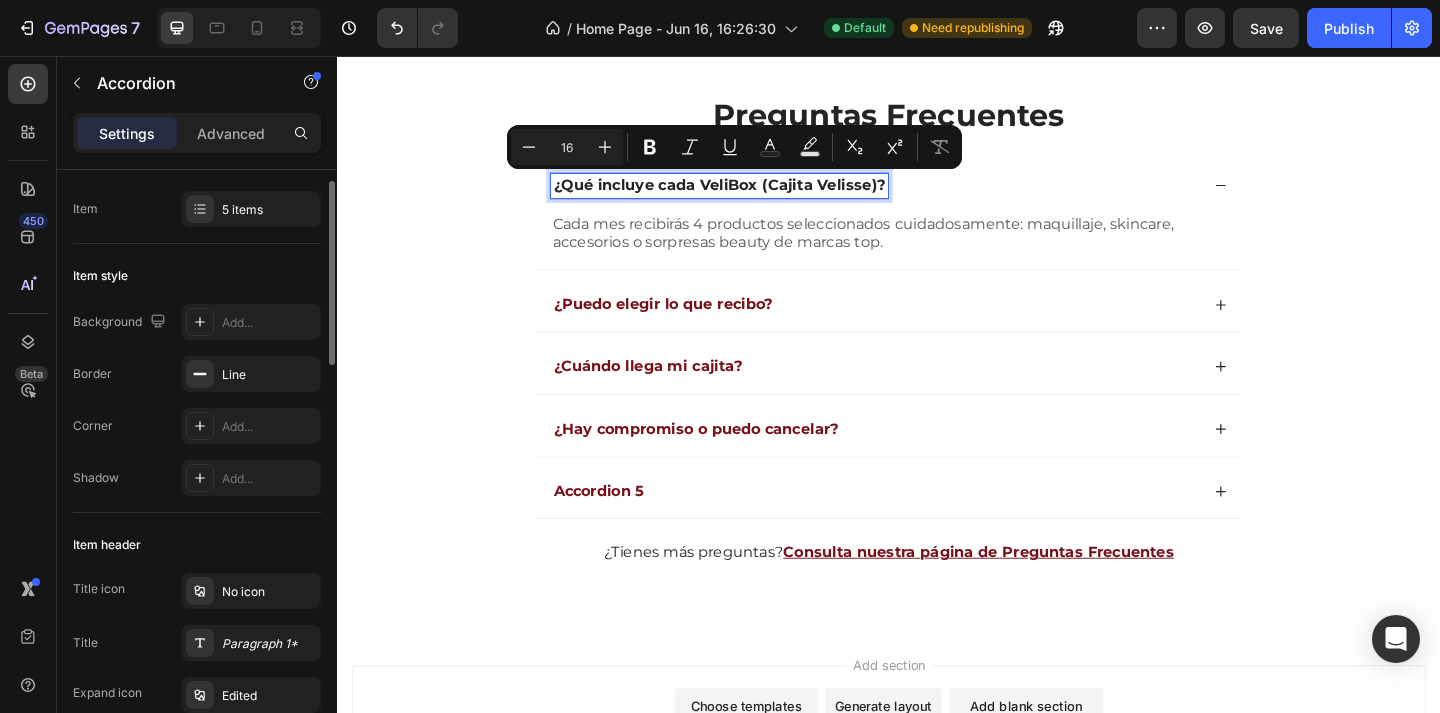 click on "Cada mes recibirás 4 productos seleccionados cuidadosamente: maquillaje, skincare, accesorios o sorpresas beauty de marcas top." at bounding box center [937, 250] 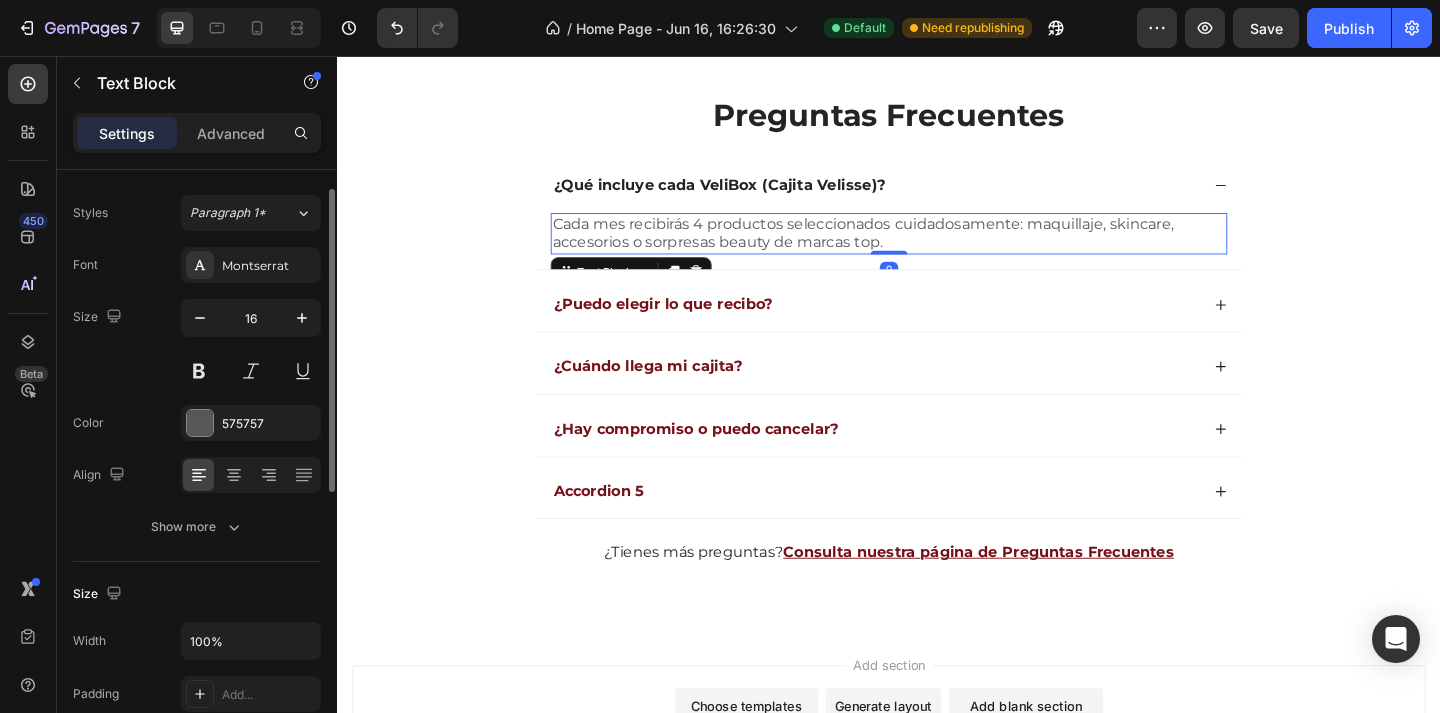 scroll, scrollTop: 0, scrollLeft: 0, axis: both 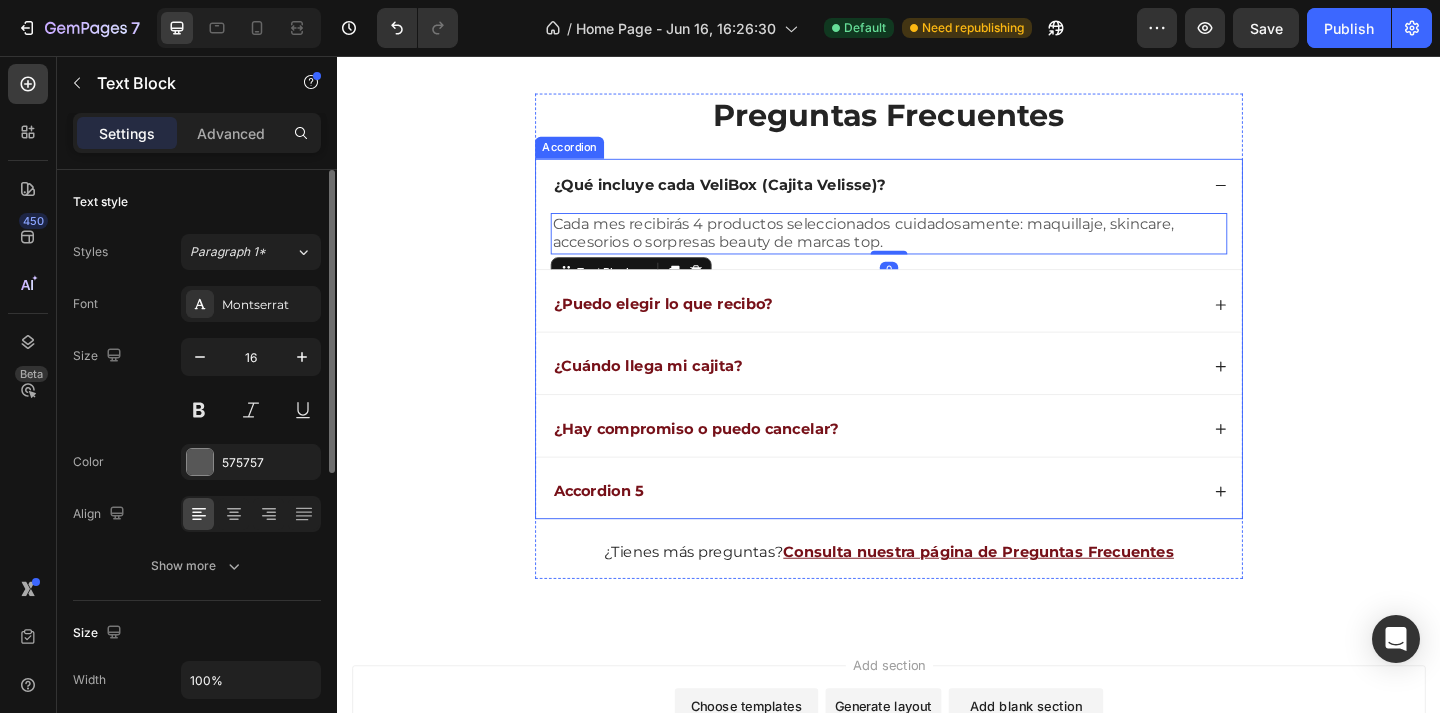 click on "¿Qué incluye cada VeliBox (Cajita Velisse)?" at bounding box center [752, 197] 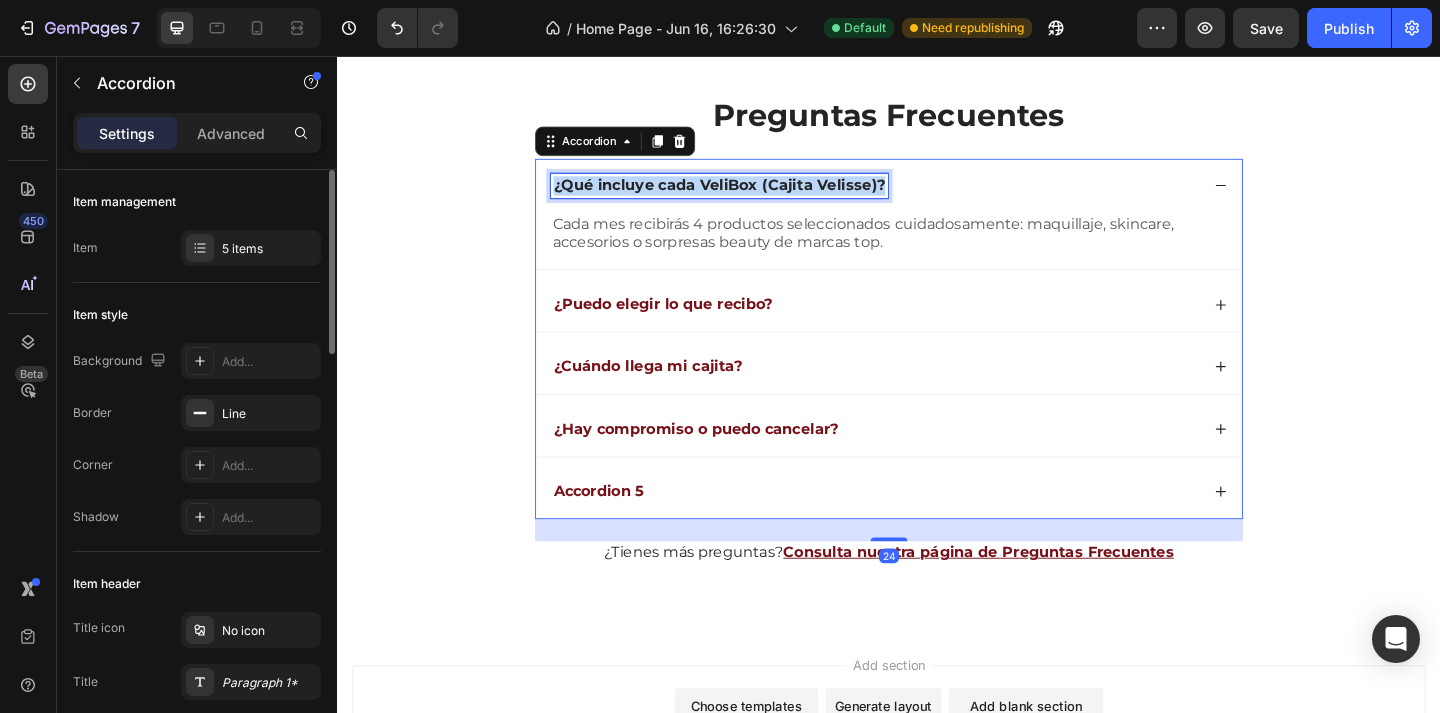 click on "¿Qué incluye cada VeliBox (Cajita Velisse)?" at bounding box center [752, 197] 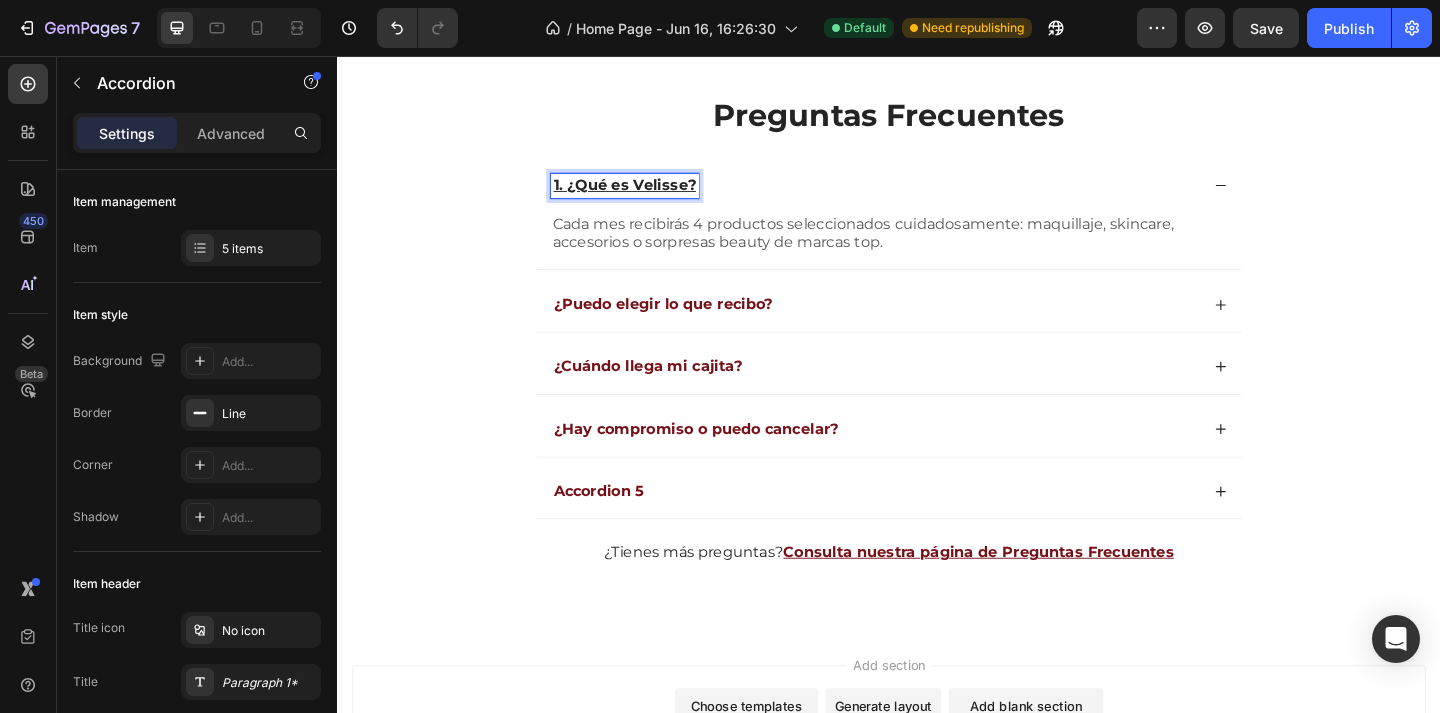 click on "Cada mes recibirás 4 productos seleccionados cuidadosamente: maquillaje, skincare, accesorios o sorpresas beauty de marcas top." at bounding box center (937, 250) 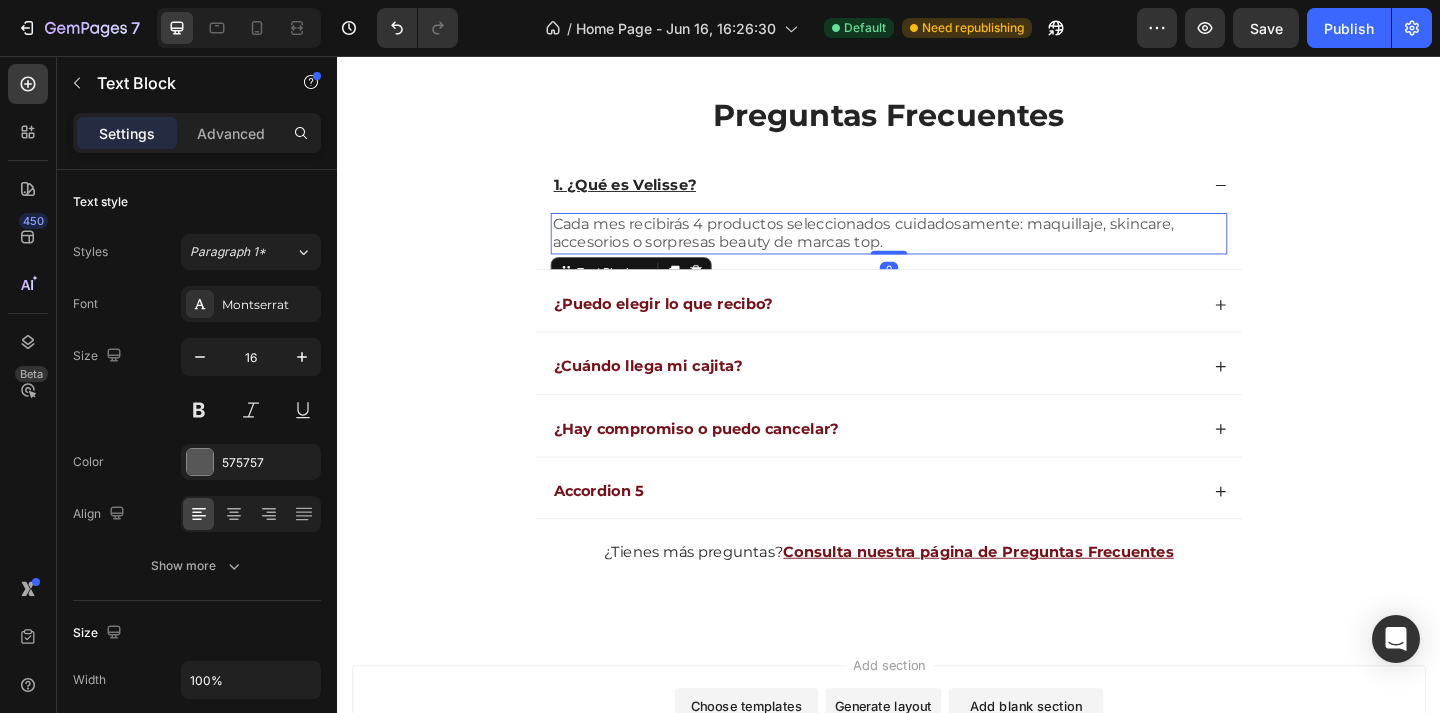 click on "Cada mes recibirás 4 productos seleccionados cuidadosamente: maquillaje, skincare, accesorios o sorpresas beauty de marcas top." at bounding box center [937, 250] 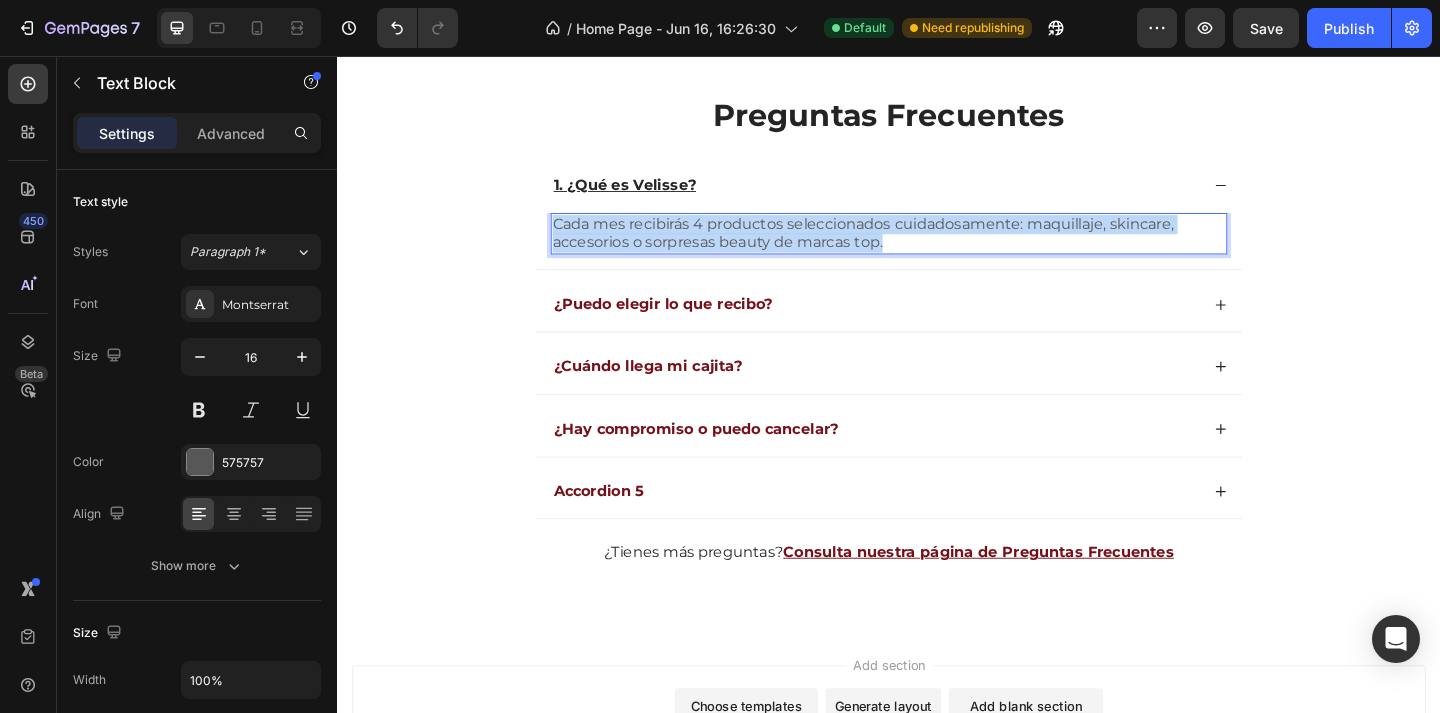 click on "Cada mes recibirás 4 productos seleccionados cuidadosamente: maquillaje, skincare, accesorios o sorpresas beauty de marcas top." at bounding box center [937, 250] 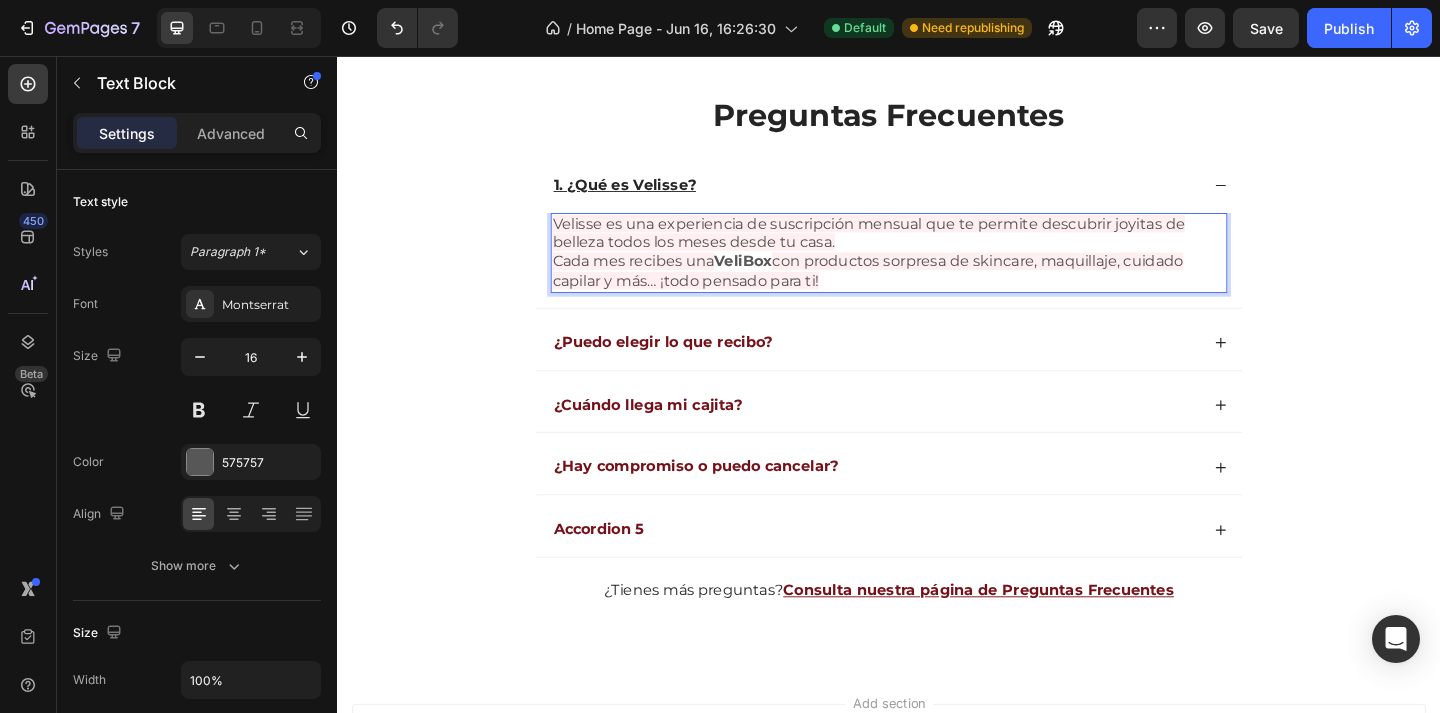 click on "con productos sorpresa de skincare, maquillaje, cuidado capilar y más… ¡todo pensado para ti!" at bounding box center (914, 290) 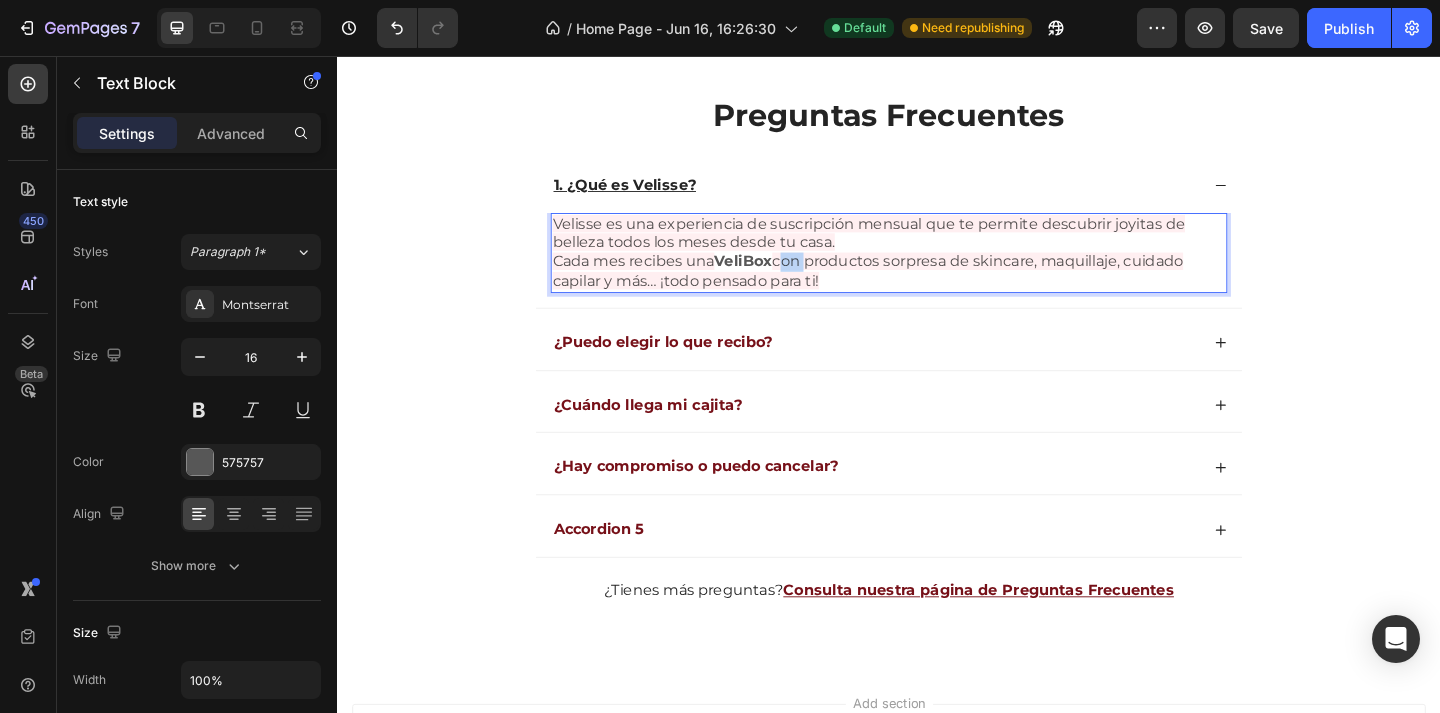 click on "con productos sorpresa de skincare, maquillaje, cuidado capilar y más… ¡todo pensado para ti!" at bounding box center (914, 290) 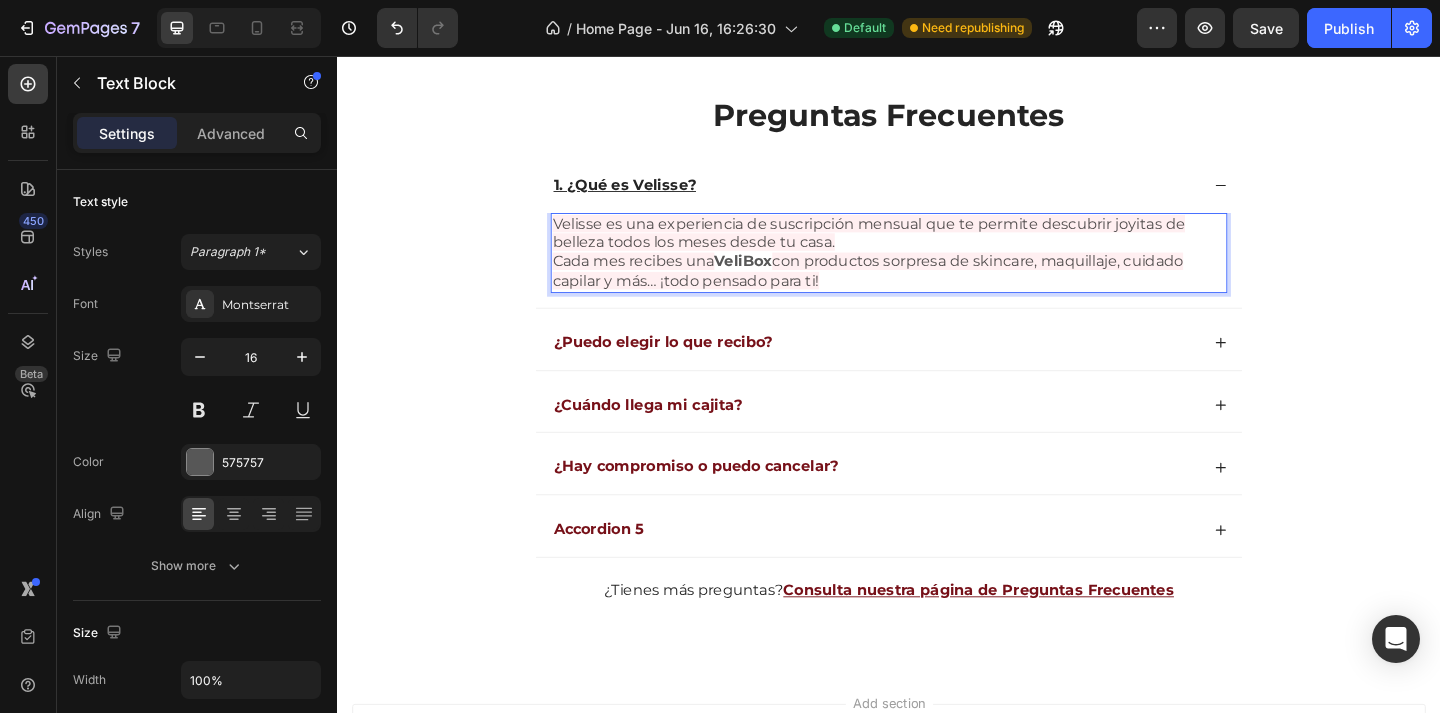 click on "con productos sorpresa de skincare, maquillaje, cuidado capilar y más… ¡todo pensado para ti!" at bounding box center (914, 290) 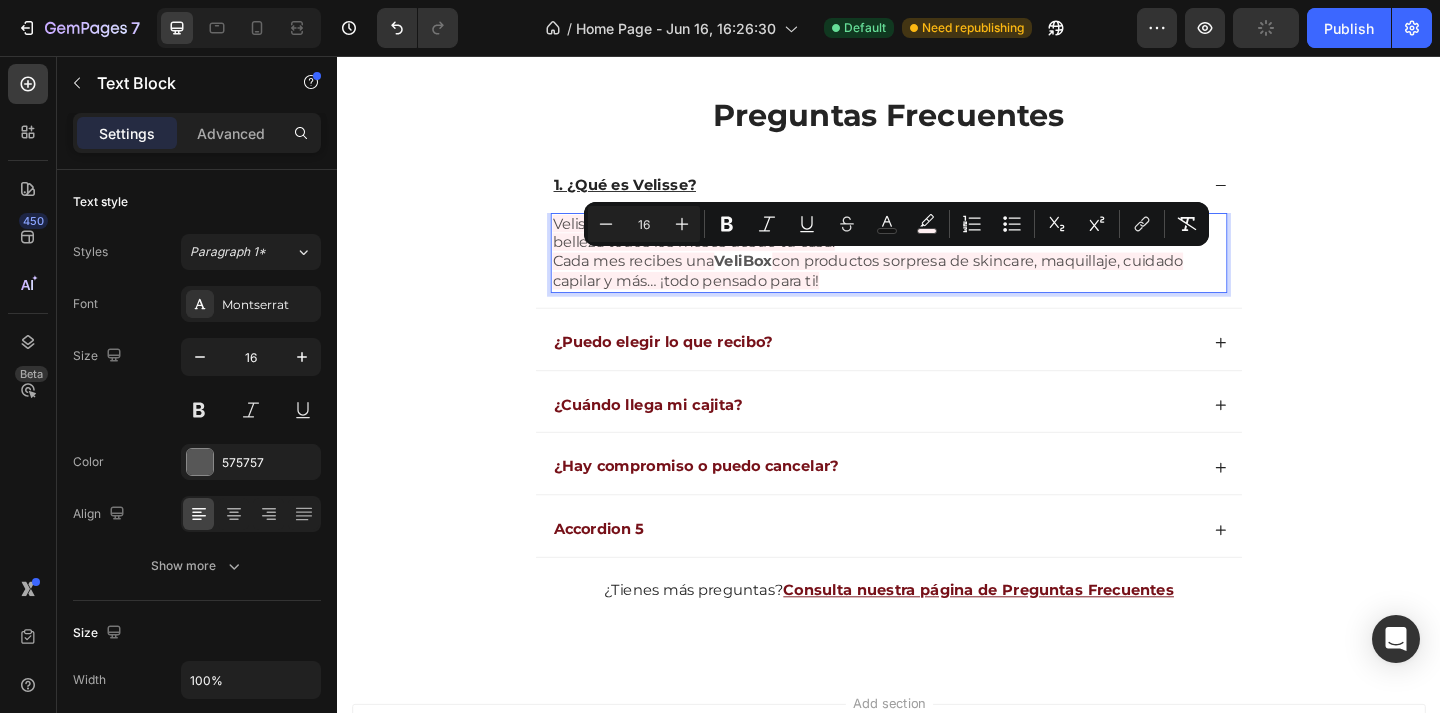 click on "Velisse es una experiencia de suscripción mensual que te permite descubrir joyitas de belleza todos los meses desde tu casa. Cada mes recibes una  VeliBox  con productos sorpresa de skincare, maquillaje, cuidado capilar y más… ¡todo pensado para ti!" at bounding box center (937, 270) 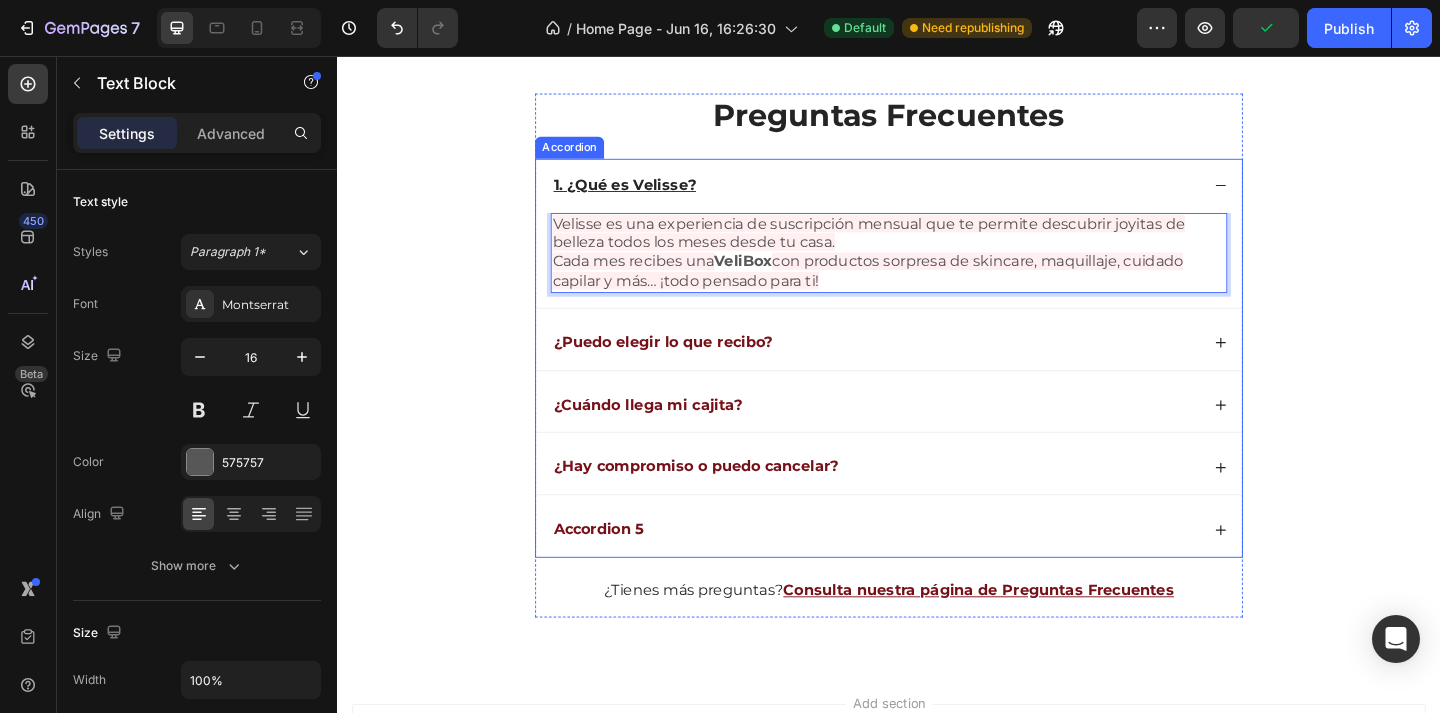 drag, startPoint x: 925, startPoint y: 298, endPoint x: 552, endPoint y: 227, distance: 379.69724 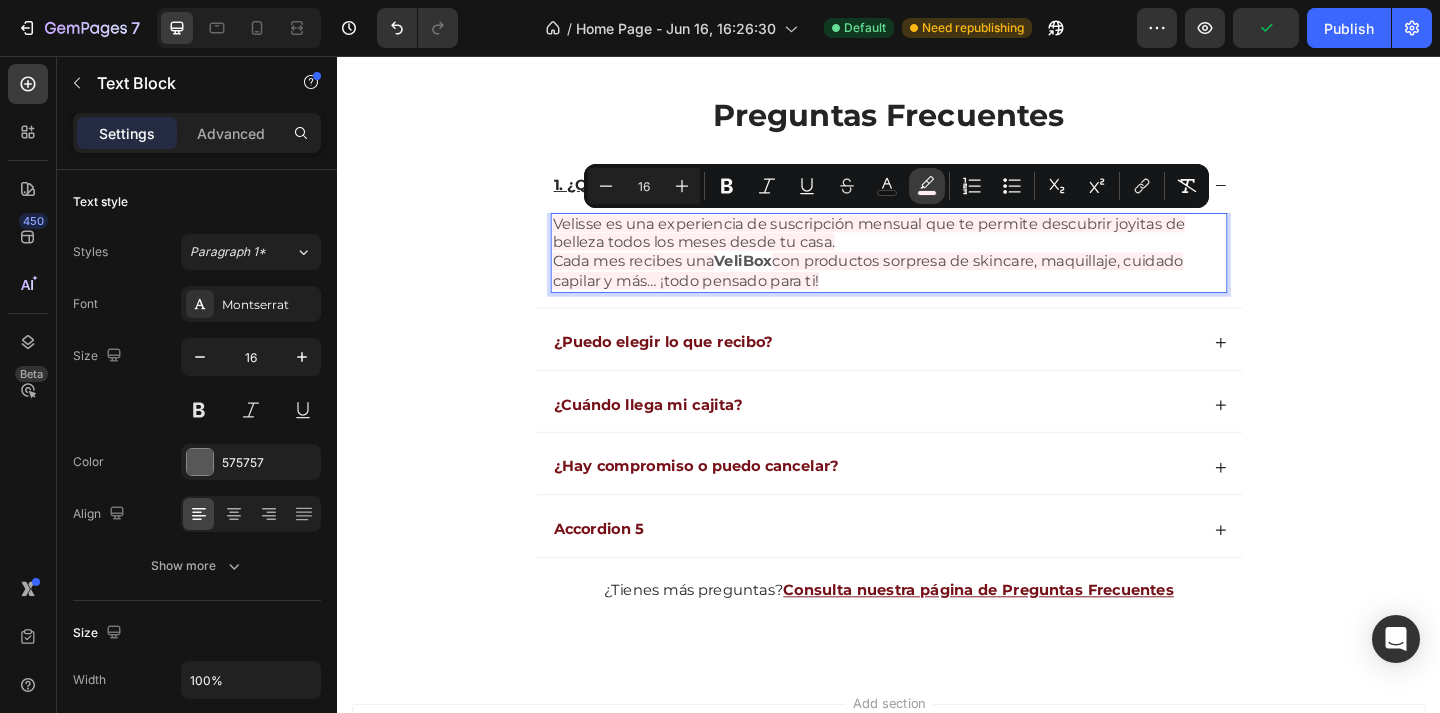click 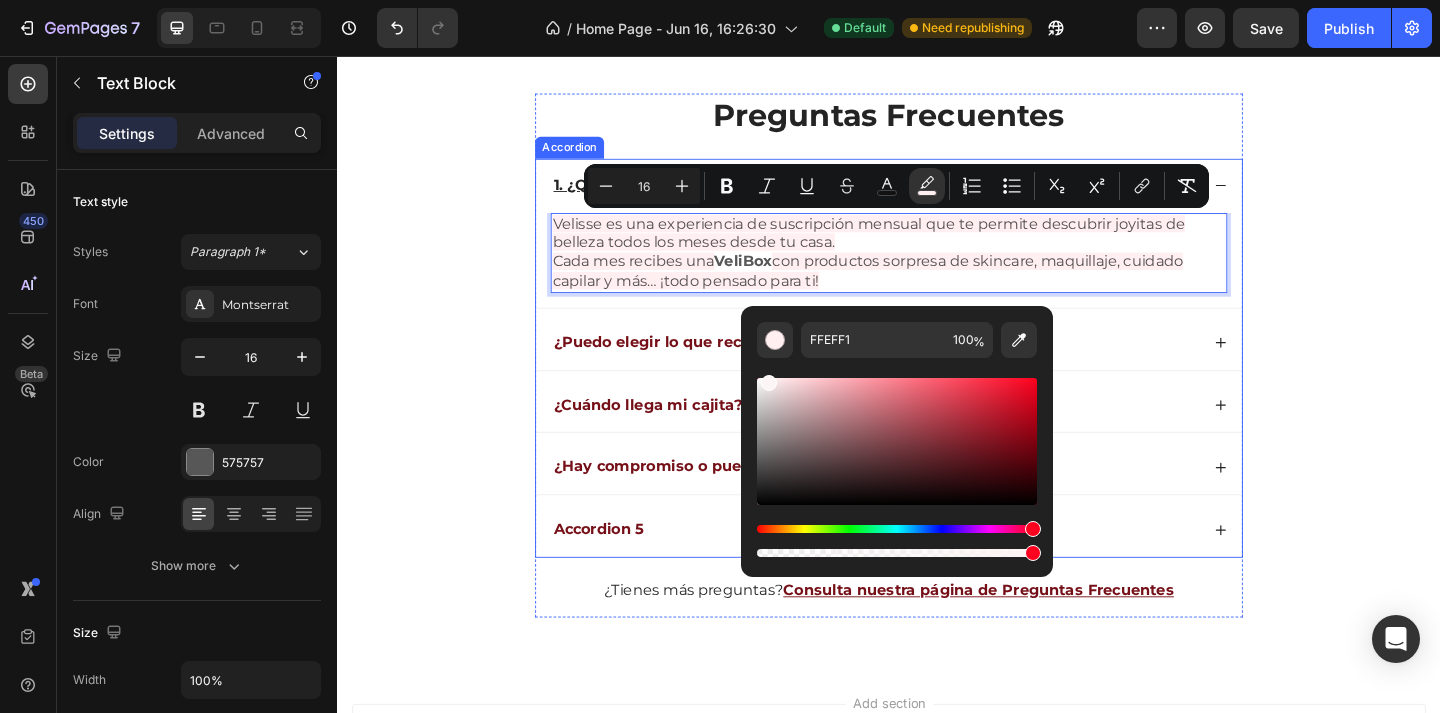 type on "FCFCFC" 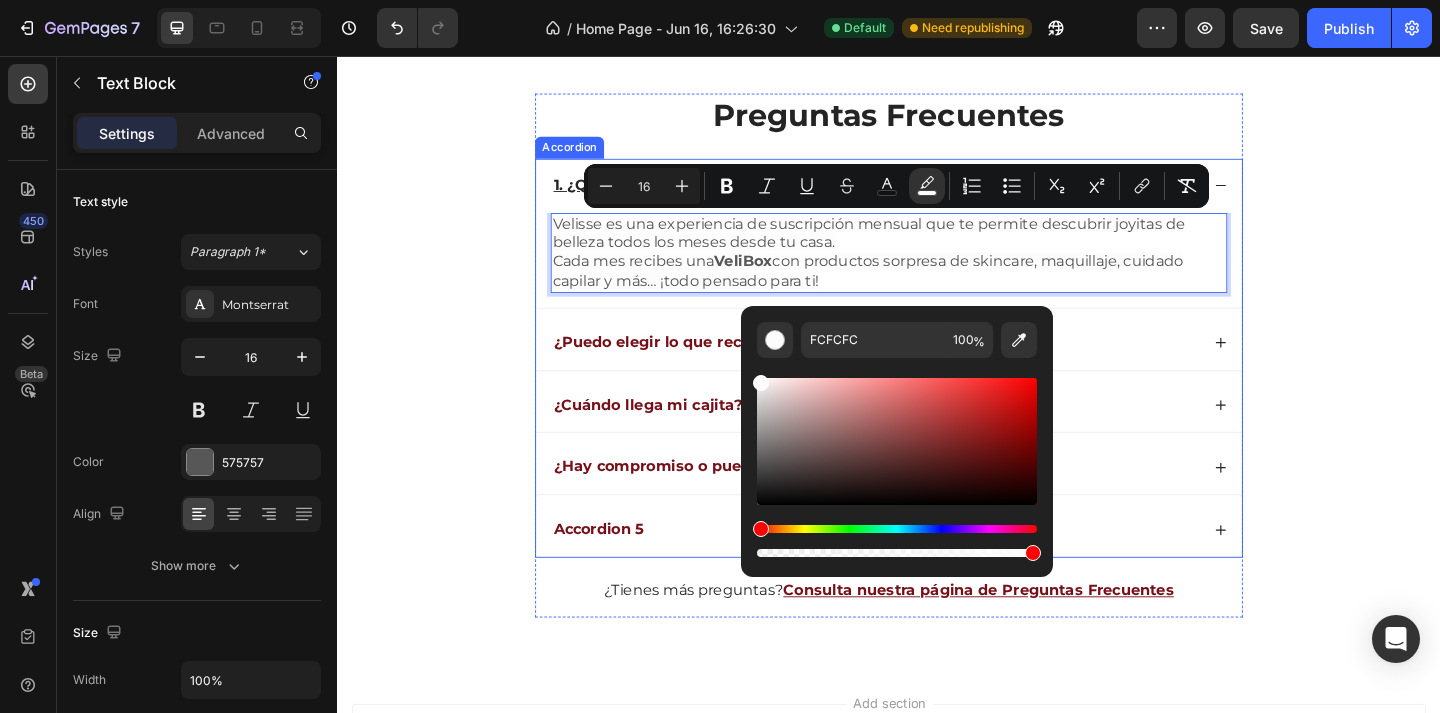 drag, startPoint x: 1110, startPoint y: 434, endPoint x: 744, endPoint y: 401, distance: 367.48468 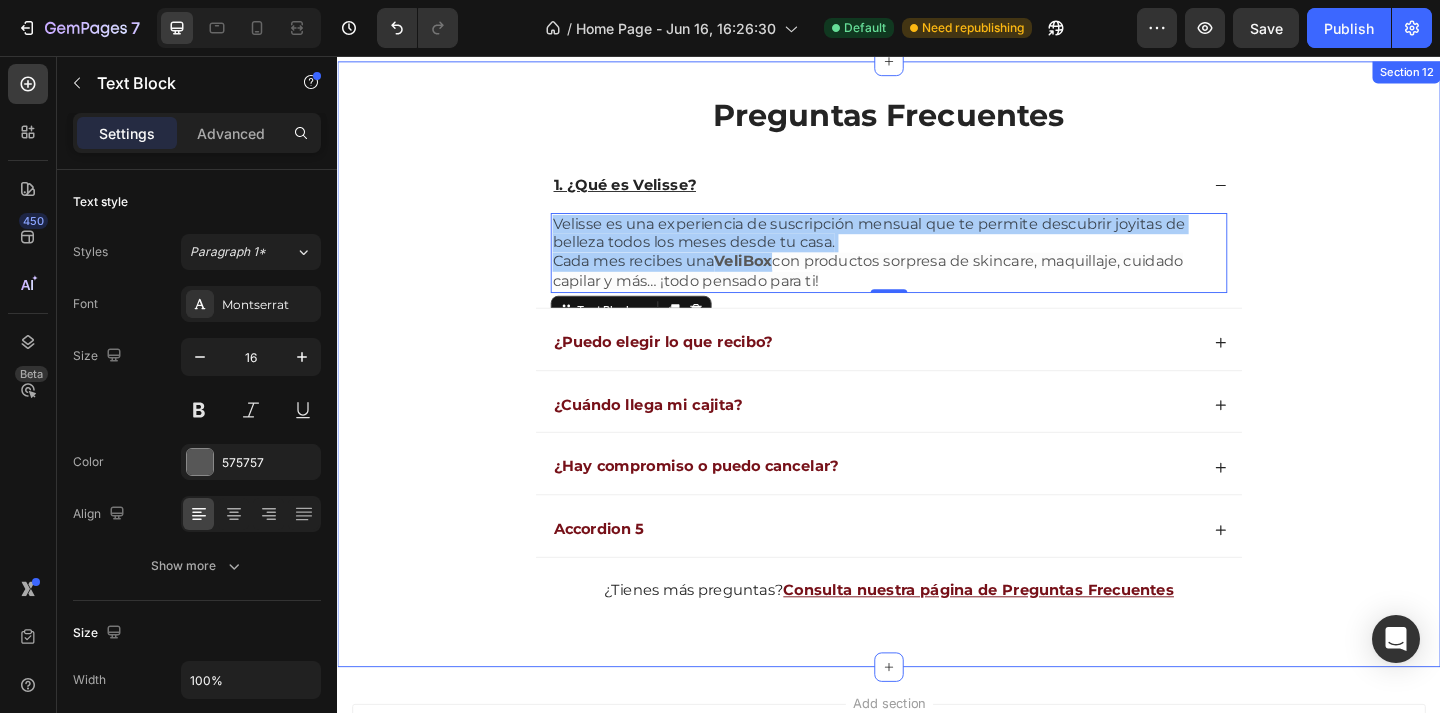 drag, startPoint x: 1377, startPoint y: 615, endPoint x: 436, endPoint y: 593, distance: 941.25714 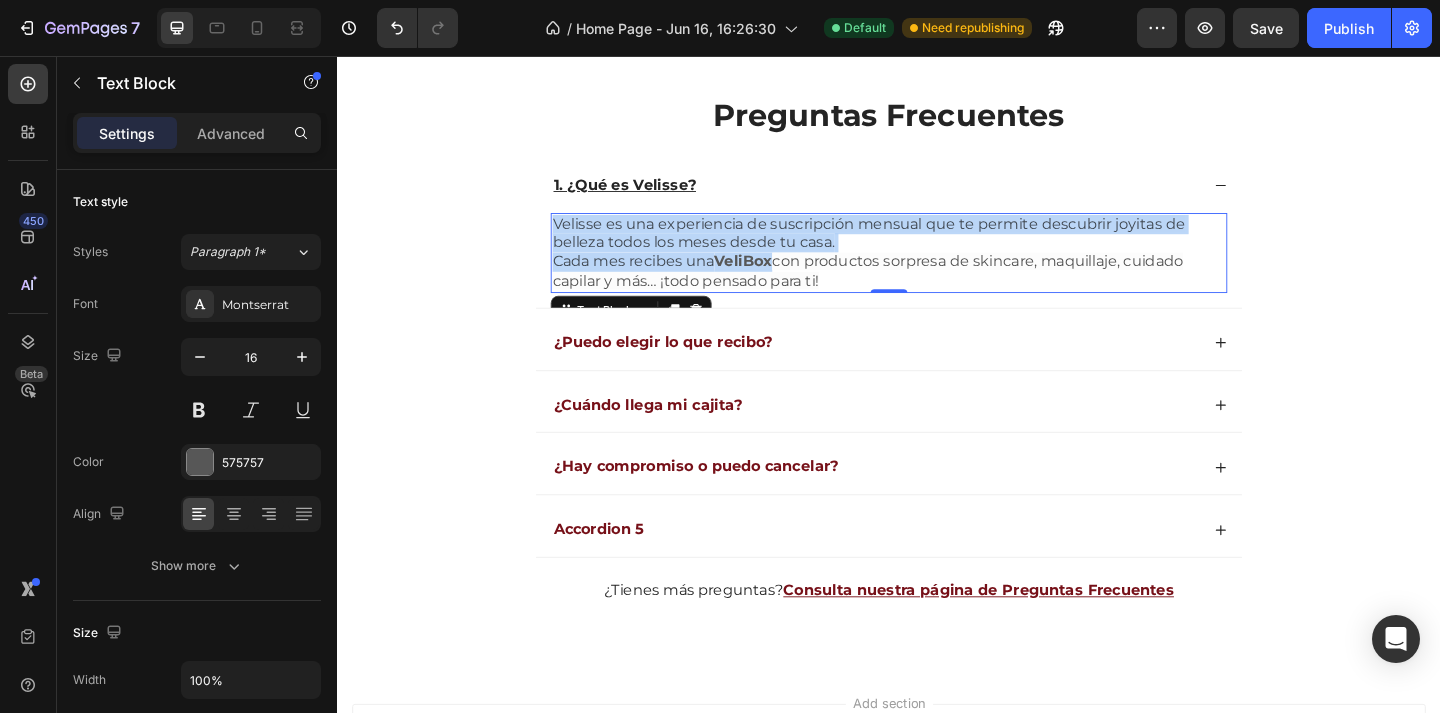 click on "con productos sorpresa de skincare, maquillaje, cuidado capilar y más… ¡todo pensado para ti!" at bounding box center [914, 290] 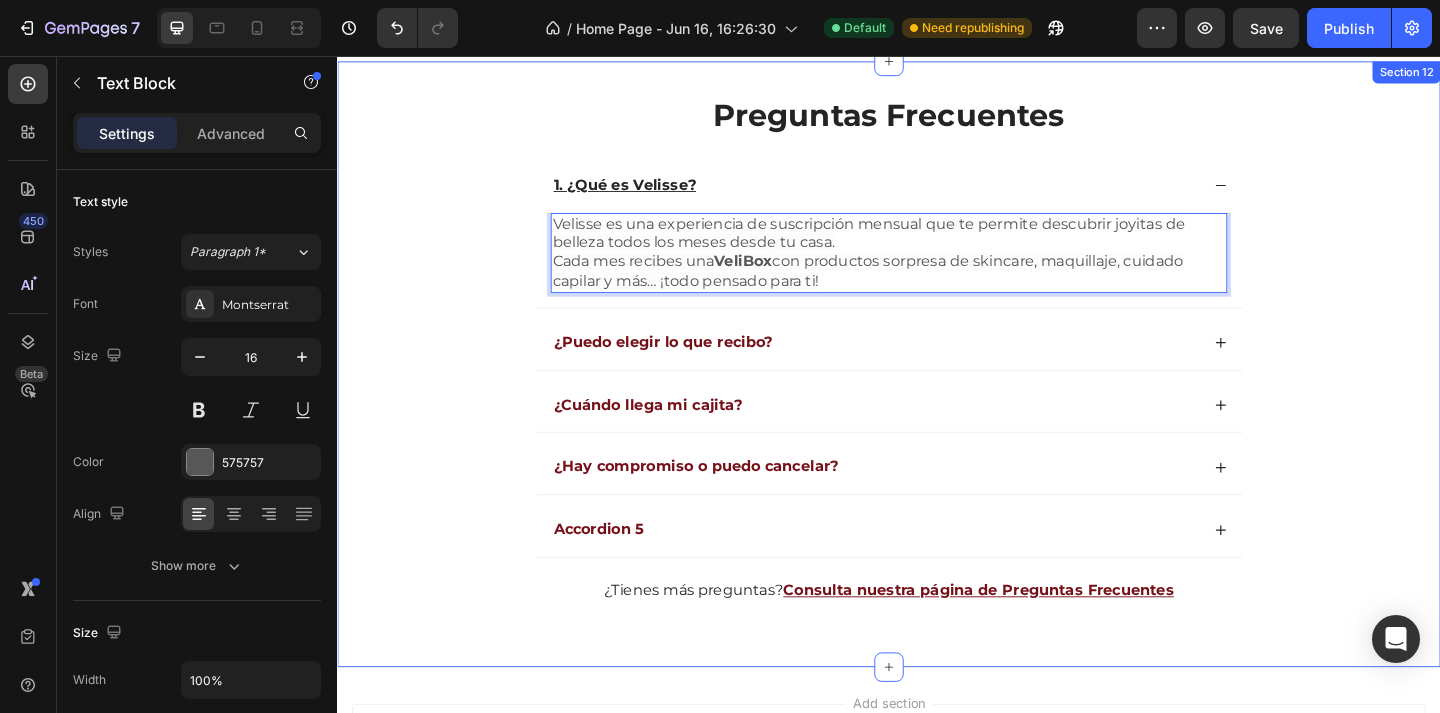 click on "Preguntas Frecuentes Heading
1. ¿Qué es Velisse? Velisse es una experiencia de suscripción mensual que te permite descubrir joyitas de belleza todos los meses desde tu casa. Cada mes recibes una  VeliBox  con productos sorpresa de skincare, maquillaje, cuidado capilar y más… ¡todo pensado para ti! Text Block   0
¿Puedo elegir lo que recibo?
¿Cuándo llega mi cajita?
¿Hay compromiso o puedo cancelar?
Accordion 5 Accordion ¿Tienes más preguntas?  Consulta nuestra página de Preguntas Frecuentes Text Block Row" at bounding box center (937, 390) 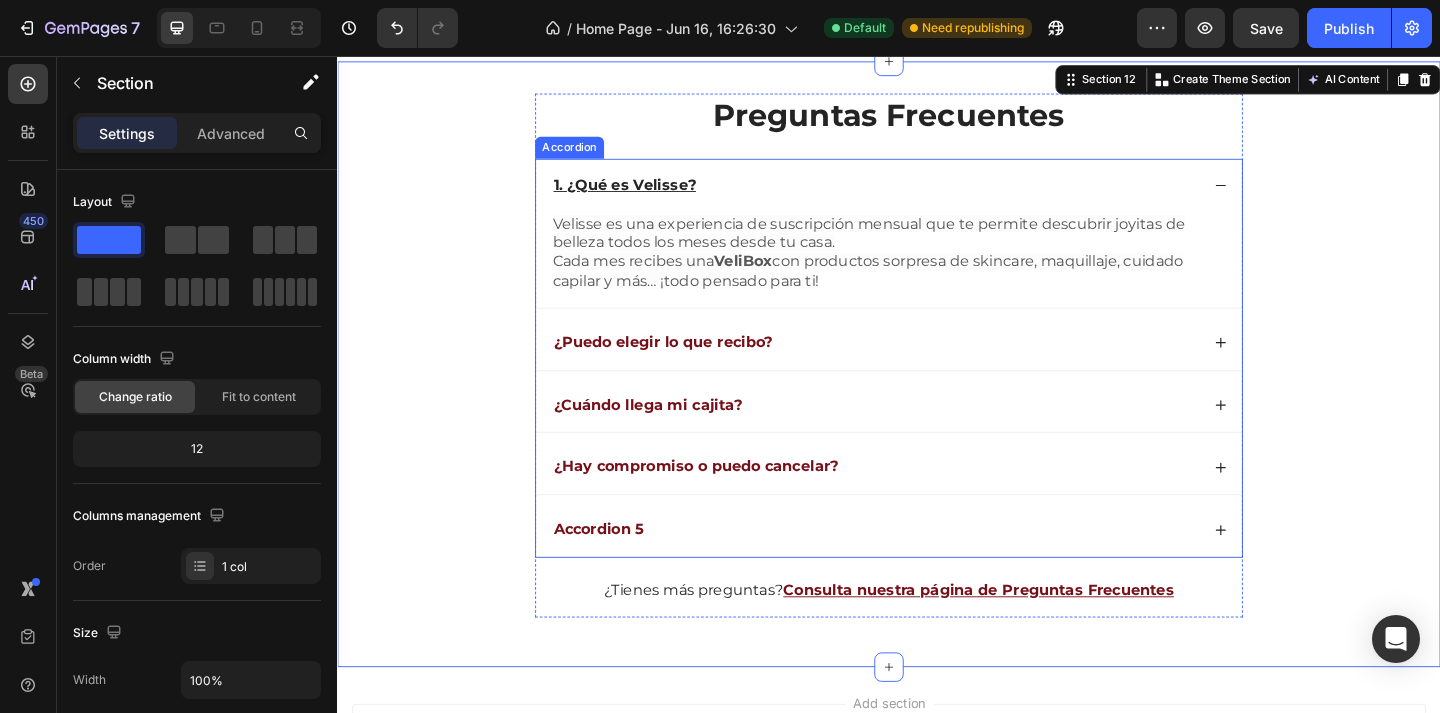 click on "¿Puedo elegir lo que recibo?" at bounding box center [922, 368] 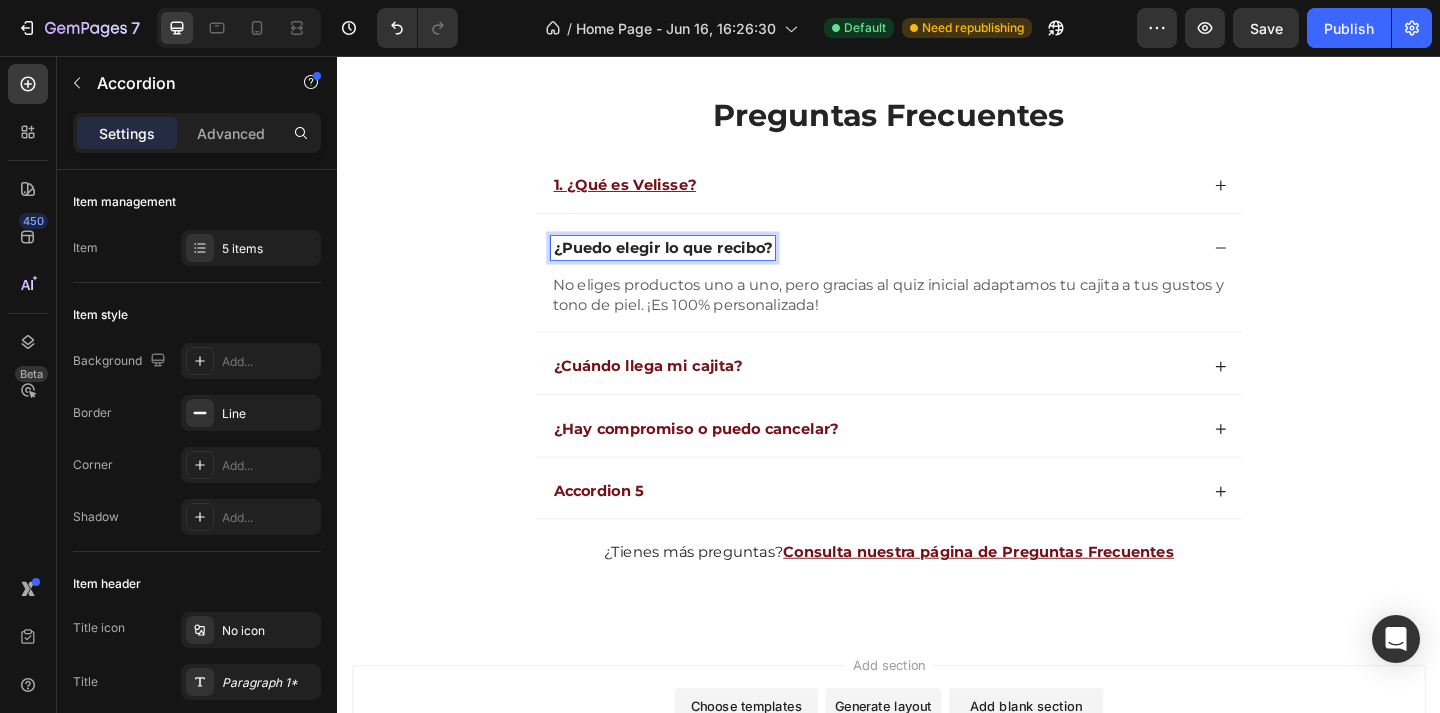 click on "¿Puedo elegir lo que recibo?" at bounding box center [691, 265] 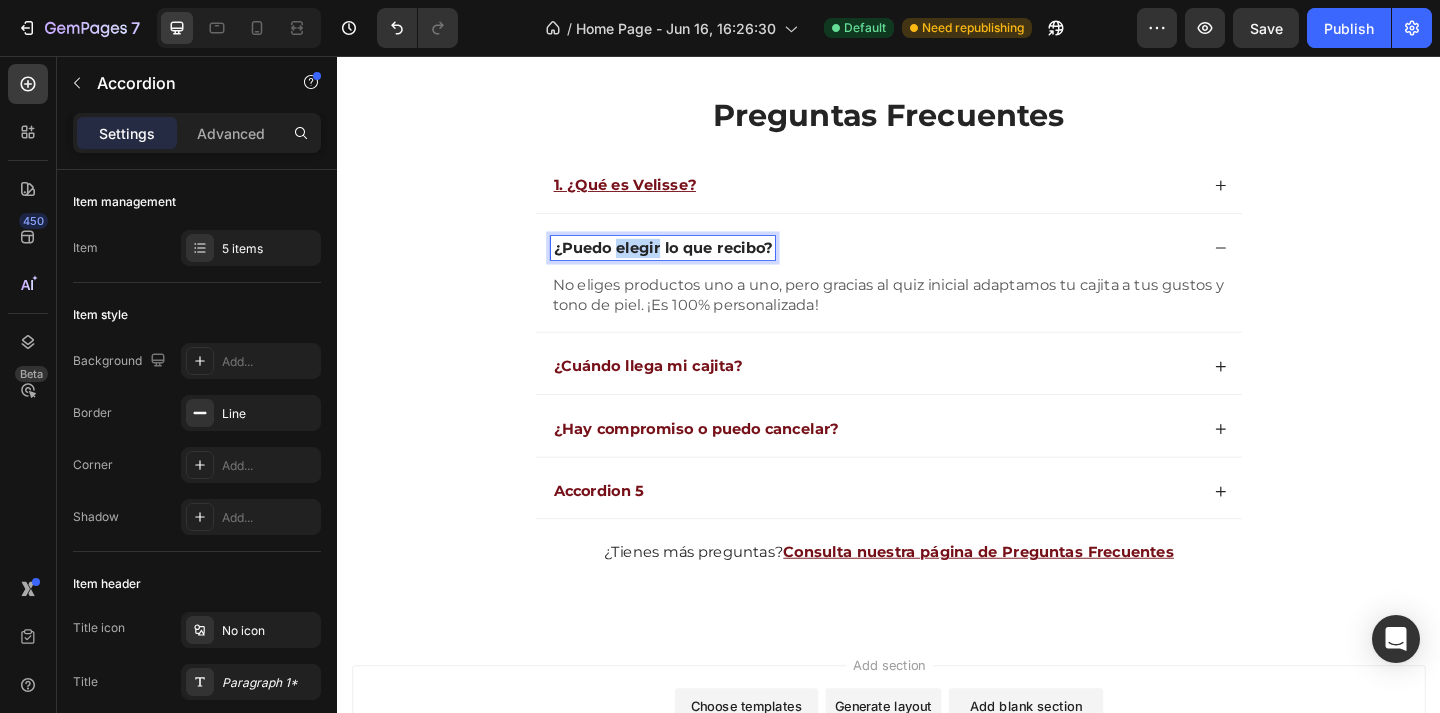click on "¿Puedo elegir lo que recibo?" at bounding box center [691, 265] 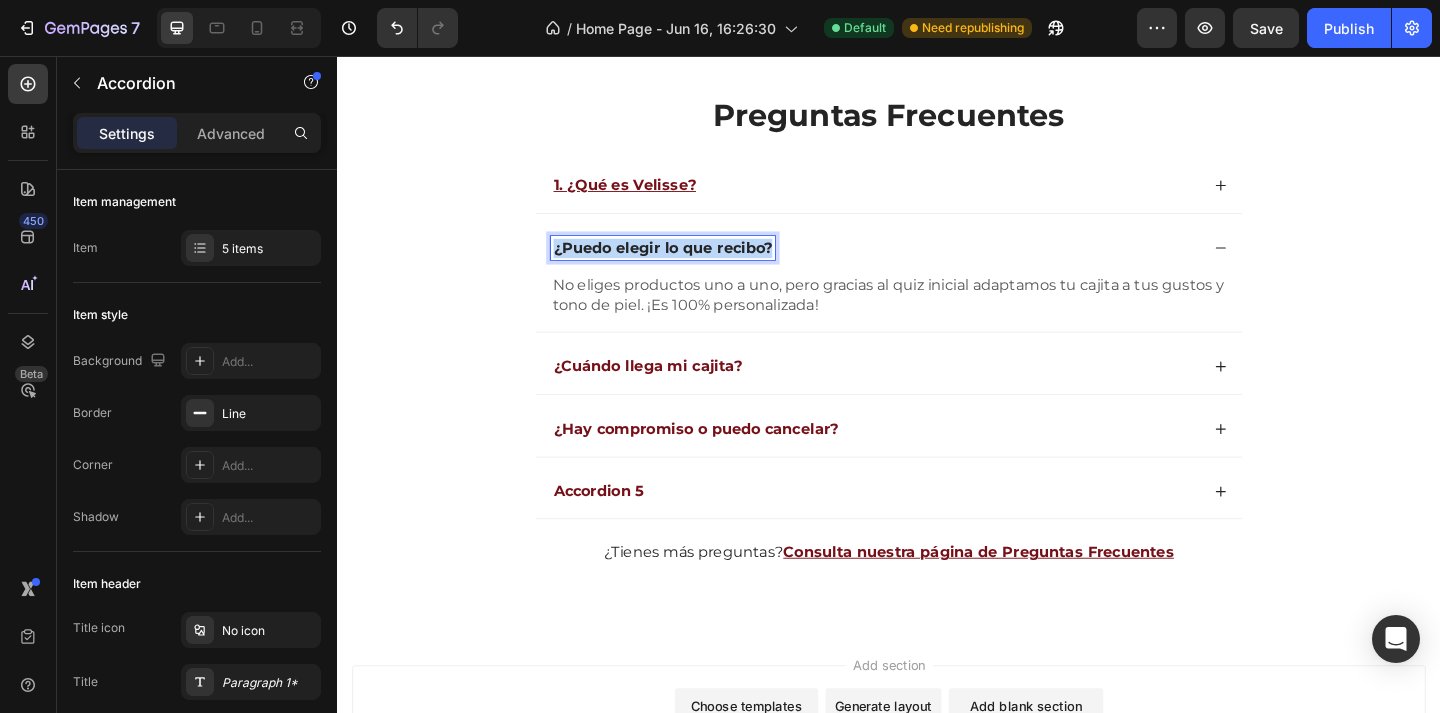 click on "¿Puedo elegir lo que recibo?" at bounding box center [691, 265] 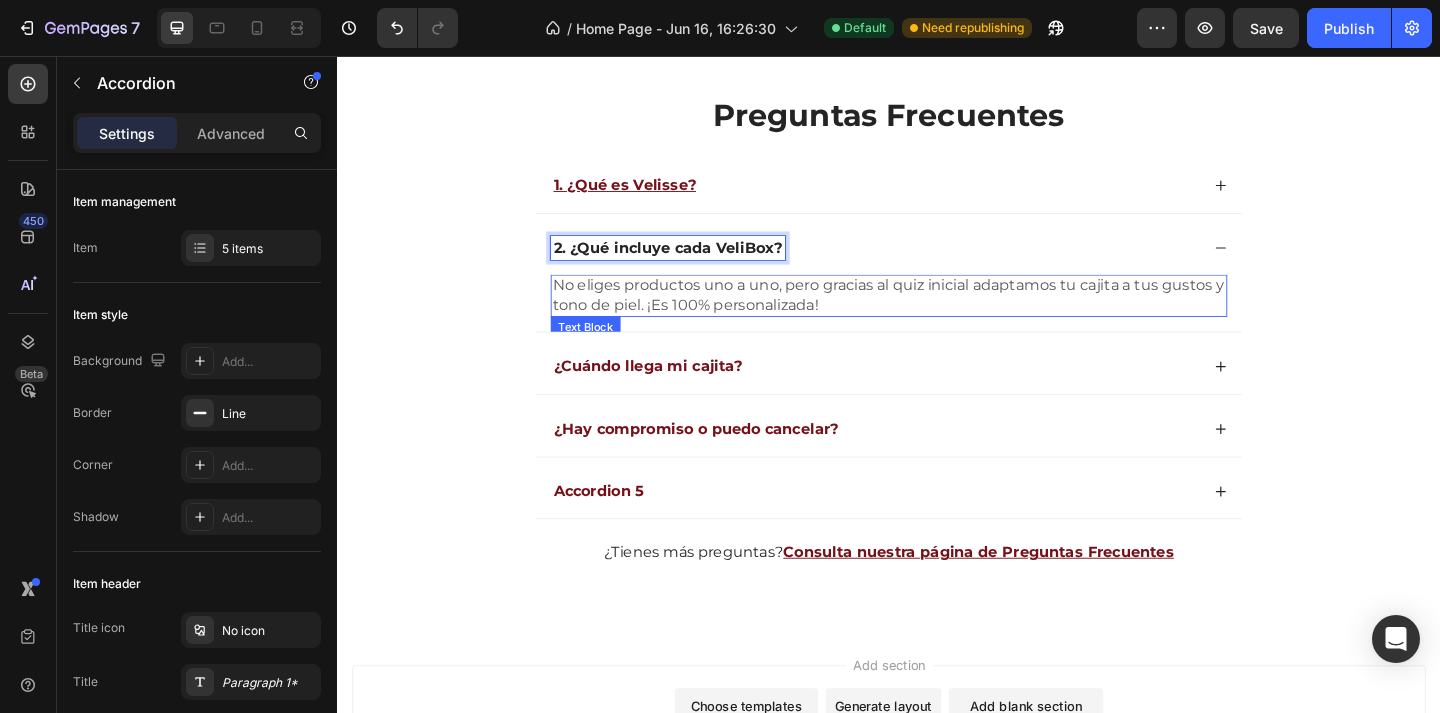 click on "No eliges productos uno a uno, pero gracias al quiz inicial adaptamos tu cajita a tus gustos y tono de piel. ¡Es 100% personalizada!" at bounding box center [937, 317] 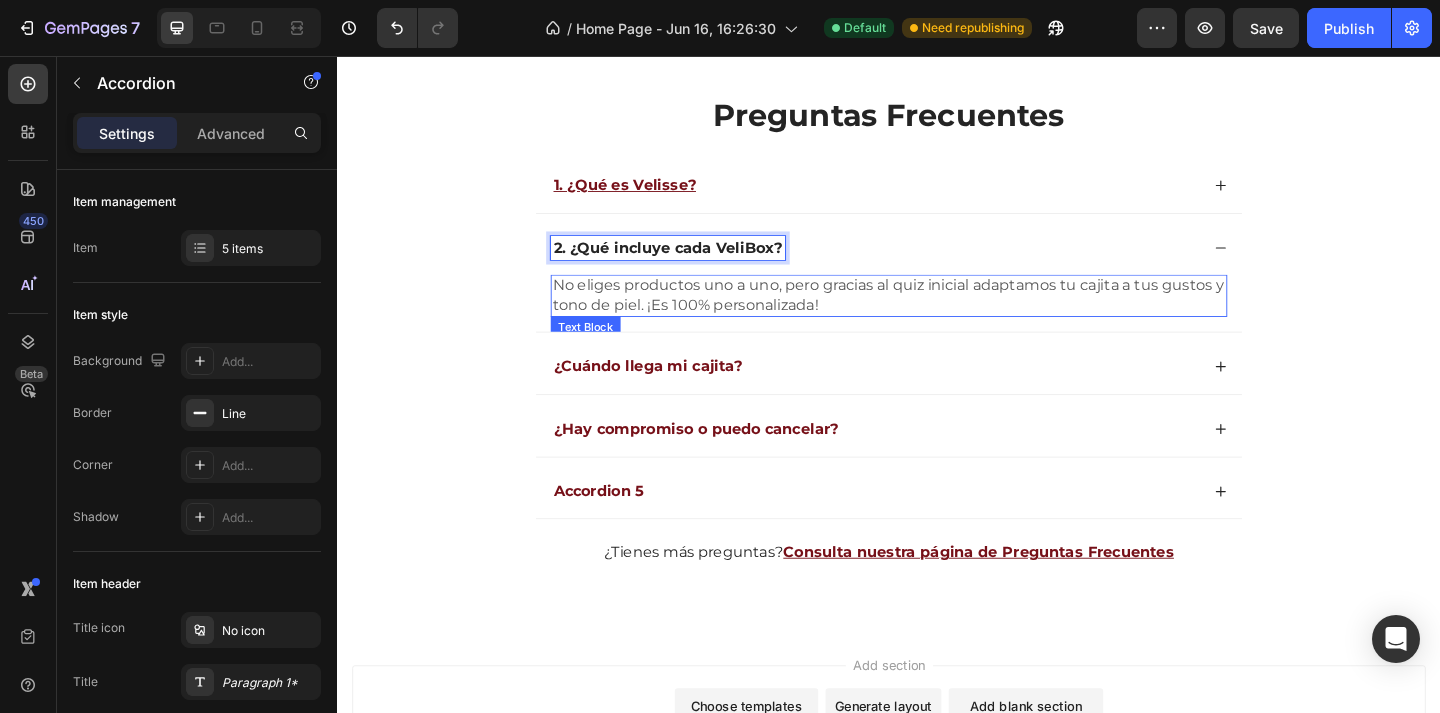 click on "No eliges productos uno a uno, pero gracias al quiz inicial adaptamos tu cajita a tus gustos y tono de piel. ¡Es 100% personalizada!" at bounding box center (937, 317) 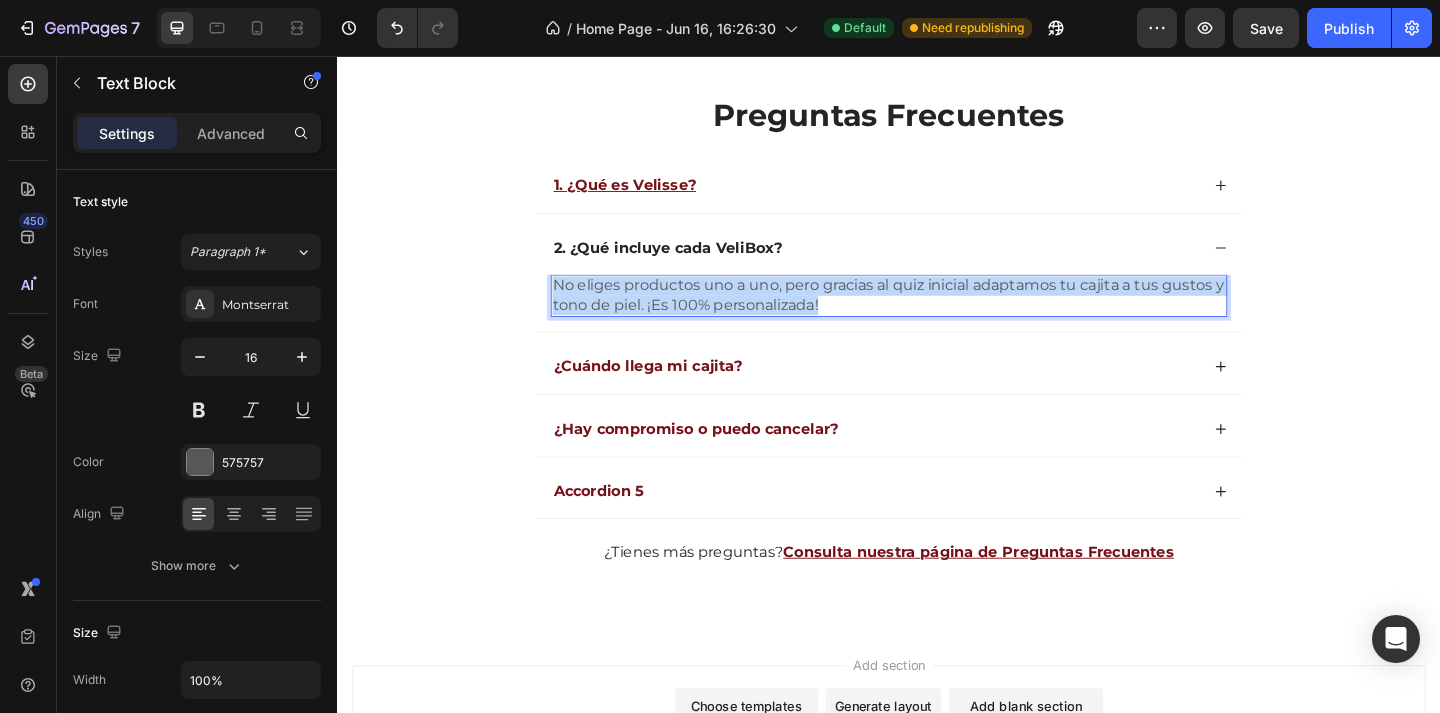 click on "No eliges productos uno a uno, pero gracias al quiz inicial adaptamos tu cajita a tus gustos y tono de piel. ¡Es 100% personalizada!" at bounding box center (937, 317) 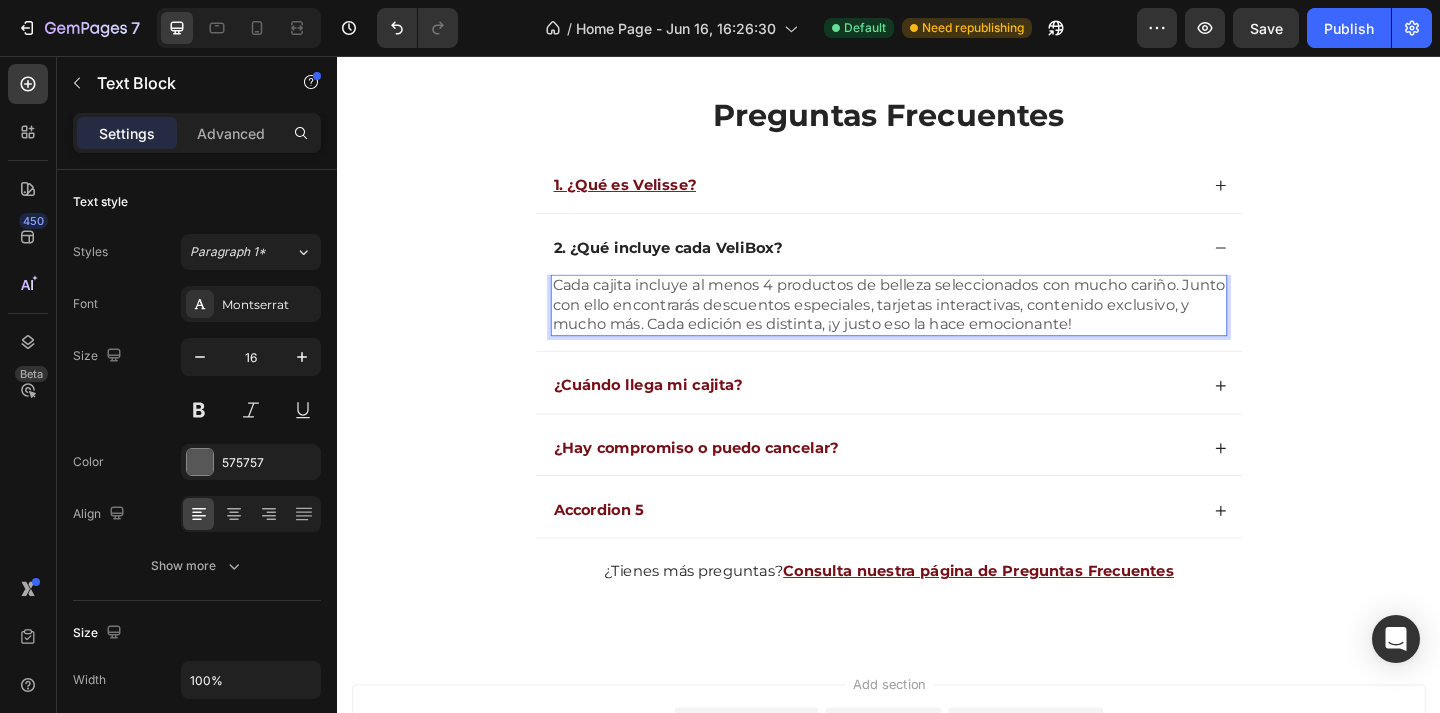 click on "Cada cajita incluye al menos 4 productos de belleza seleccionados con mucho cariño. Junto con ello encontrarás descuentos especiales, tarjetas interactivas, contenido exclusivo, y mucho más. Cada edición es distinta, ¡y justo eso la hace emocionante!" at bounding box center (937, 327) 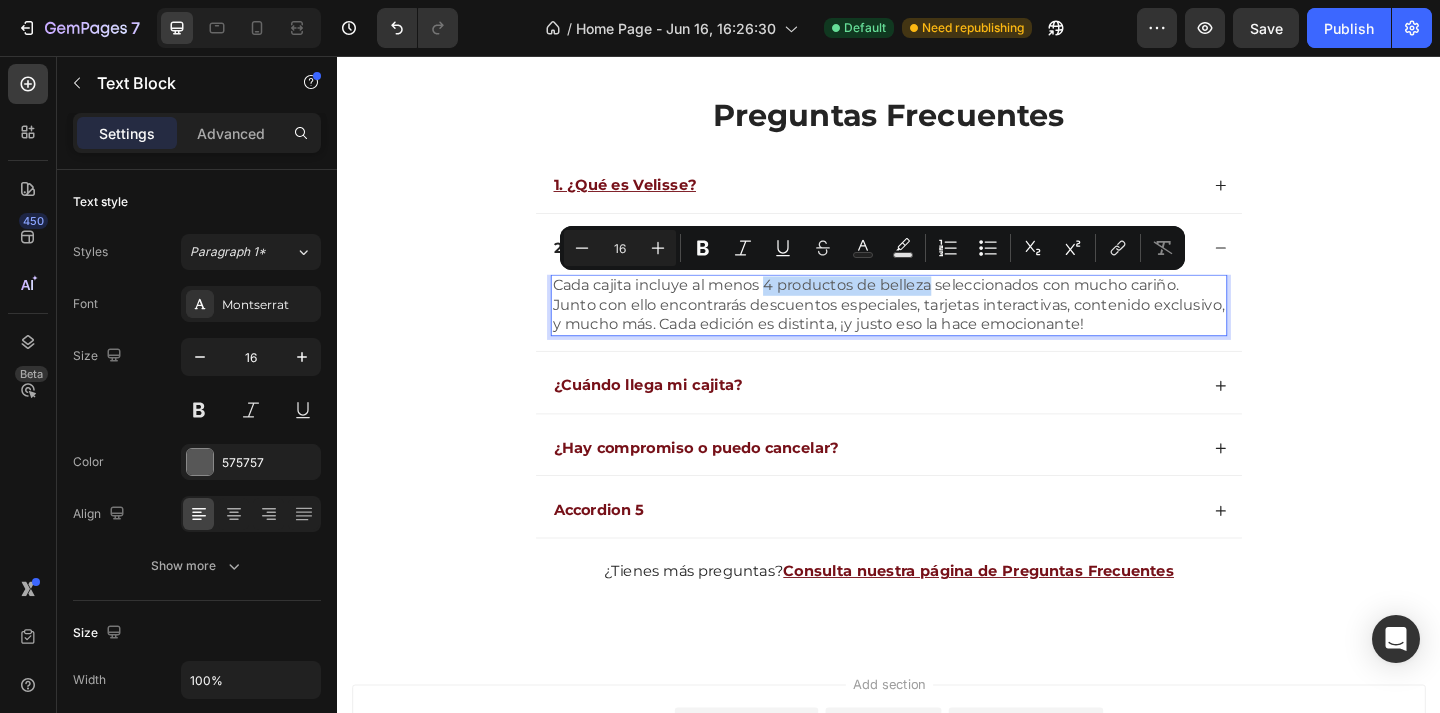 drag, startPoint x: 804, startPoint y: 309, endPoint x: 983, endPoint y: 308, distance: 179.00279 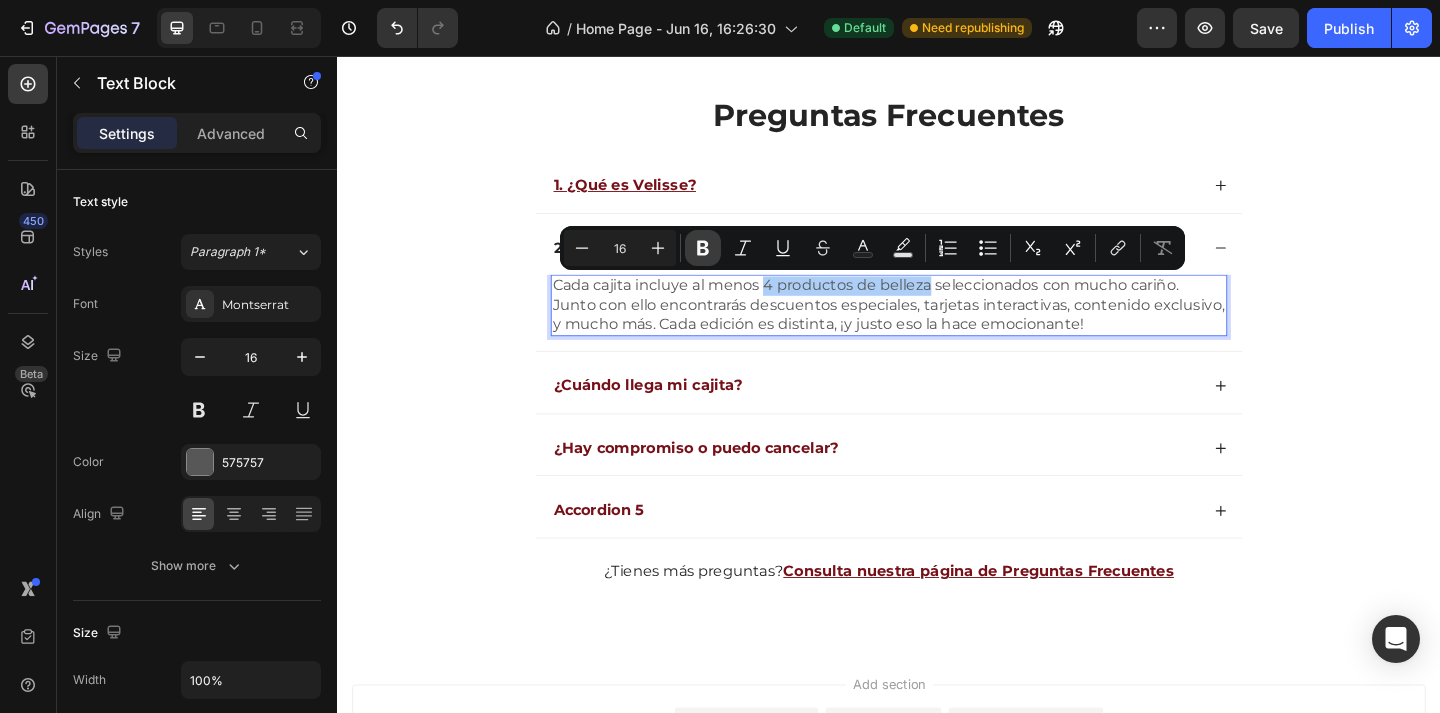 click on "Bold" at bounding box center (703, 248) 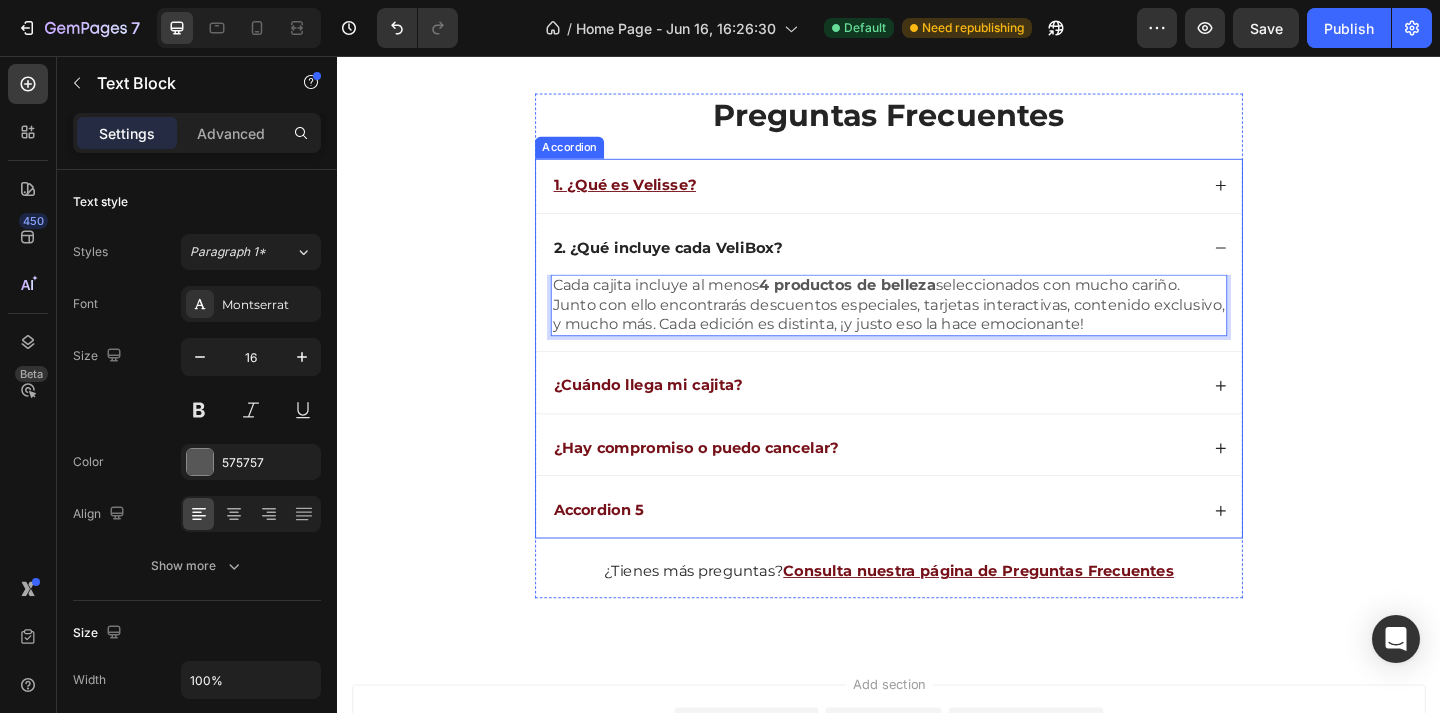 click on "¿Cuándo llega mi cajita?" at bounding box center (922, 415) 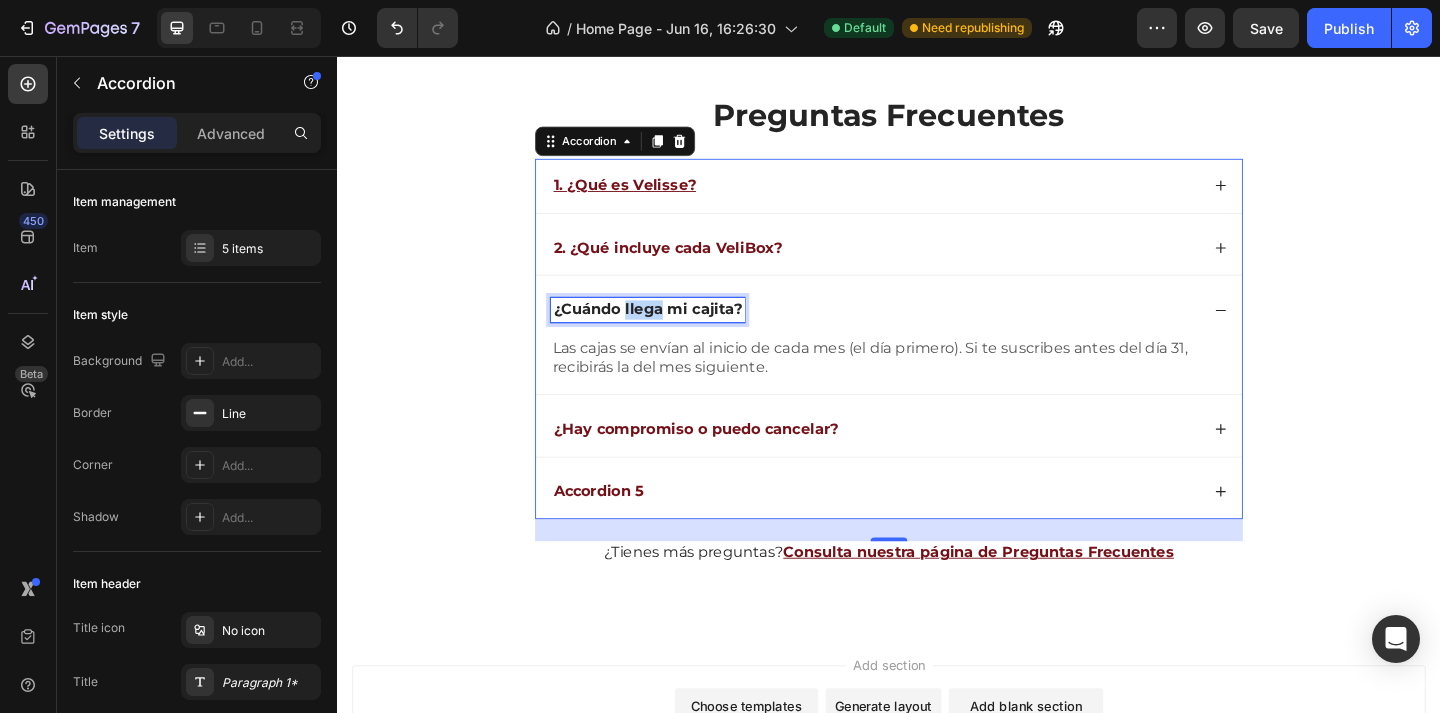 click on "¿Cuándo llega mi cajita?" at bounding box center [674, 332] 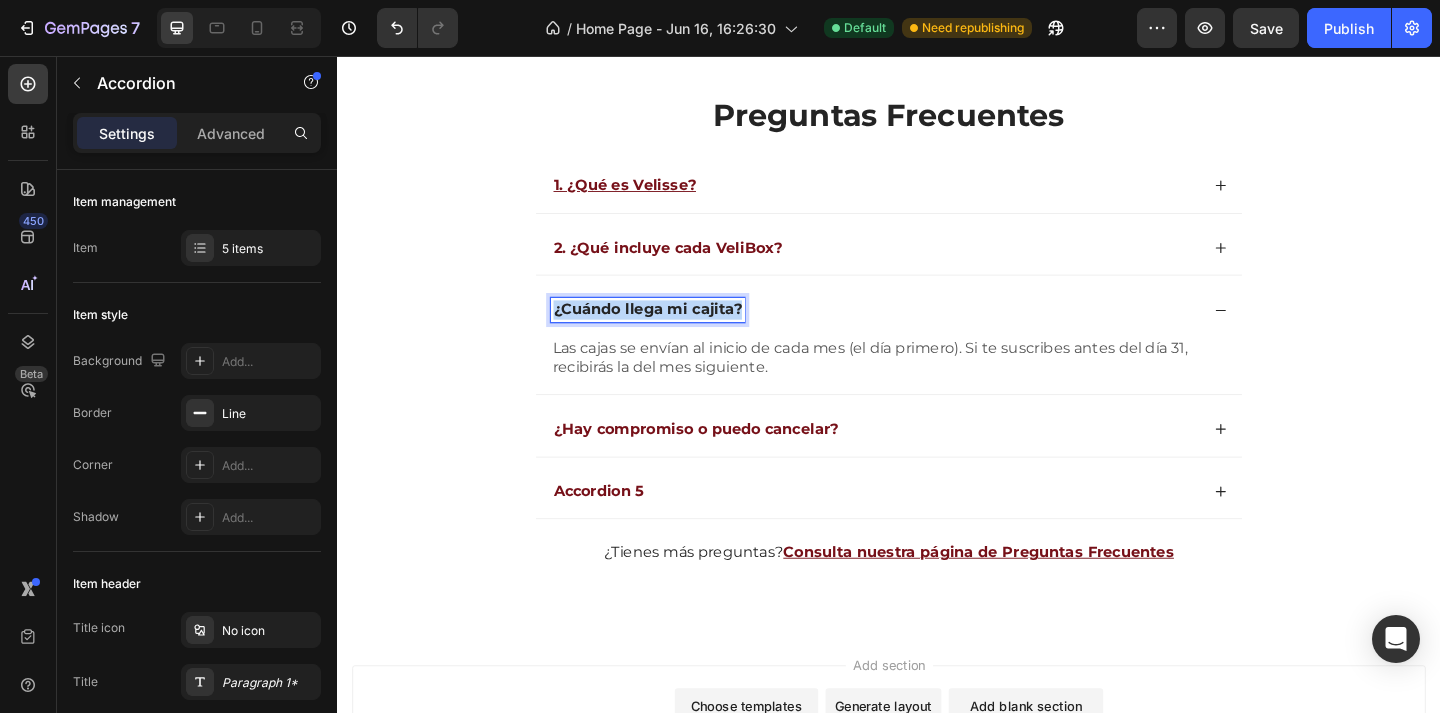 click on "¿Cuándo llega mi cajita?" at bounding box center [674, 332] 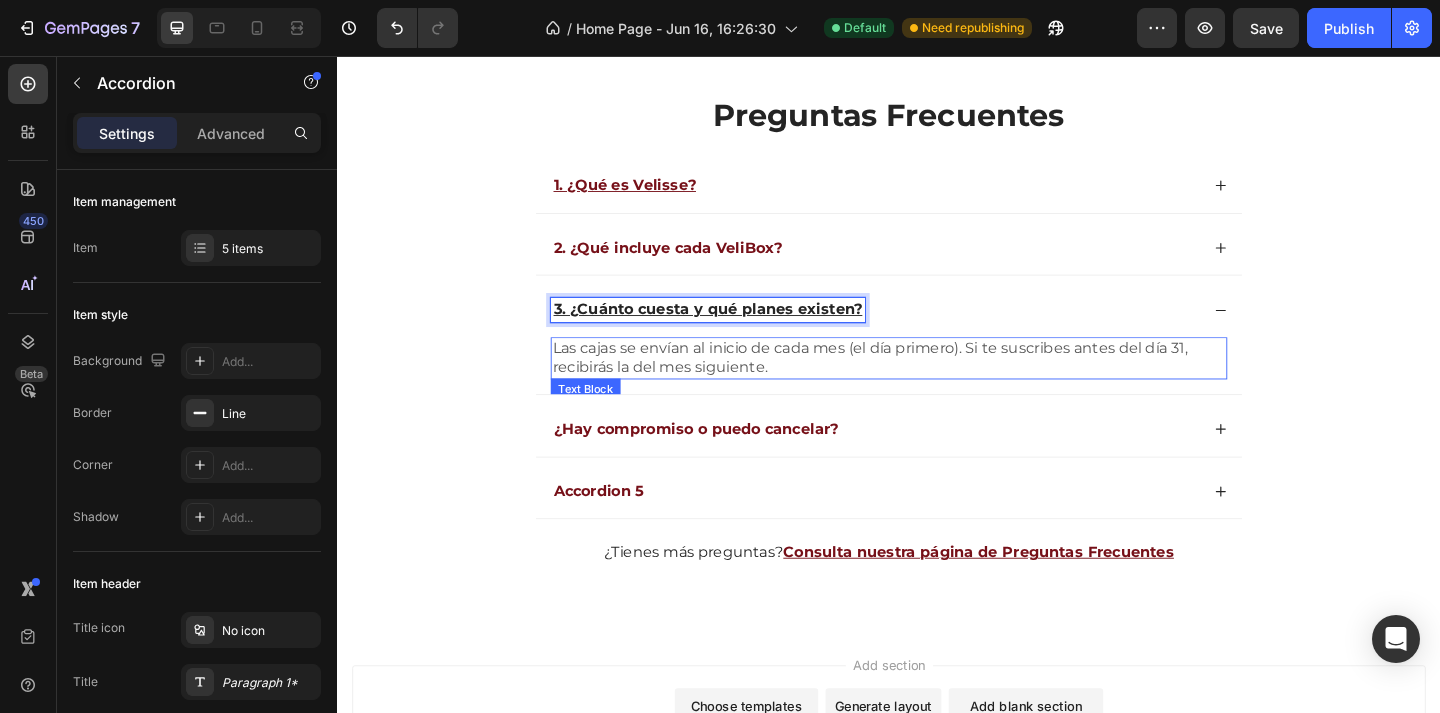 click on "Las cajas se envían al inicio de cada mes (el día primero). Si te suscribes antes del día 31, recibirás la del mes siguiente." at bounding box center (937, 385) 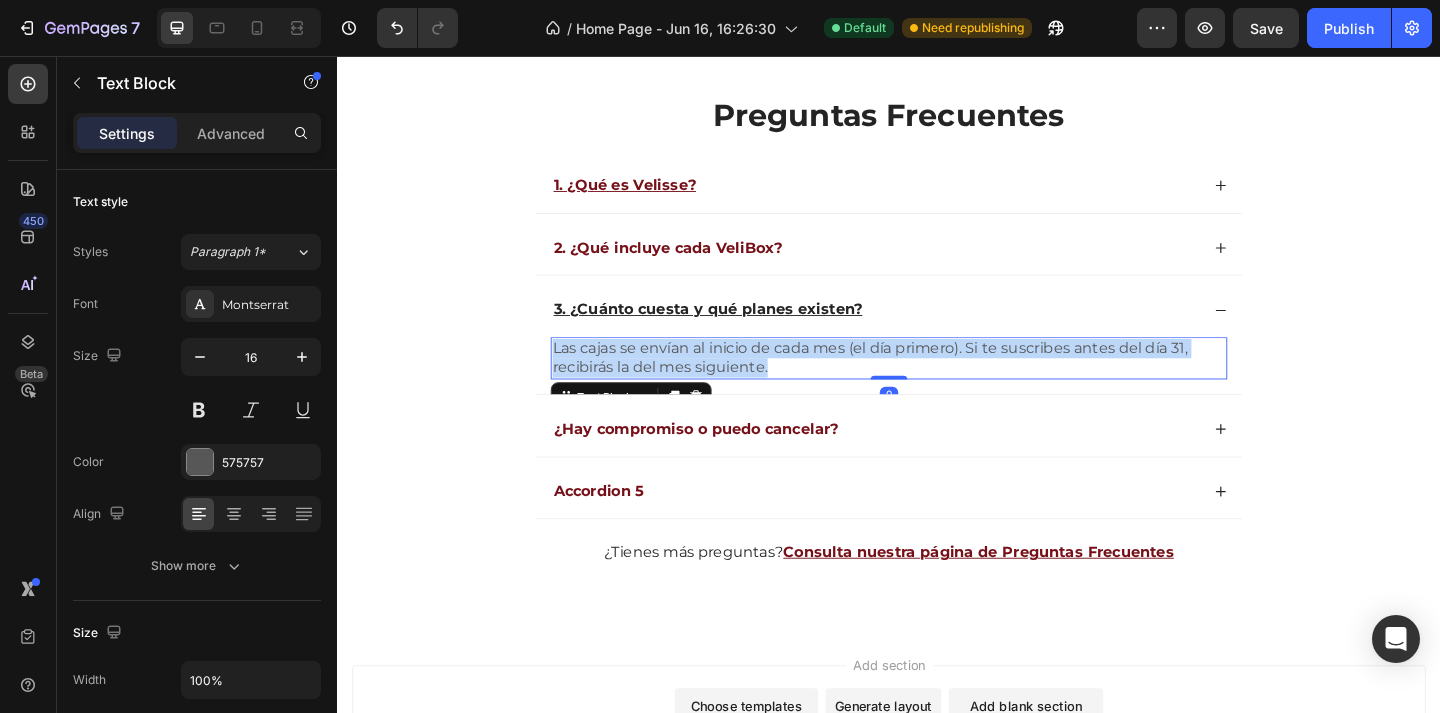 click on "Las cajas se envían al inicio de cada mes (el día primero). Si te suscribes antes del día 31, recibirás la del mes siguiente." at bounding box center [937, 385] 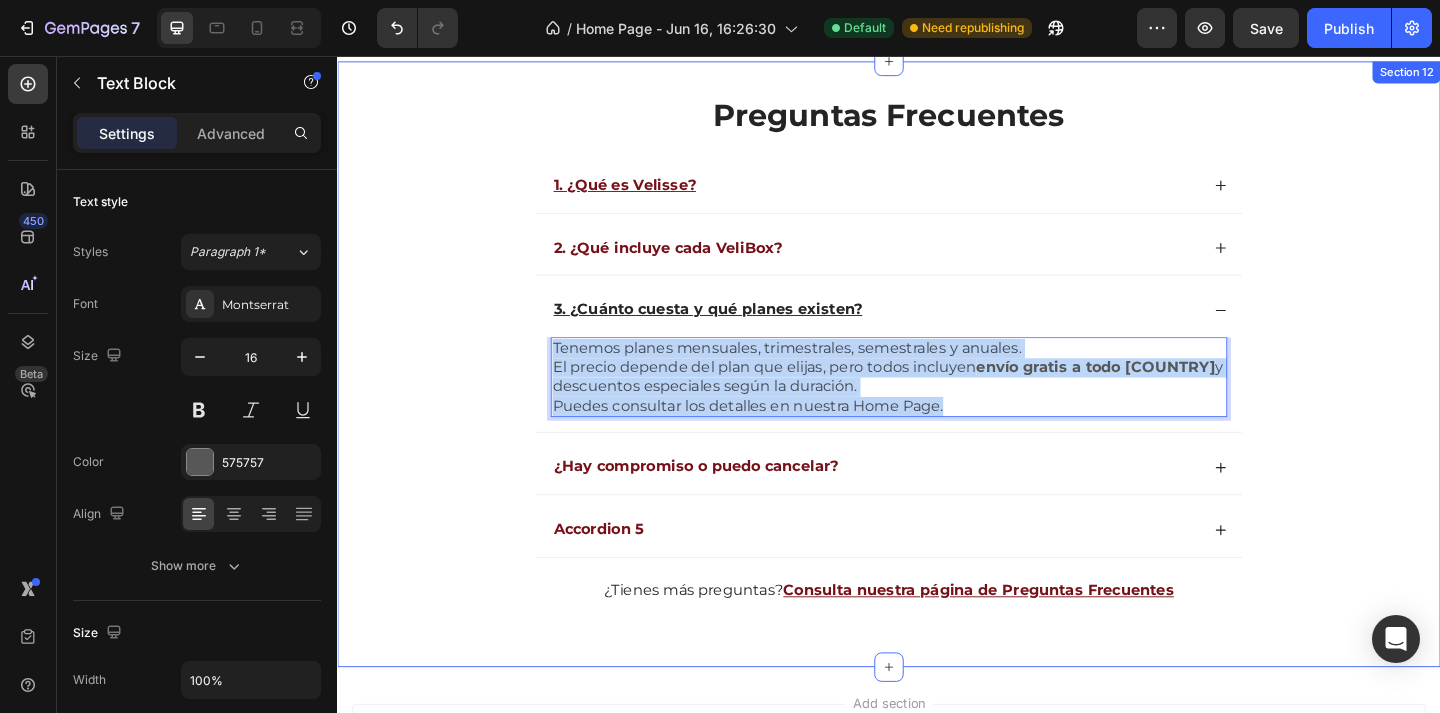 drag, startPoint x: 1064, startPoint y: 434, endPoint x: 521, endPoint y: 340, distance: 551.07623 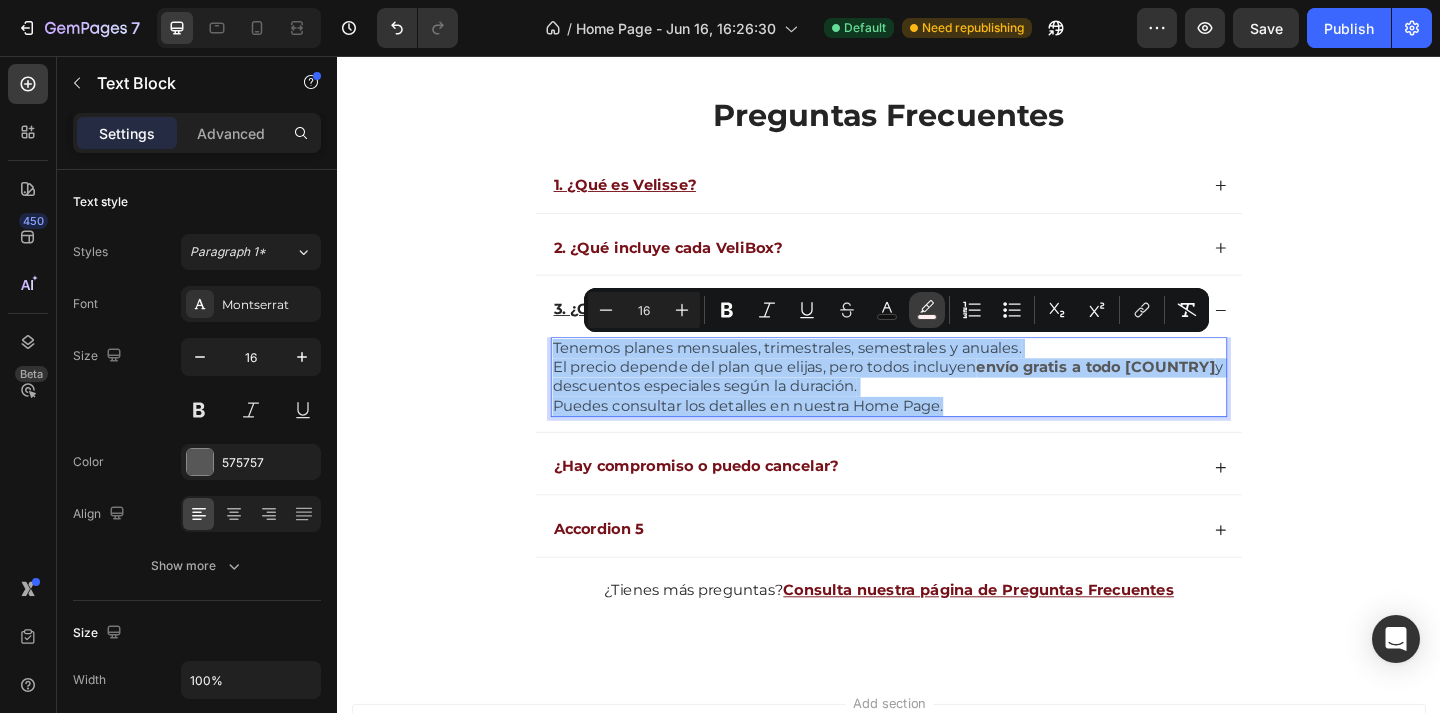 click 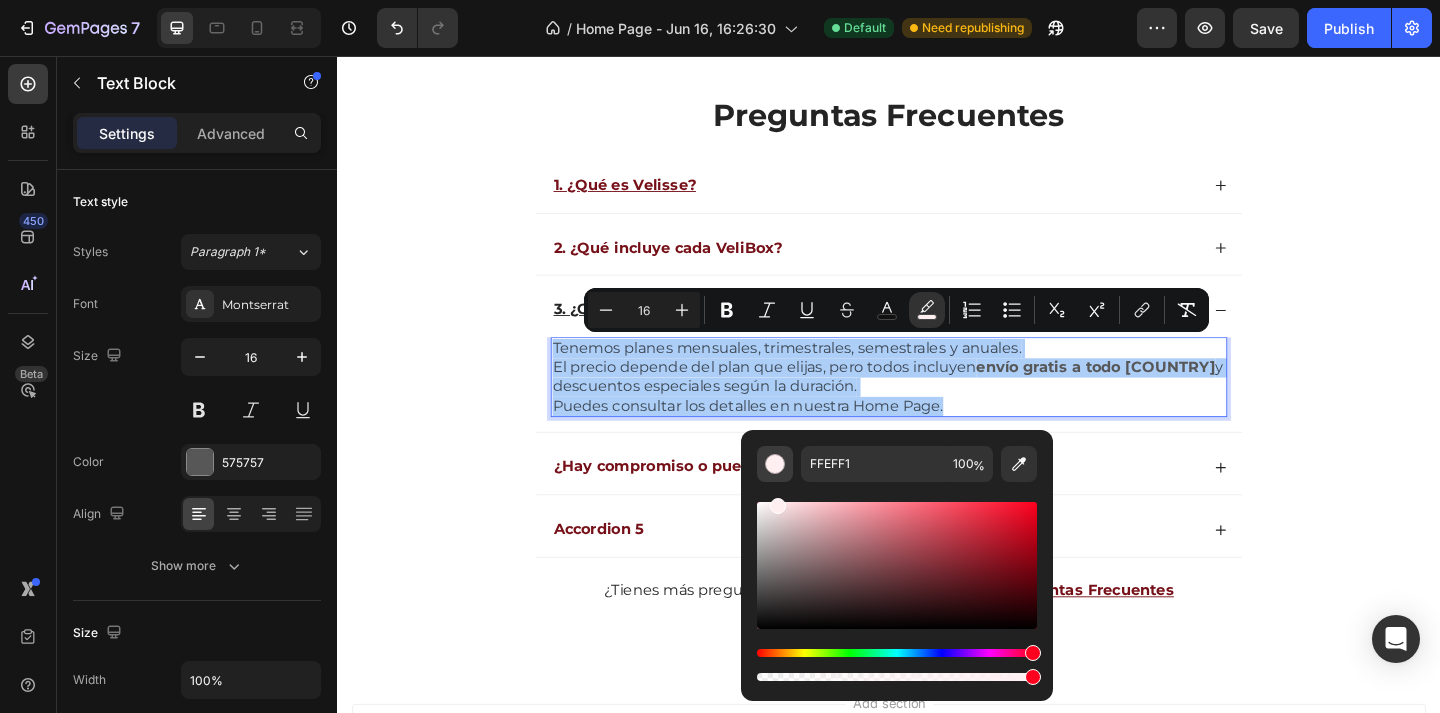 click at bounding box center [775, 464] 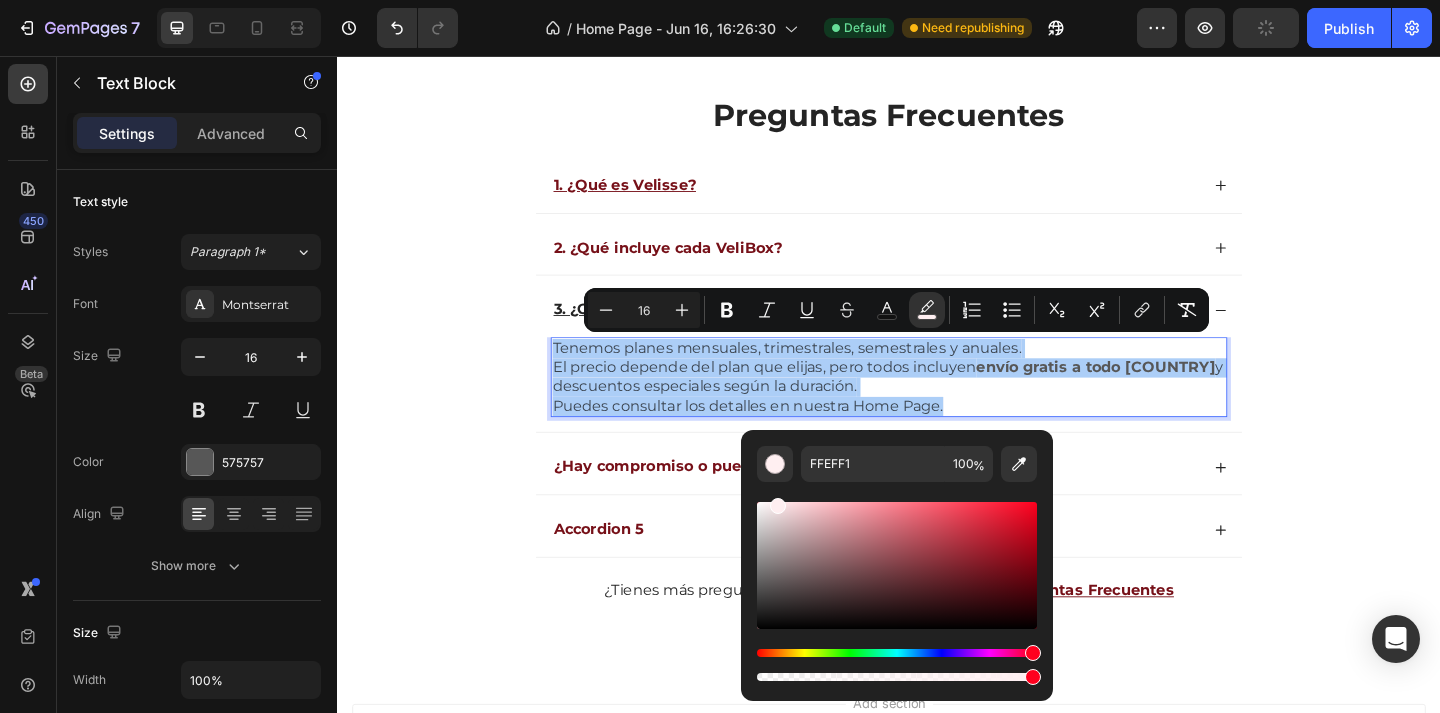 click at bounding box center [897, 583] 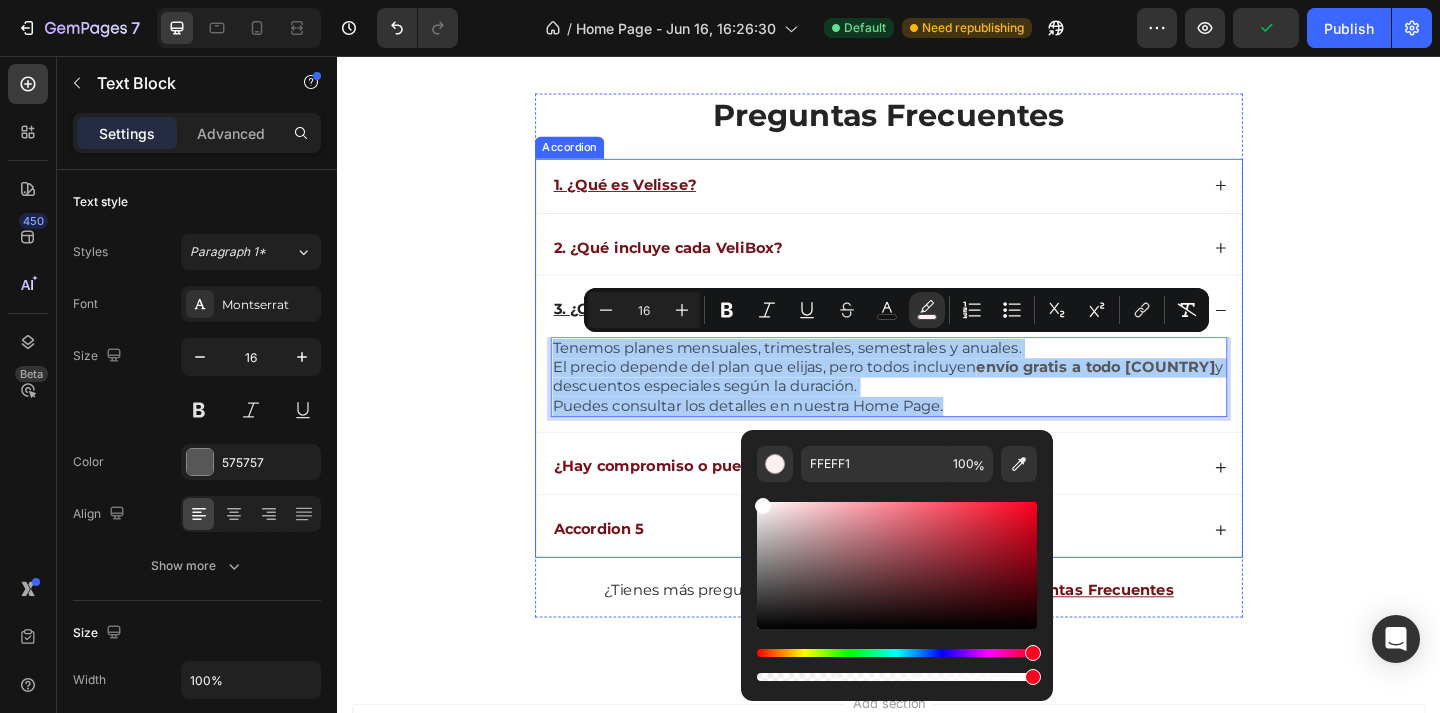 drag, startPoint x: 1098, startPoint y: 556, endPoint x: 714, endPoint y: 540, distance: 384.3332 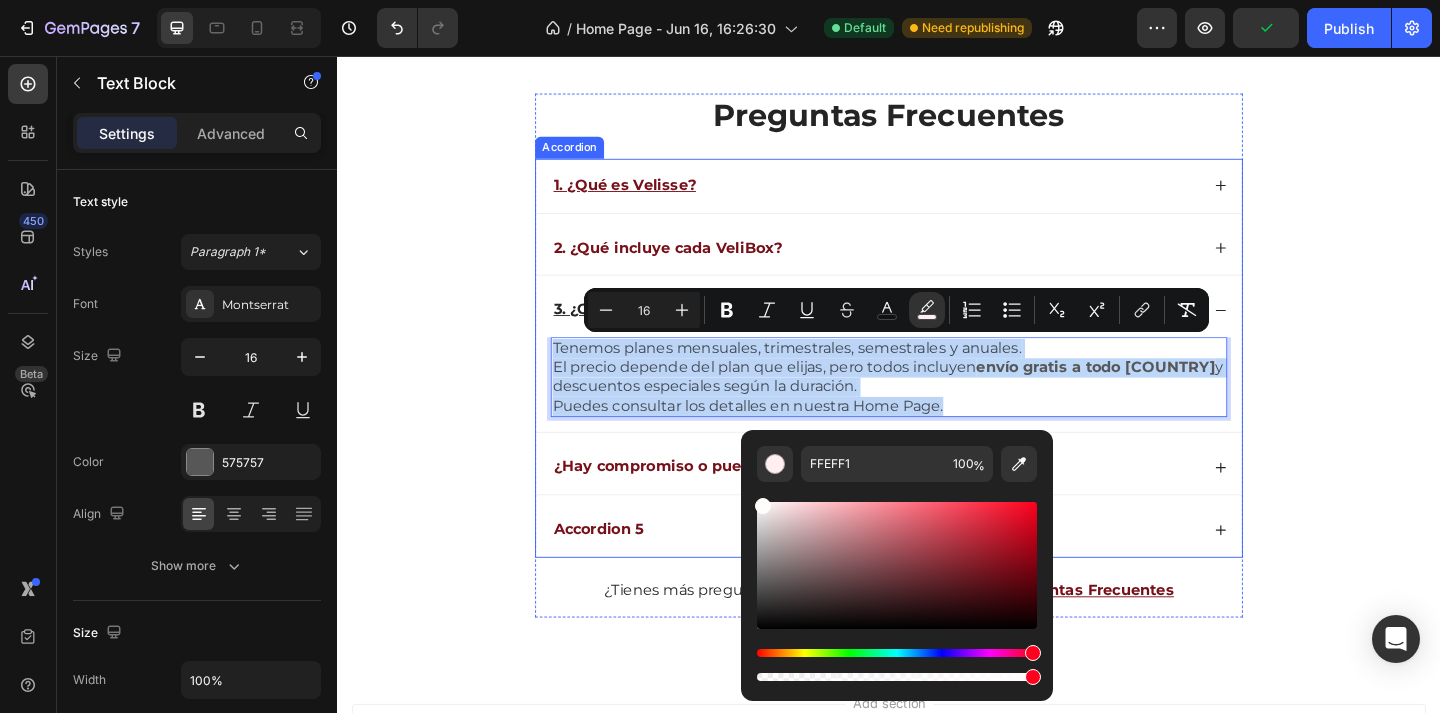 type on "FFFCFC" 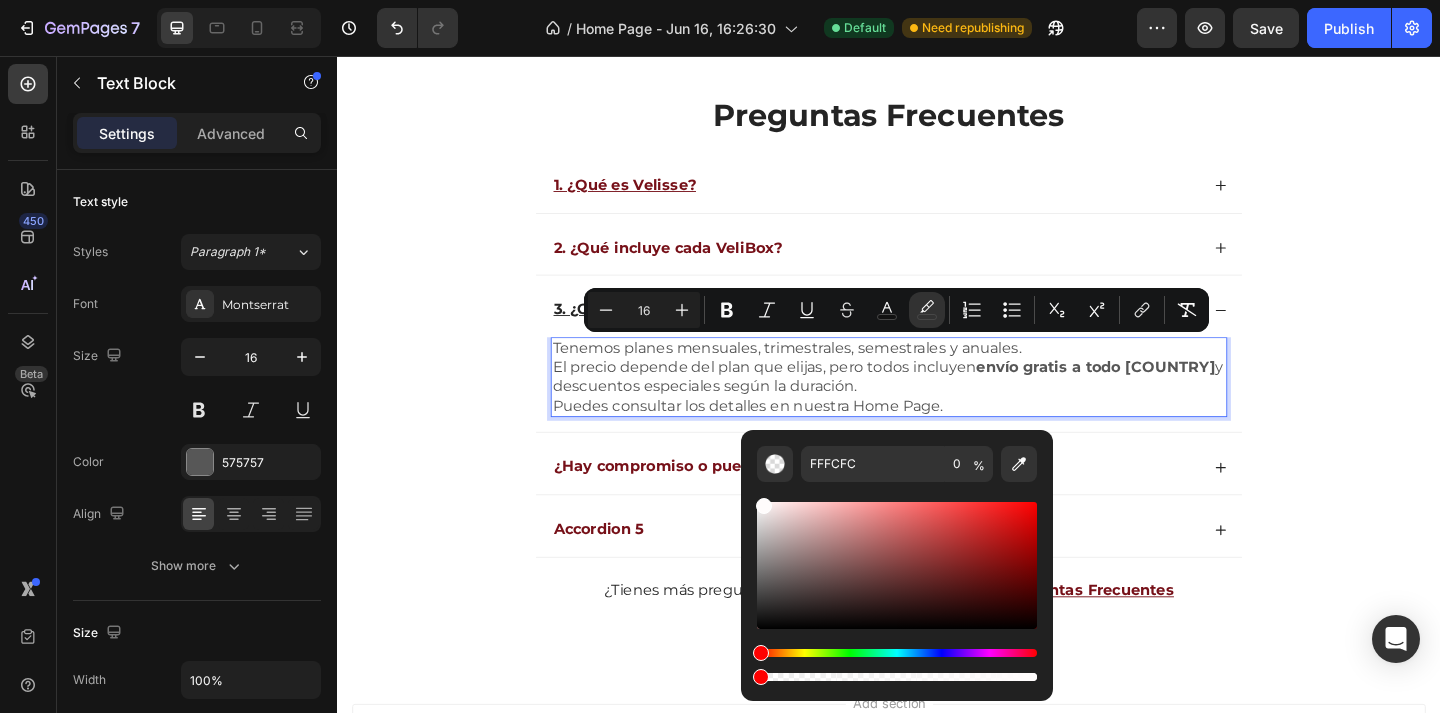 drag, startPoint x: 1365, startPoint y: 736, endPoint x: 713, endPoint y: 729, distance: 652.0376 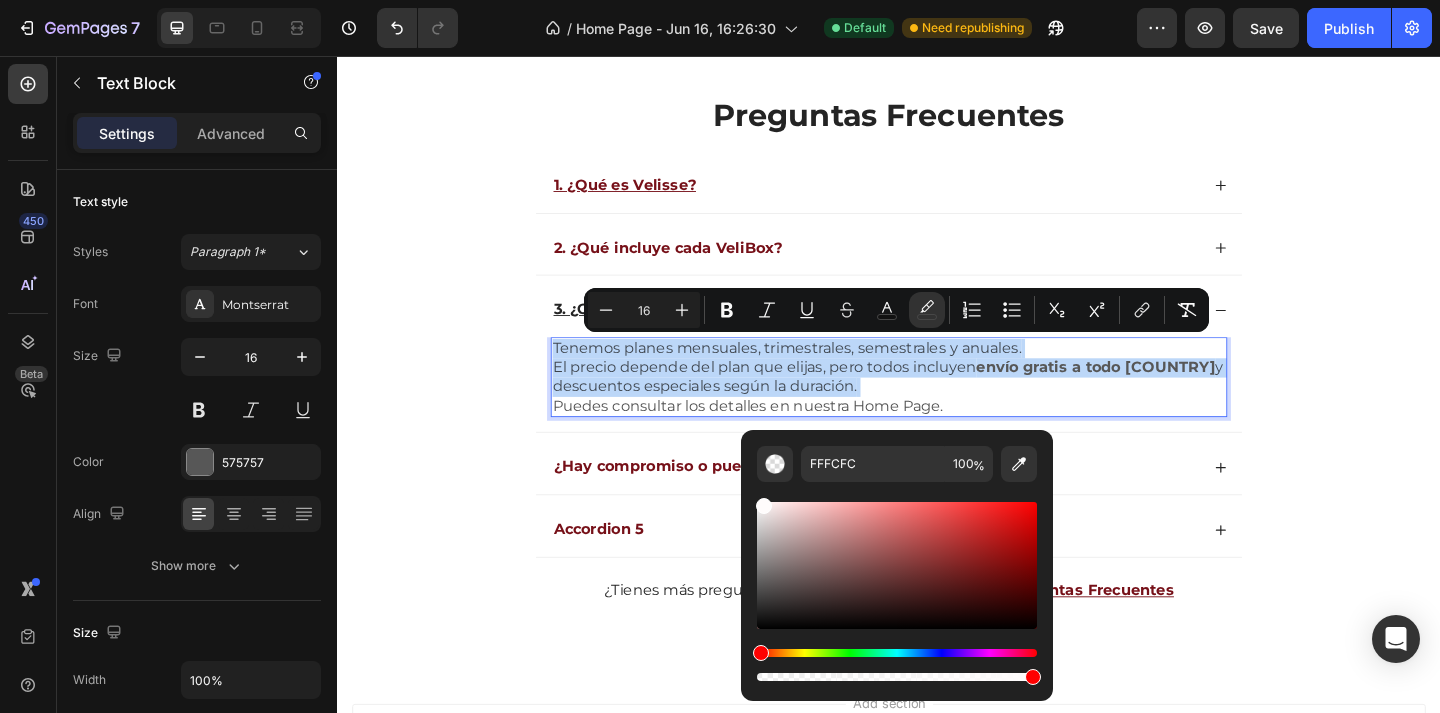 drag, startPoint x: 762, startPoint y: 675, endPoint x: 1049, endPoint y: 673, distance: 287.00696 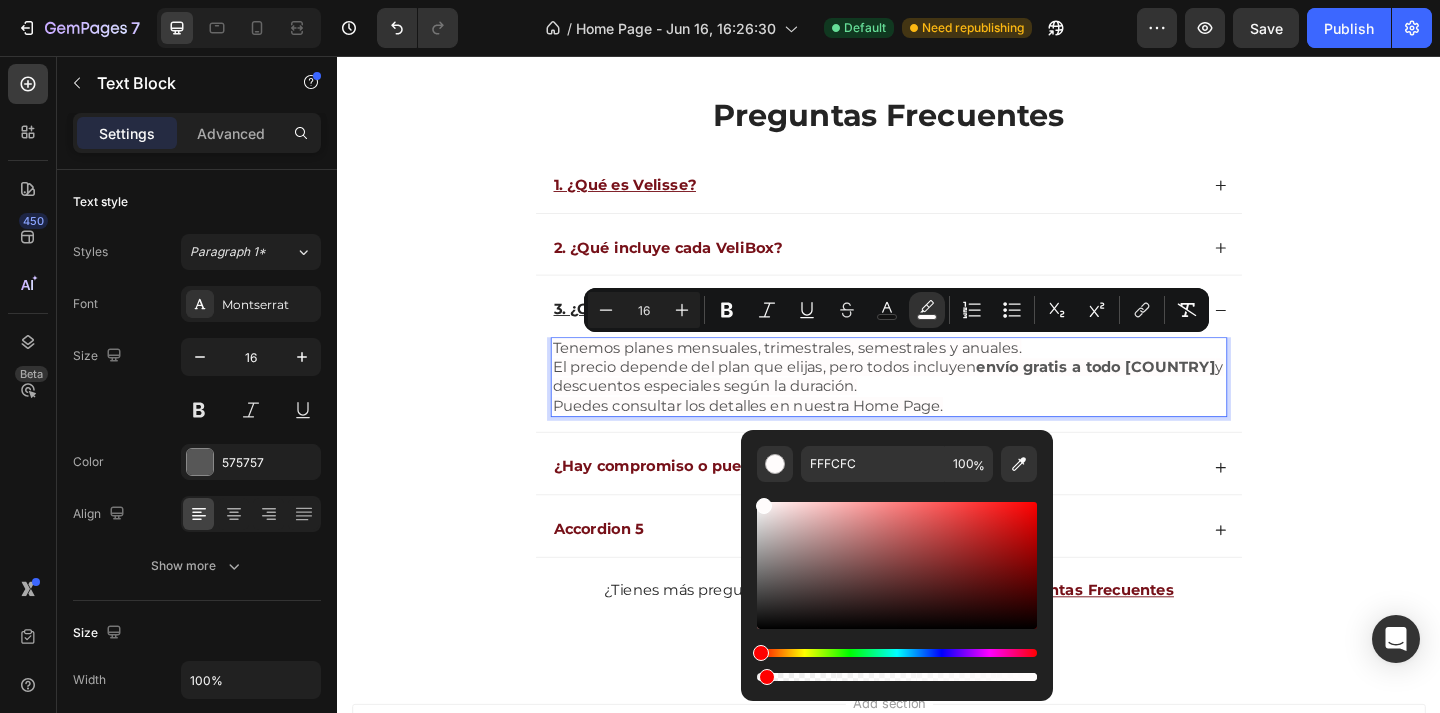 type on "2" 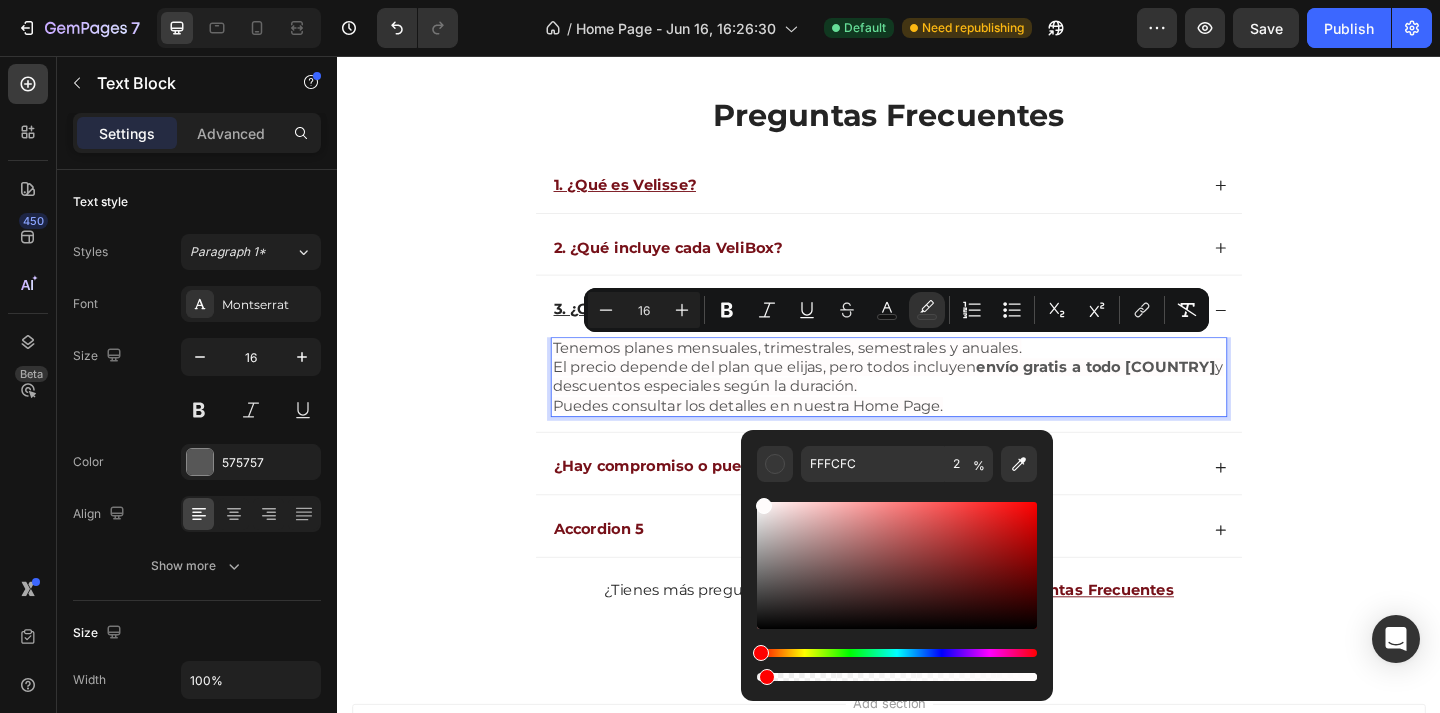 drag, startPoint x: 1328, startPoint y: 730, endPoint x: 678, endPoint y: 728, distance: 650.00305 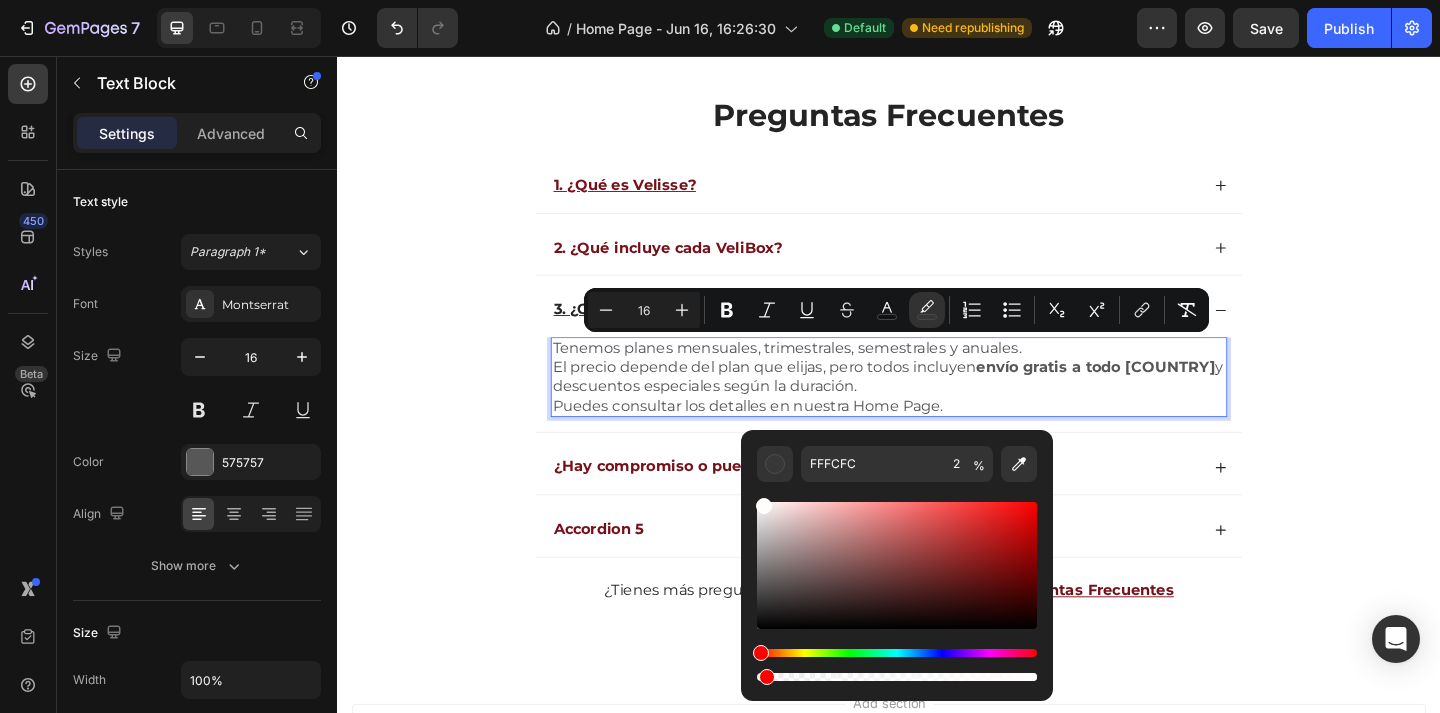 click on "Tenemos planes mensuales, trimestrales, semestrales y anuales. El precio depende del plan que elijas, pero todos incluyen envío gratis a todo [COUNTRY] y descuentos especiales según la duración. Puedes consultar los detalles en nuestra Home Page." at bounding box center [937, 405] 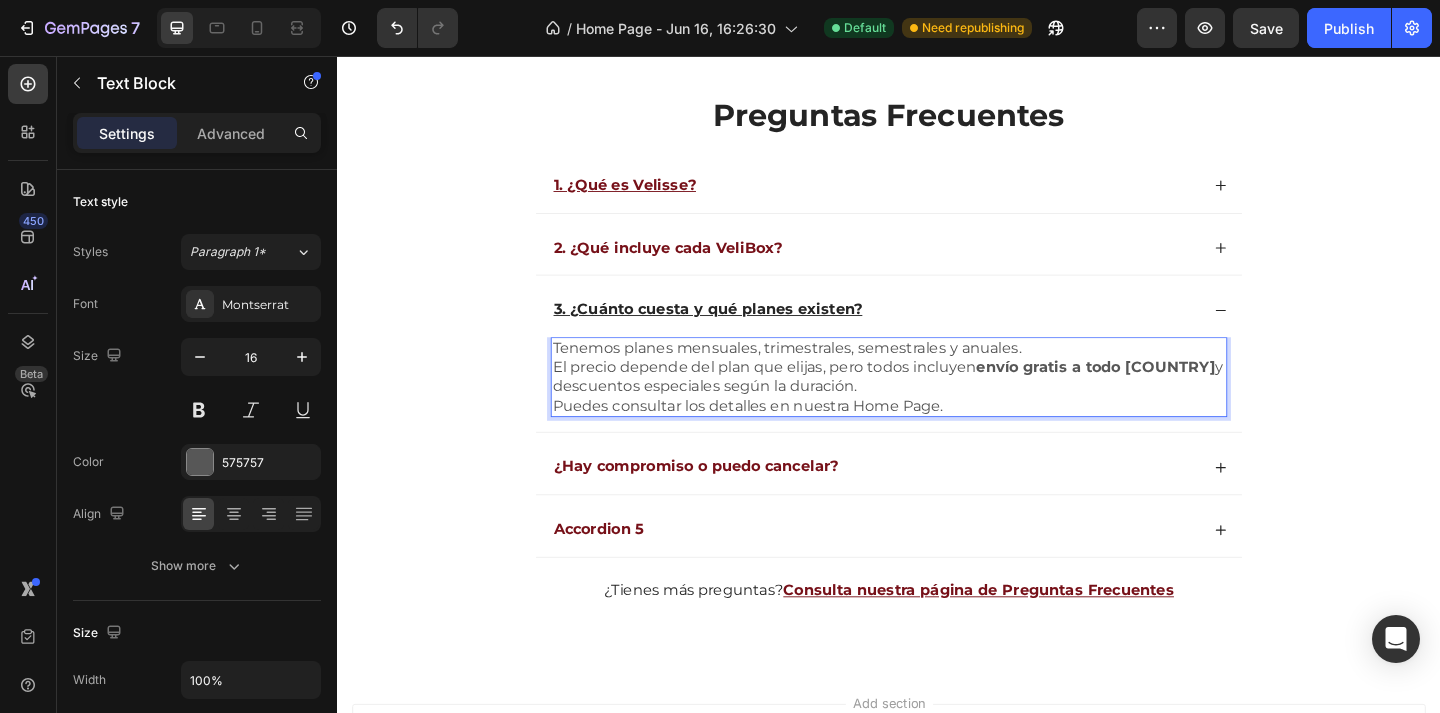 click on "Tenemos planes mensuales, trimestrales, semestrales y anuales. El precio depende del plan que elijas, pero todos incluyen envío gratis a todo [COUNTRY] y descuentos especiales según la duración. Puedes consultar los detalles en nuestra Home Page." at bounding box center (937, 405) 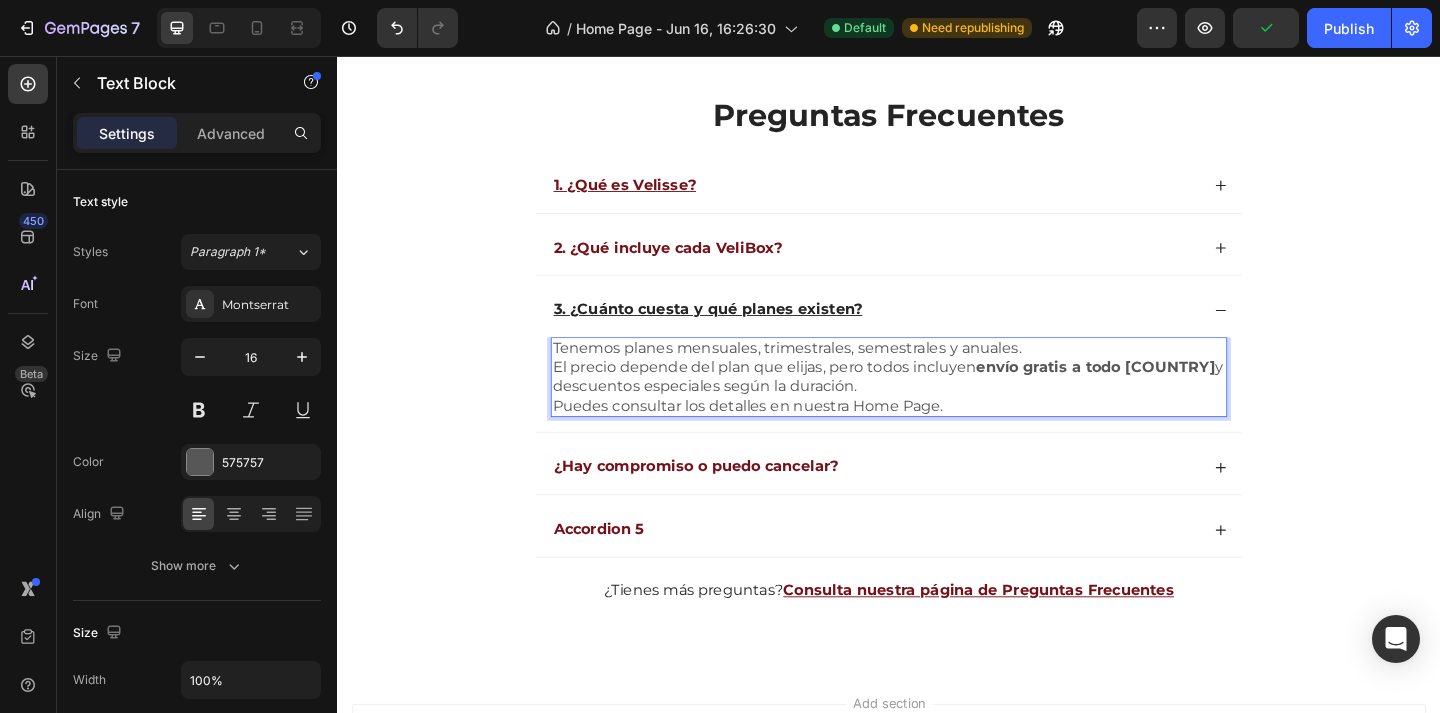 click on "Tenemos planes mensuales, trimestrales, semestrales y anuales. El precio depende del plan que elijas, pero todos incluyen envío gratis a todo [COUNTRY] y descuentos especiales según la duración. Puedes consultar los detalles en nuestra Home Page." at bounding box center (937, 405) 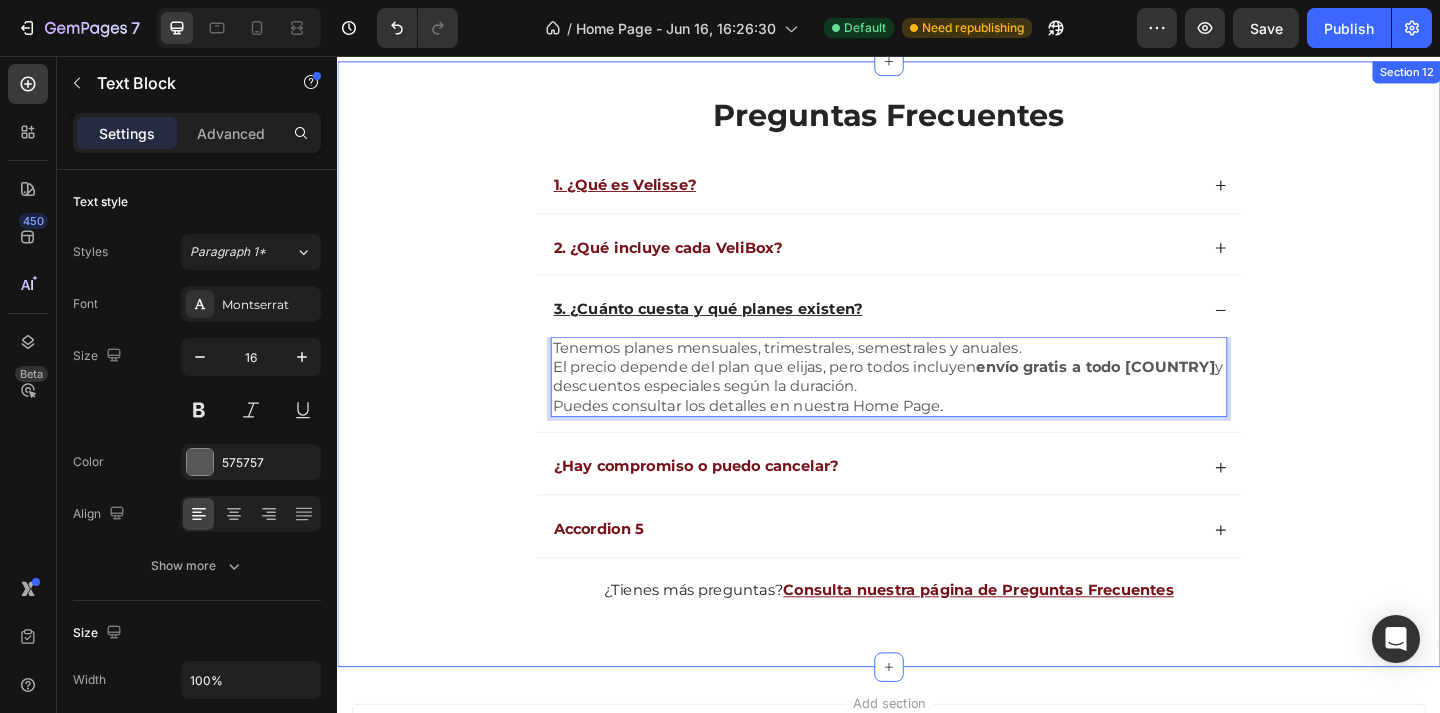 click on "Preguntas Frecuentes Heading
1. ¿Qué es Velisse?
2. ¿Qué incluye cada VeliBox?
3. ¿Cuánto cuesta y qué planes existen? Tenemos planes mensuales, trimestrales, semestrales y anuales. El precio depende del plan que elijas, pero todos incluyen  envío gratis a todo [COUNTRY]  y descuentos especiales según la duración. Puedes consultar los detalles en nuestra Home Page. Text Block   0
¿Hay compromiso o puedo cancelar?
Accordion 5 Accordion ¿Tienes más preguntas?  Consulta nuestra página de Preguntas Frecuentes Text Block Row" at bounding box center [937, 390] 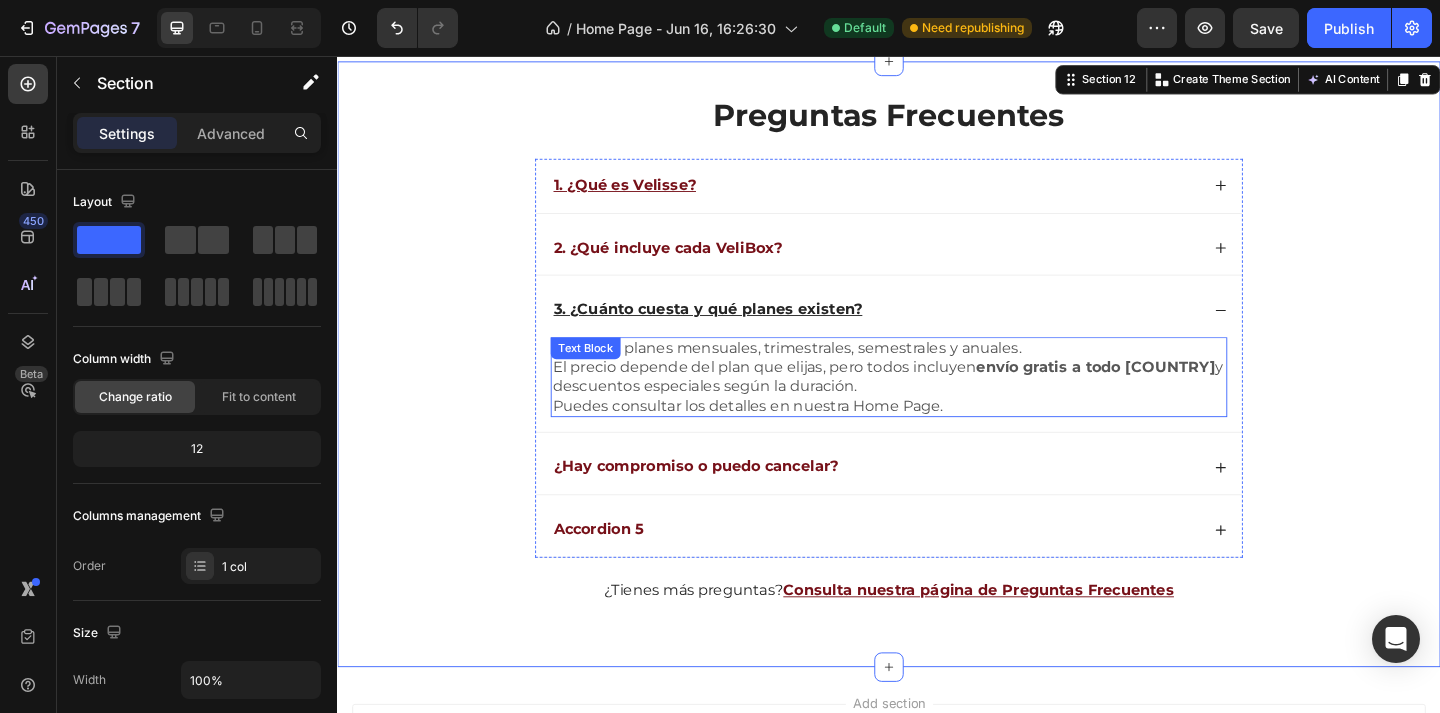 click on "Puedes consultar los detalles en nuestra Home Page." at bounding box center (783, 436) 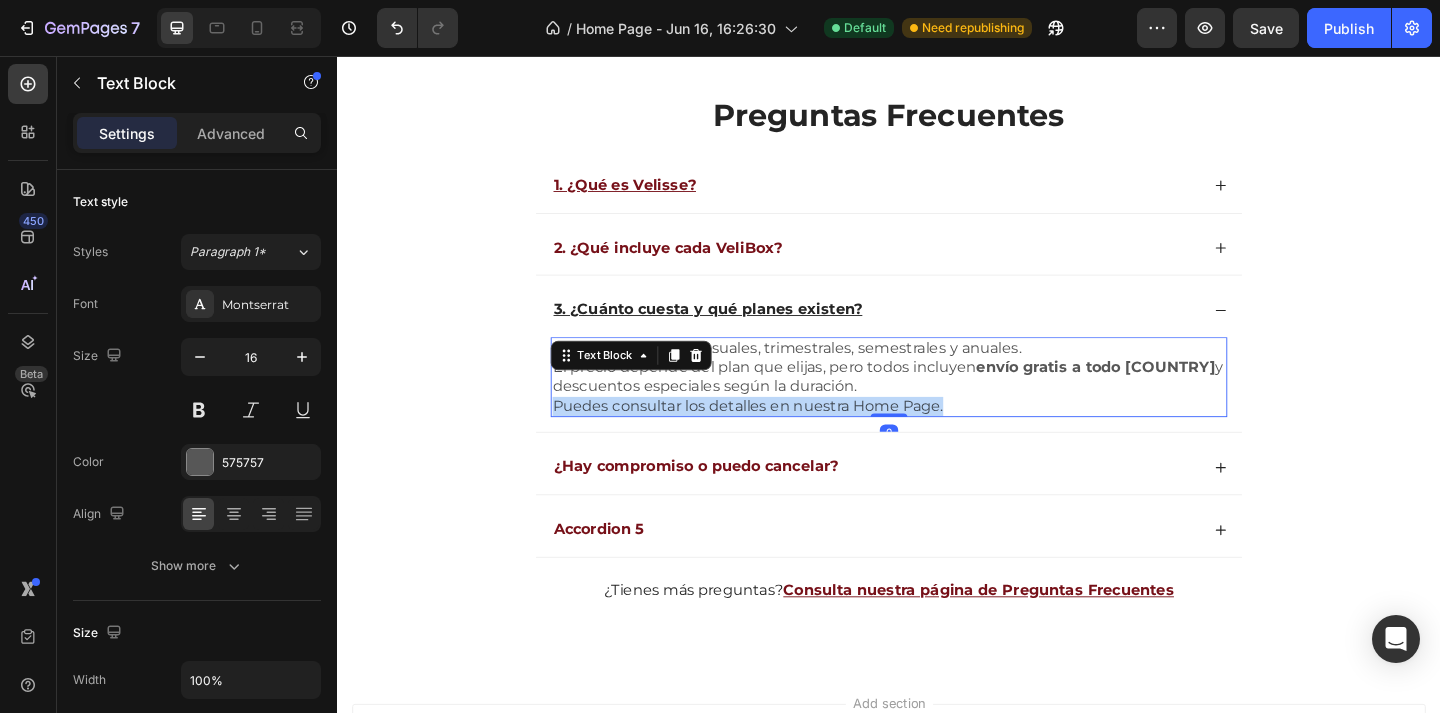 click on "Puedes consultar los detalles en nuestra Home Page." at bounding box center (783, 436) 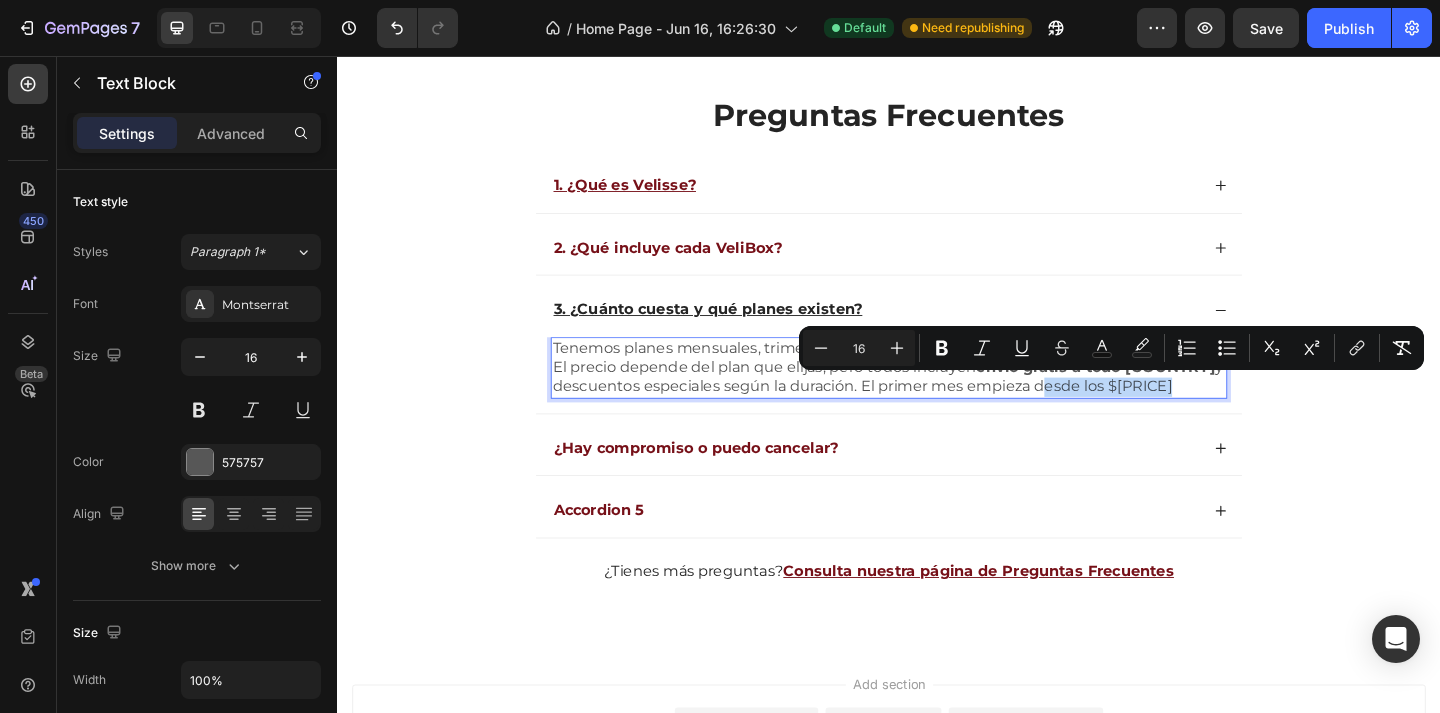 drag, startPoint x: 1234, startPoint y: 416, endPoint x: 1097, endPoint y: 415, distance: 137.00365 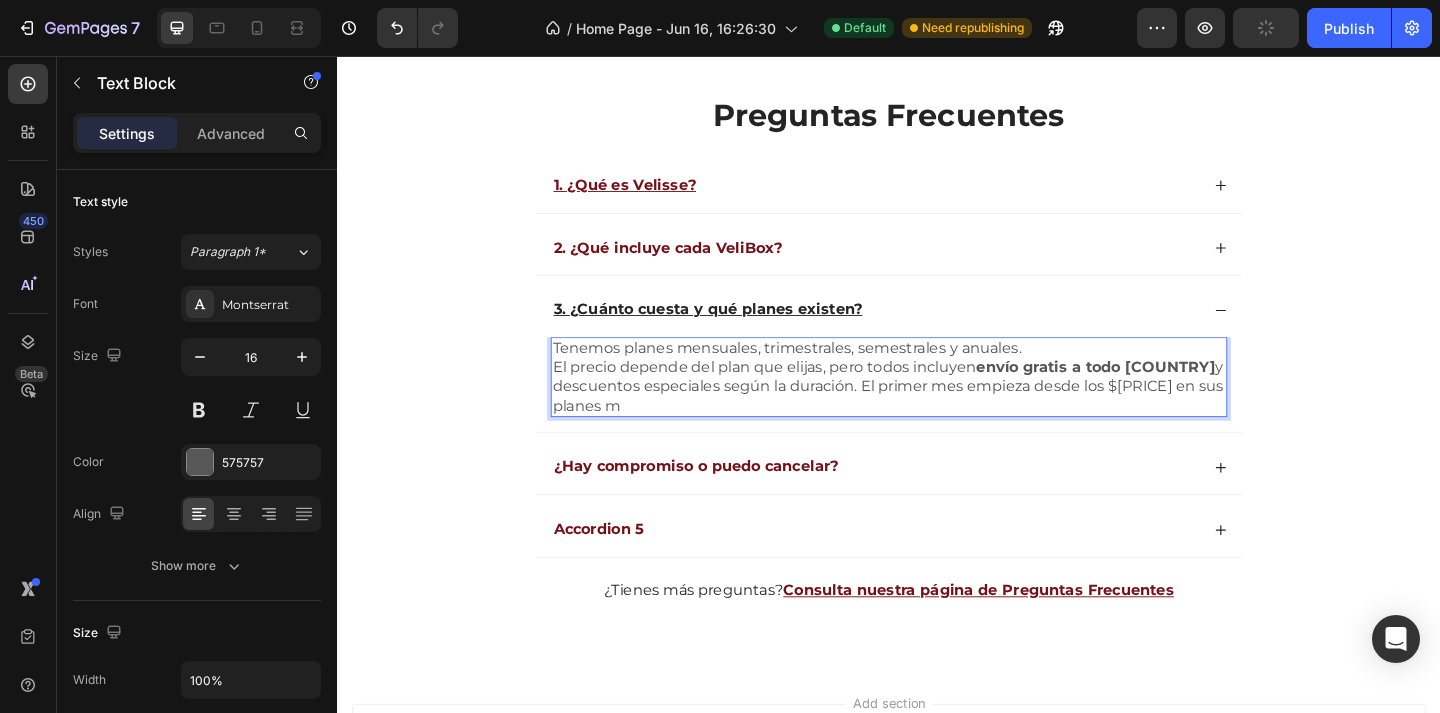 type 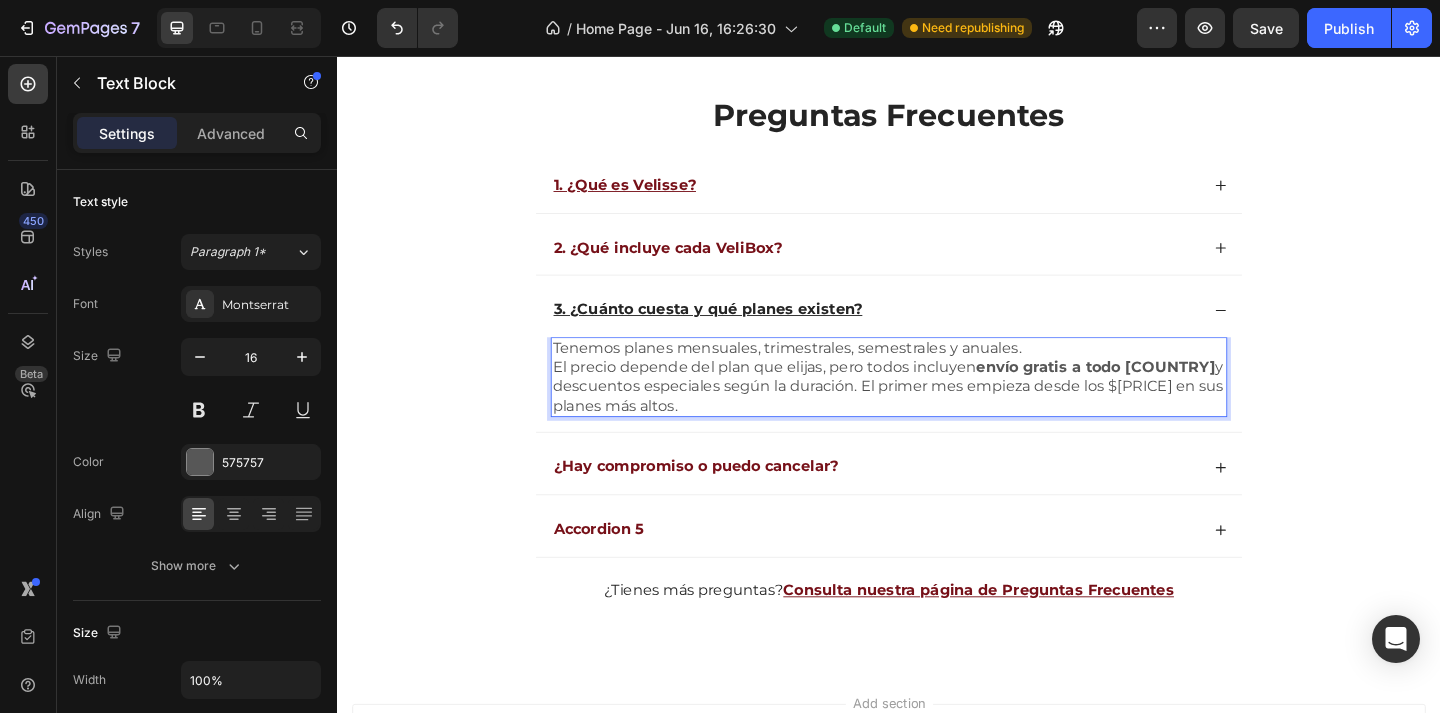 click on "y descuentos especiales según la duración. El primer mes empieza desde los $[PRICE] en sus planes más altos." at bounding box center [936, 415] 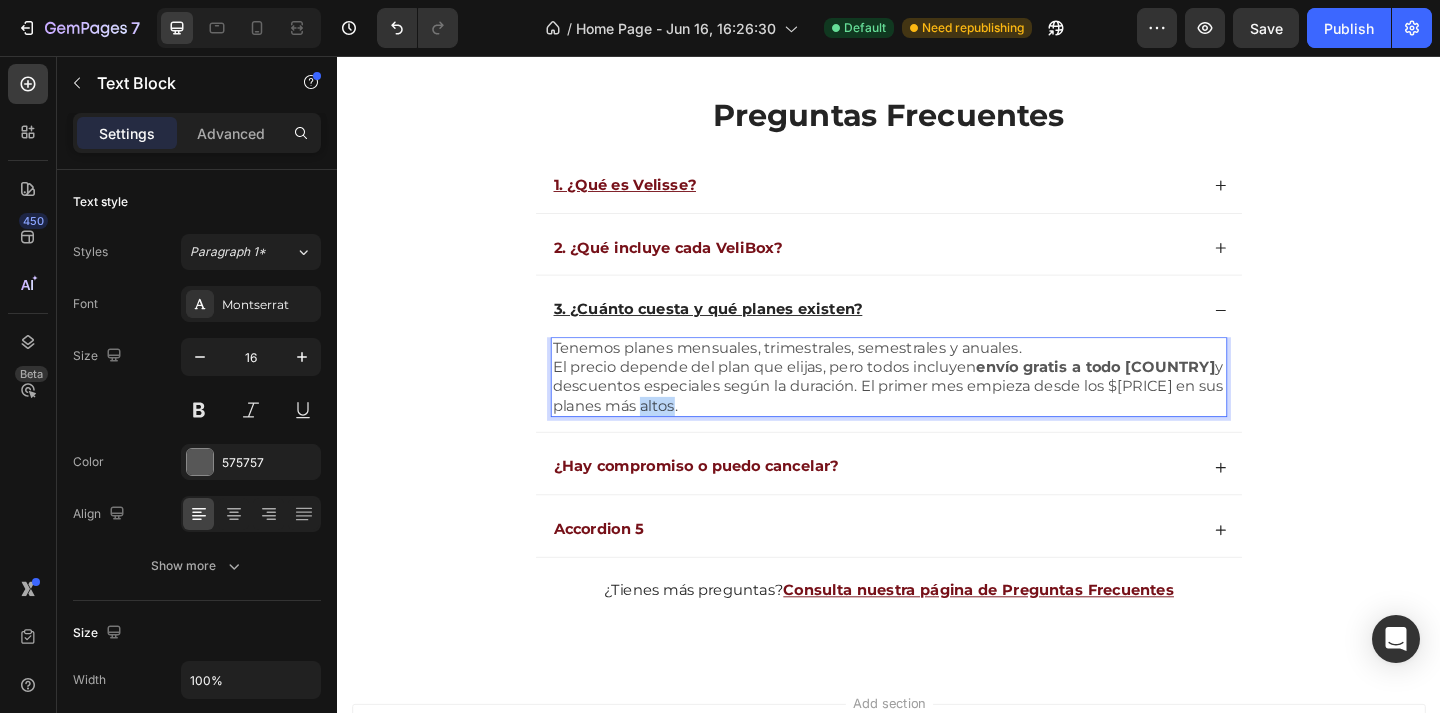 click on "y descuentos especiales según la duración. El primer mes empieza desde los $[PRICE] en sus planes más altos." at bounding box center [936, 415] 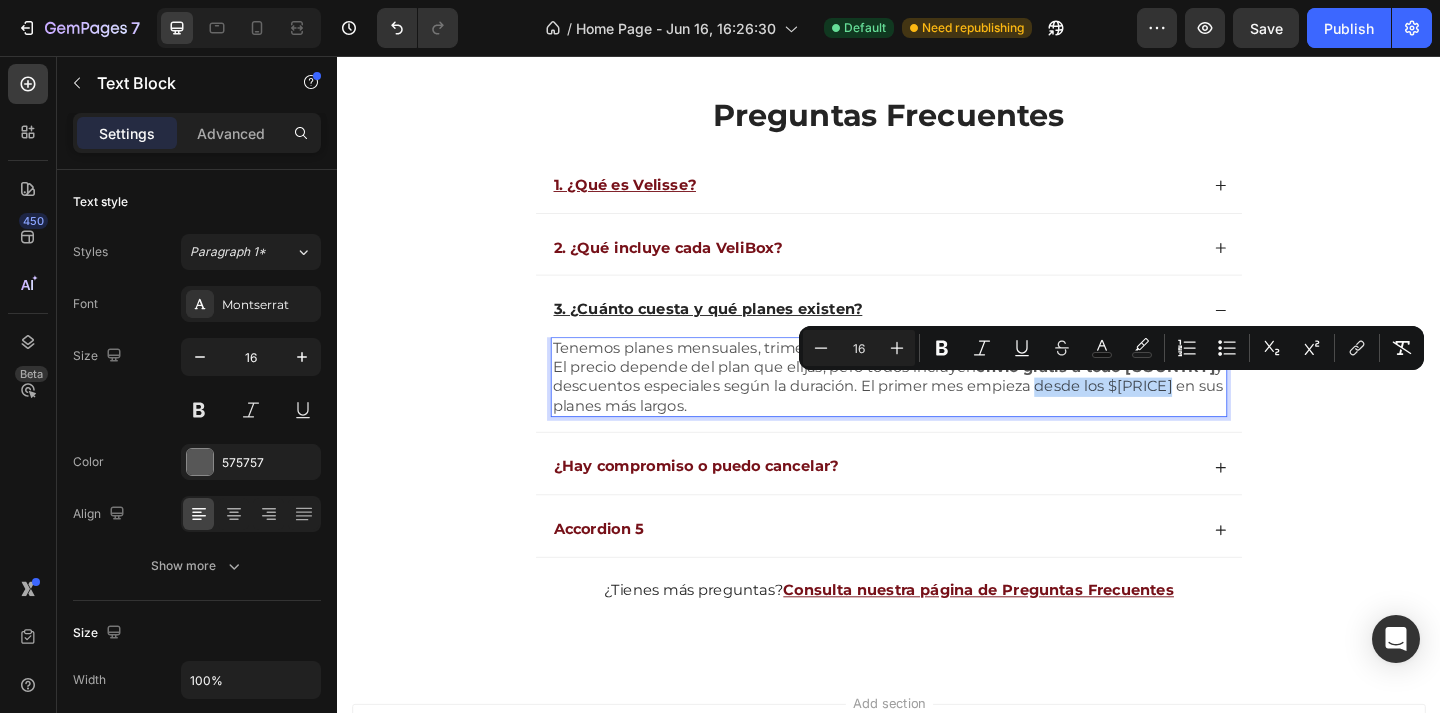 drag, startPoint x: 1092, startPoint y: 417, endPoint x: 1235, endPoint y: 417, distance: 143 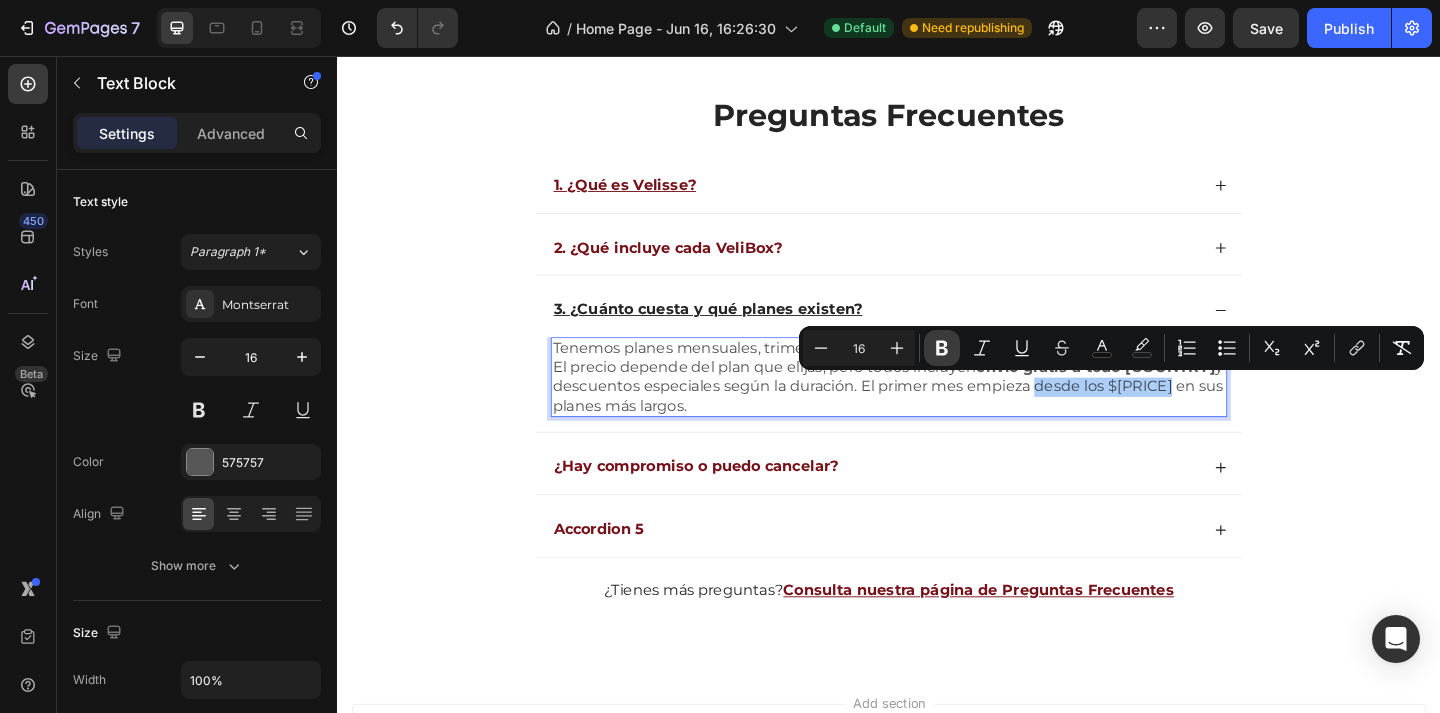click 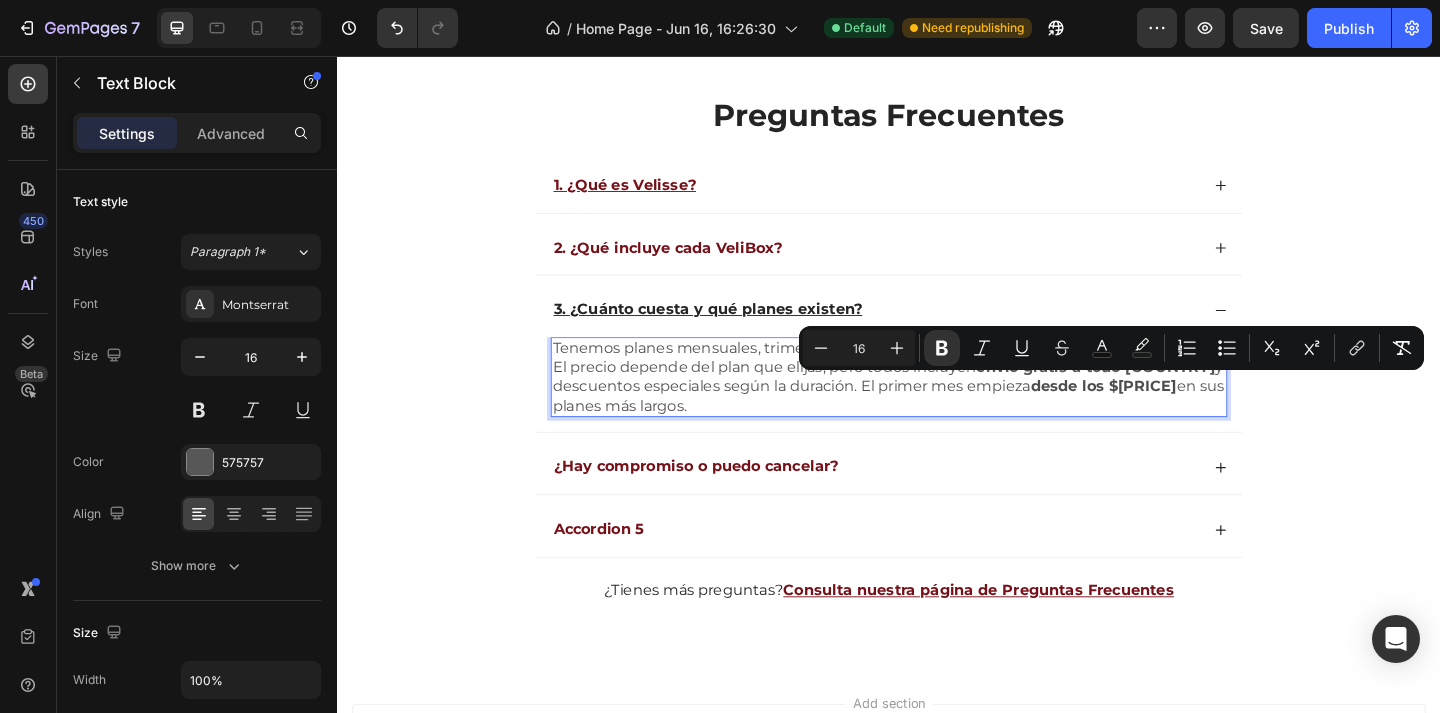 click on "y descuentos especiales según la duración. El primer mes empieza  desde los $[PRICE]  en sus planes más largos." at bounding box center (936, 415) 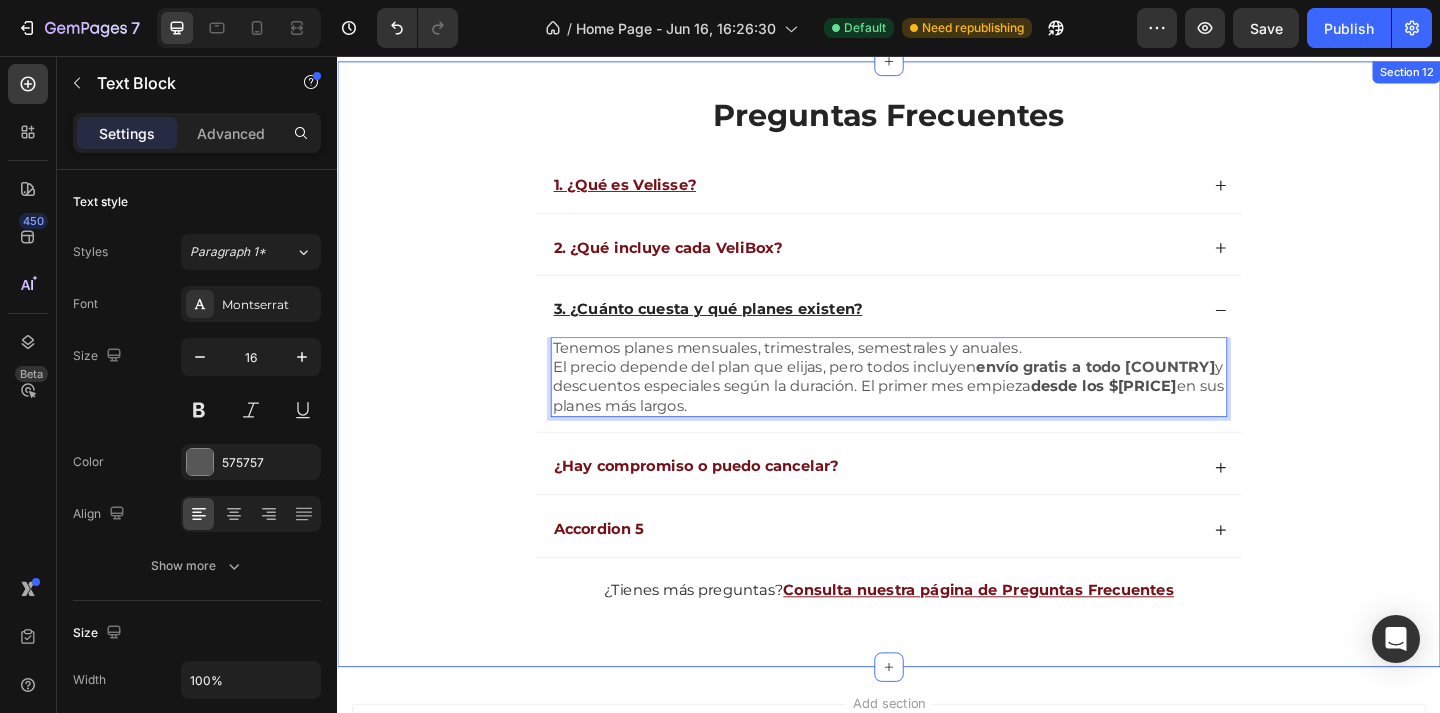 click on "Preguntas Frecuentes Heading
1. ¿Qué es Velisse?
2. ¿Qué incluye cada VeliBox?
3. ¿Cuánto cuesta y qué planes existen? Tenemos planes mensuales, trimestrales, semestrales y anuales. El precio depende del plan que elijas, pero todos incluyen  envío gratis a todo [COUNTRY]  y descuentos especiales según la duración. El primer mes empieza  desde los $[PRICE]  en sus planes más largos. Text Block   0
¿Hay compromiso o puedo cancelar?
Accordion 5 Accordion ¿Tienes más preguntas?  Consulta nuestra página de Preguntas Frecuentes Text Block Row" at bounding box center [937, 390] 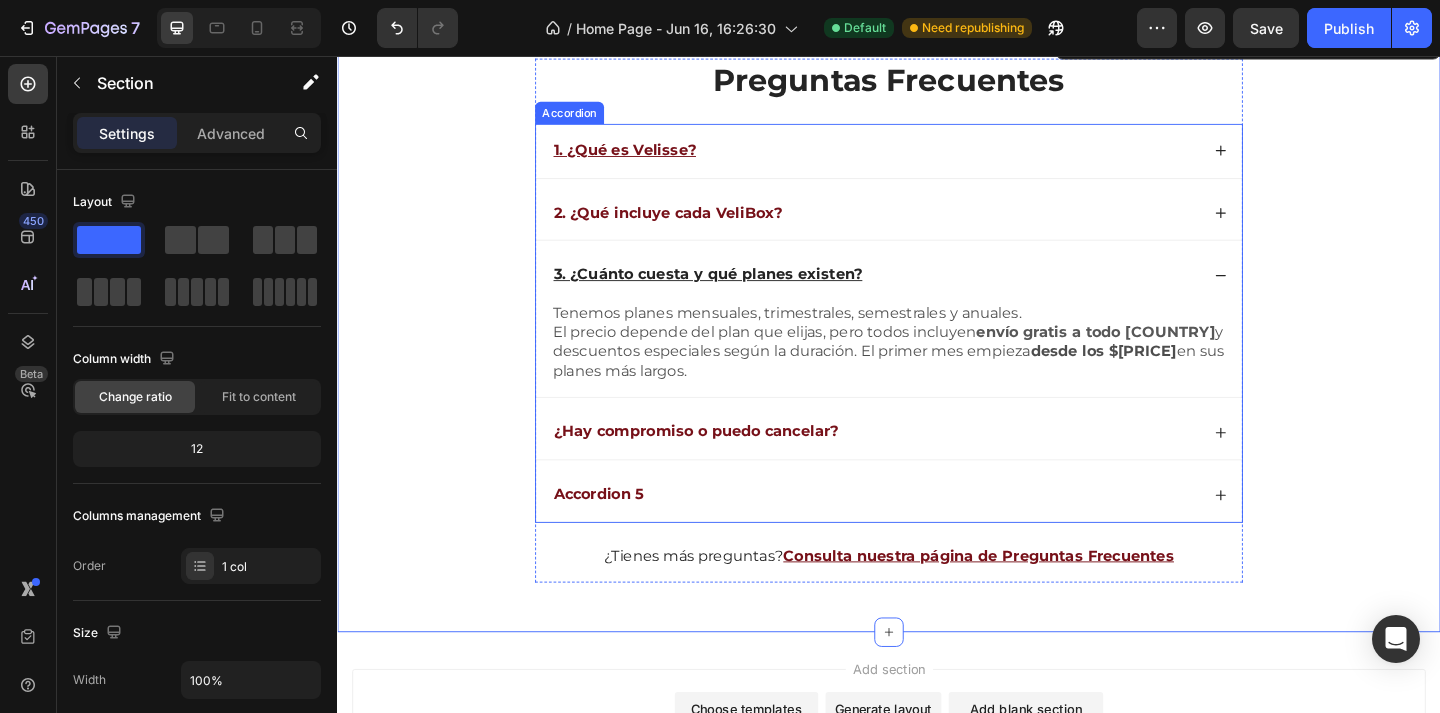 scroll, scrollTop: 4153, scrollLeft: 0, axis: vertical 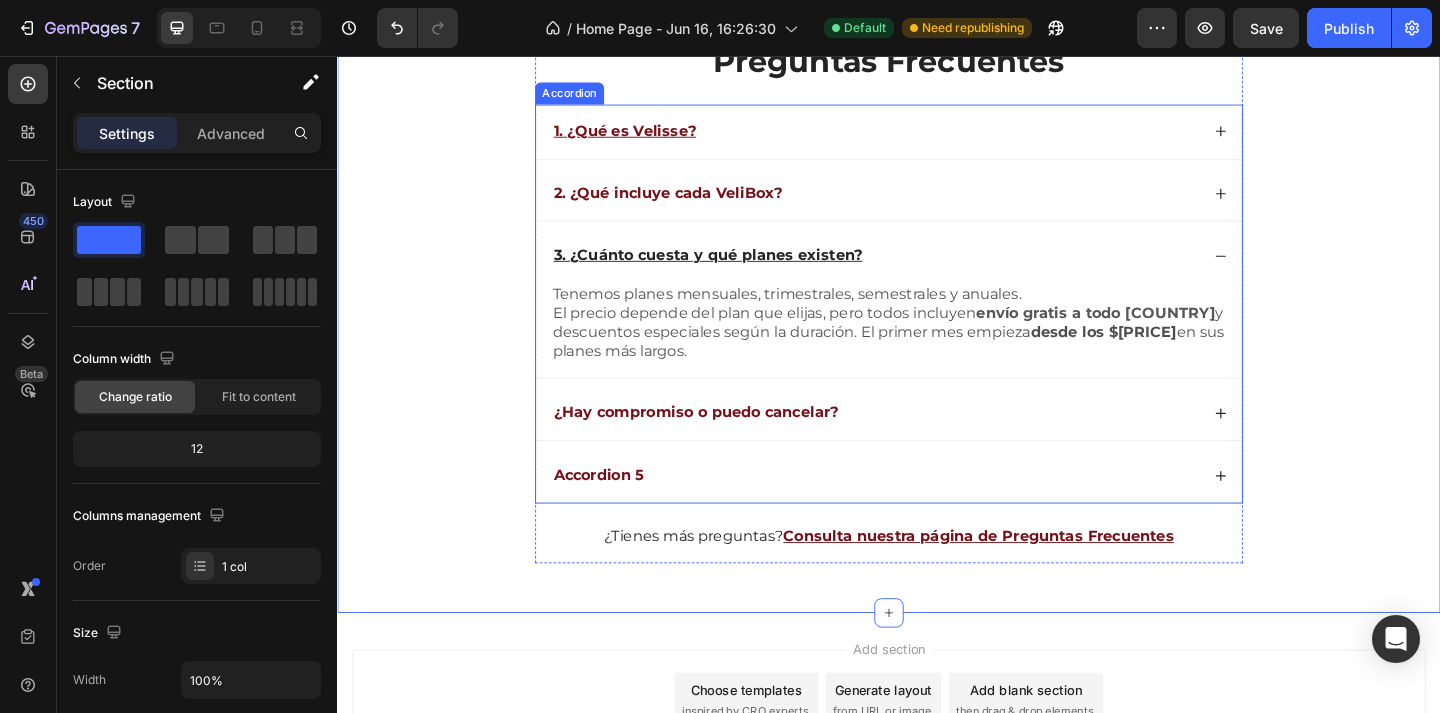 click on "¿Hay compromiso o puedo cancelar?" at bounding box center [727, 444] 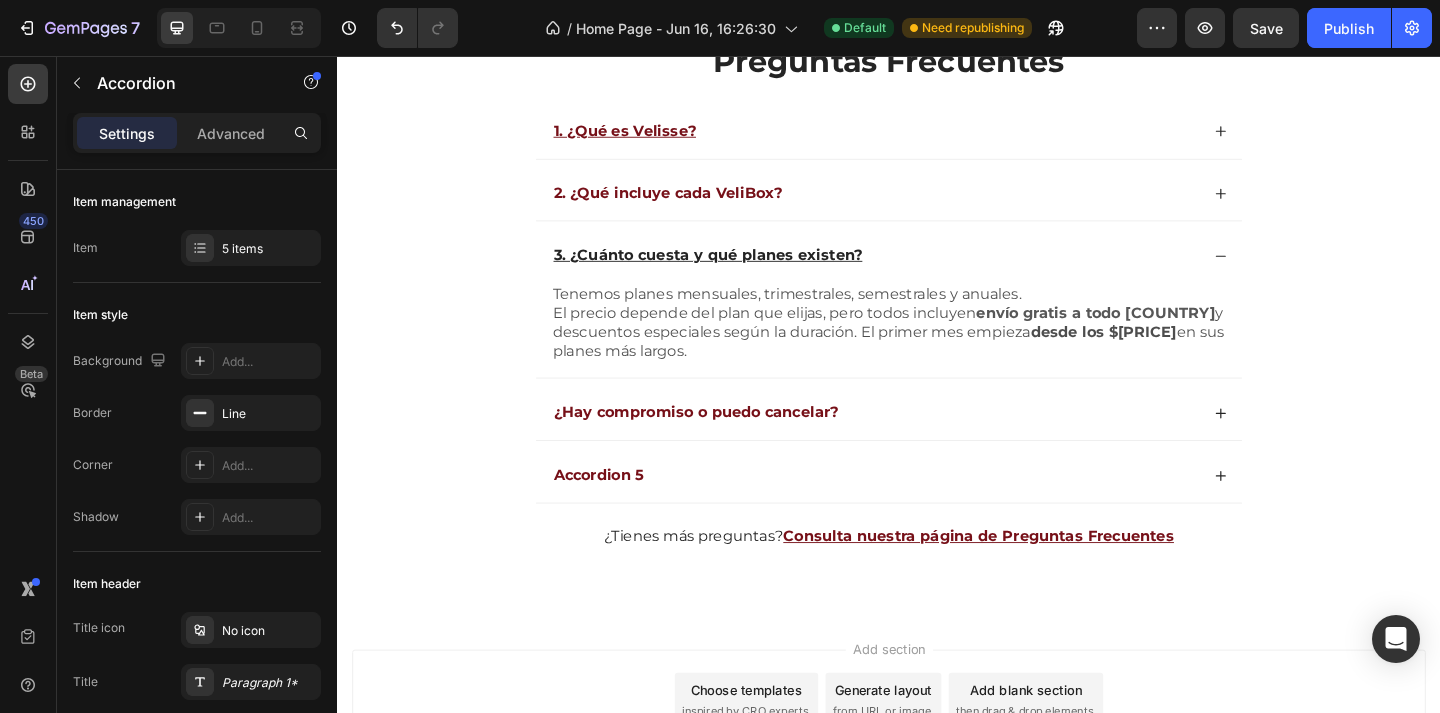 click on "¿Hay compromiso o puedo cancelar?" at bounding box center (922, 444) 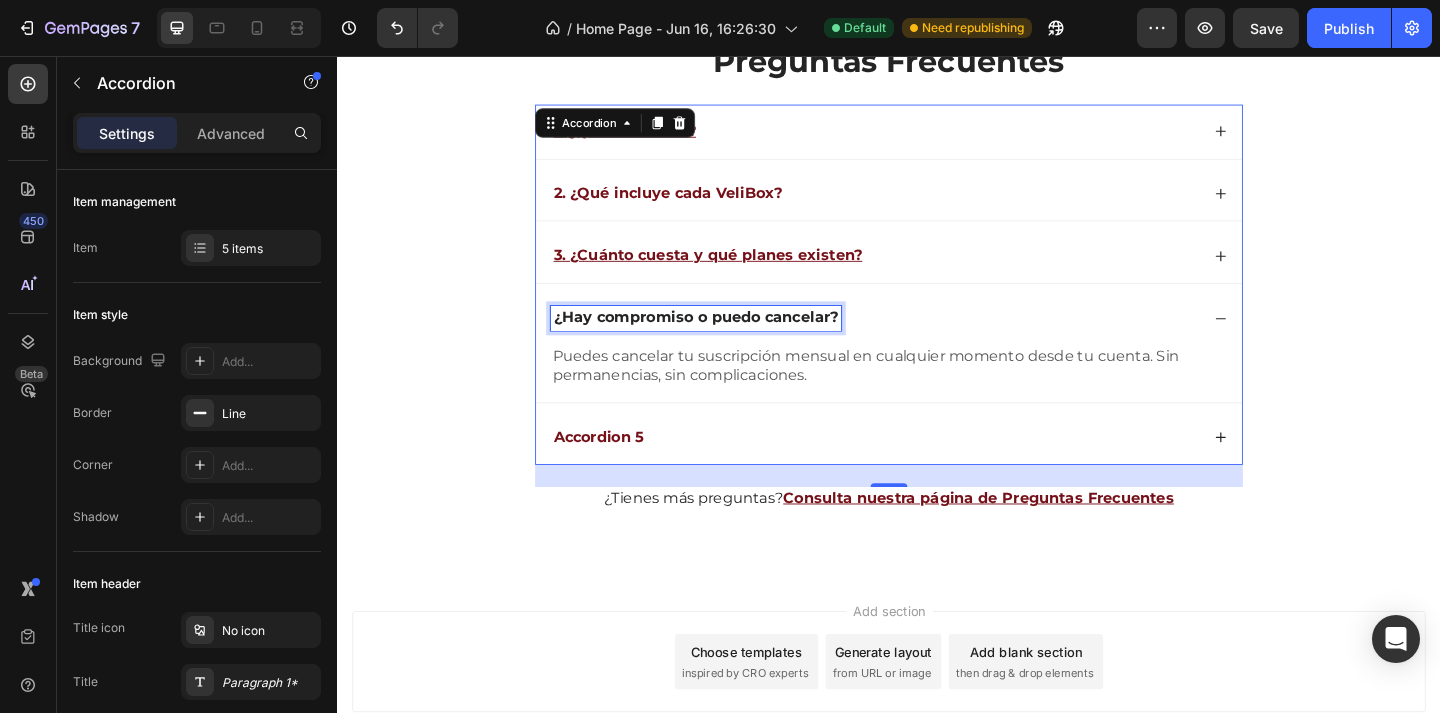click on "¿Hay compromiso o puedo cancelar?" at bounding box center [727, 341] 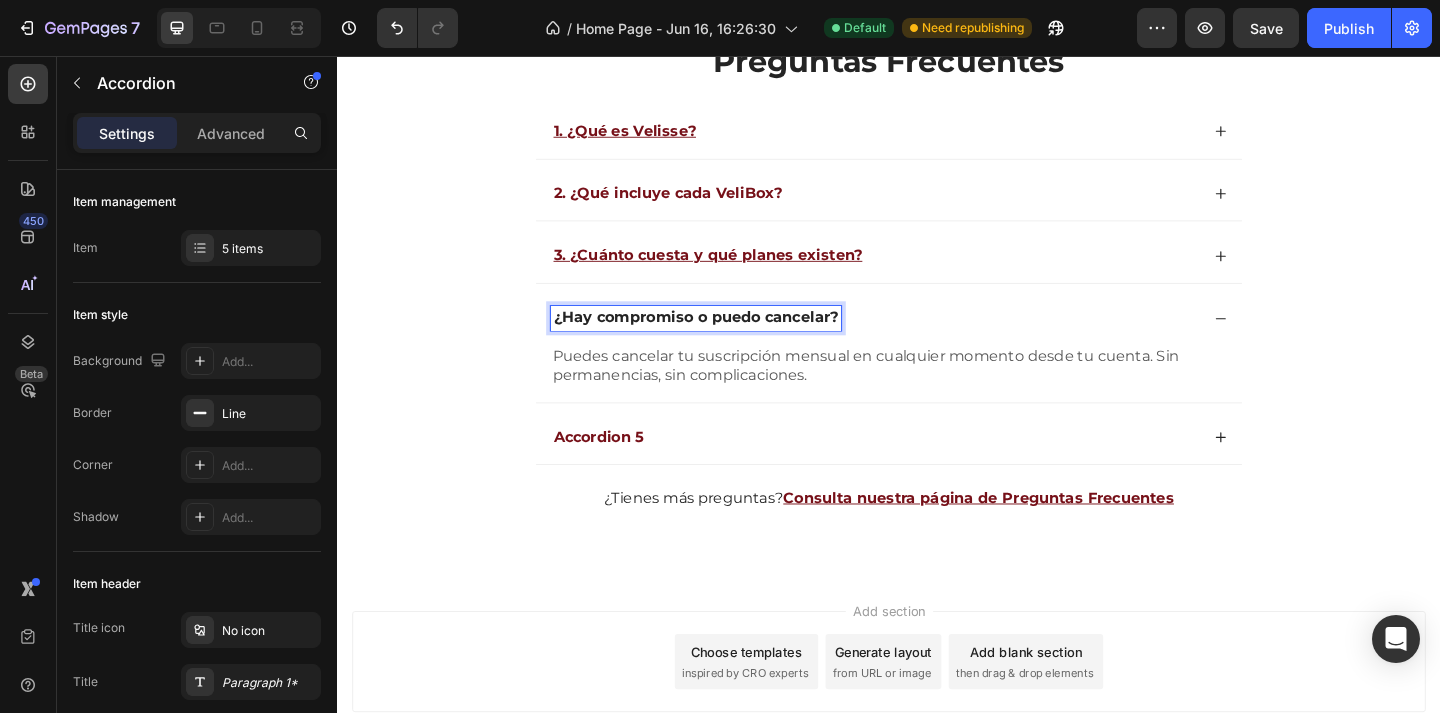 click on "¿Hay compromiso o puedo cancelar?" at bounding box center [727, 341] 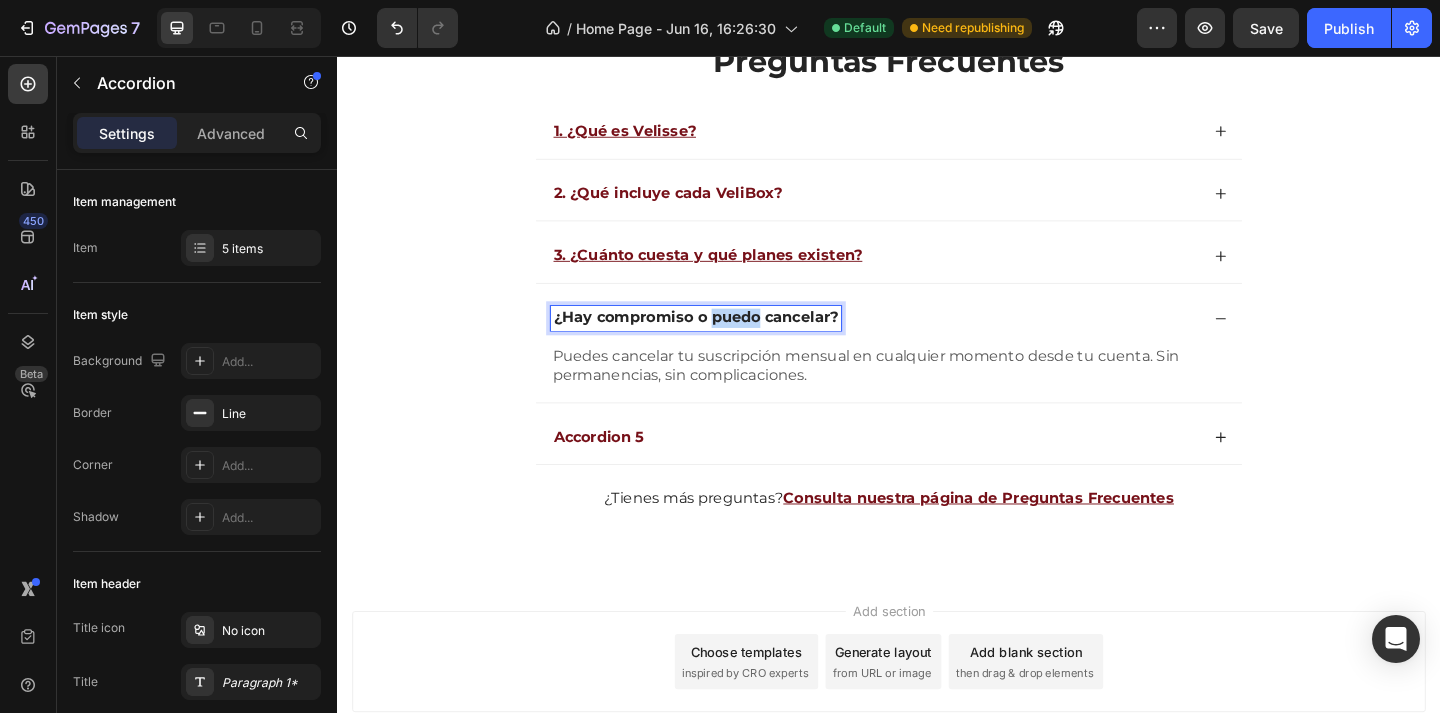 click on "¿Hay compromiso o puedo cancelar?" at bounding box center [727, 341] 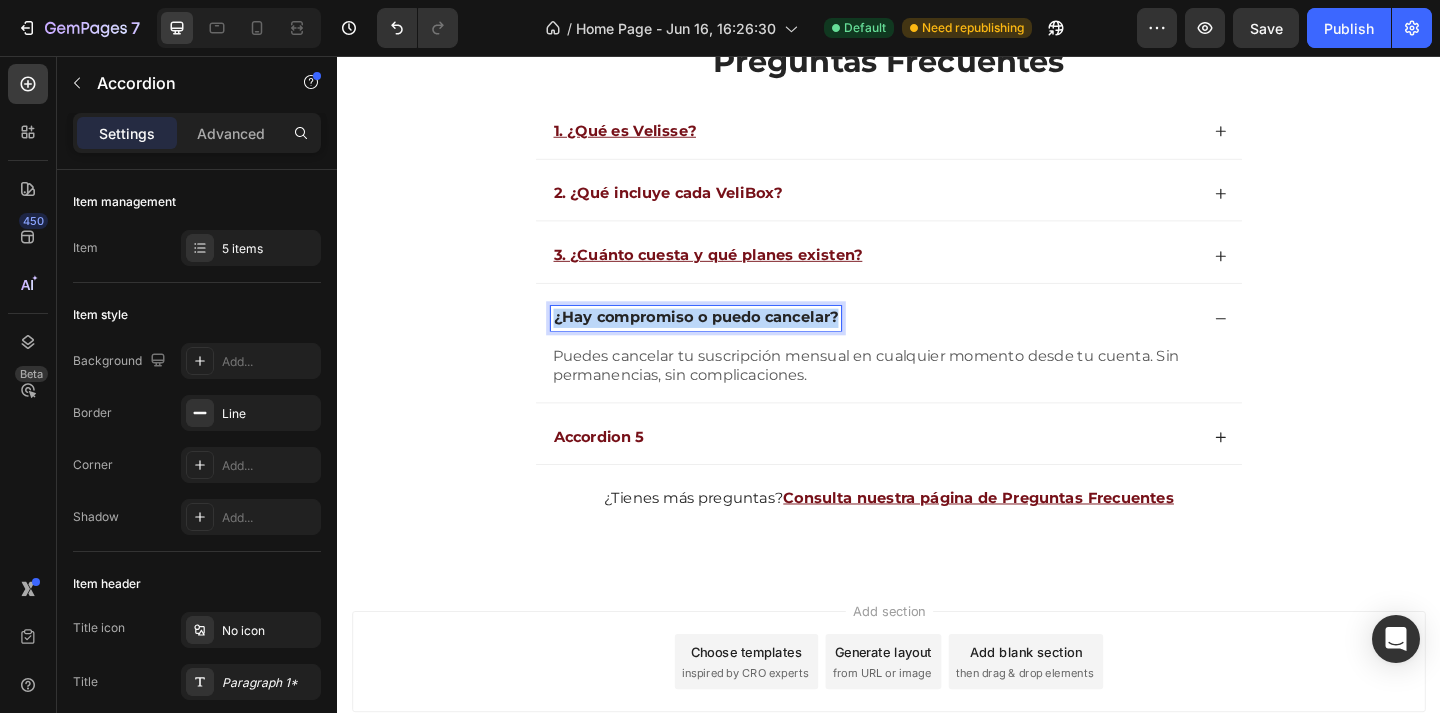 click on "¿Hay compromiso o puedo cancelar?" at bounding box center (727, 341) 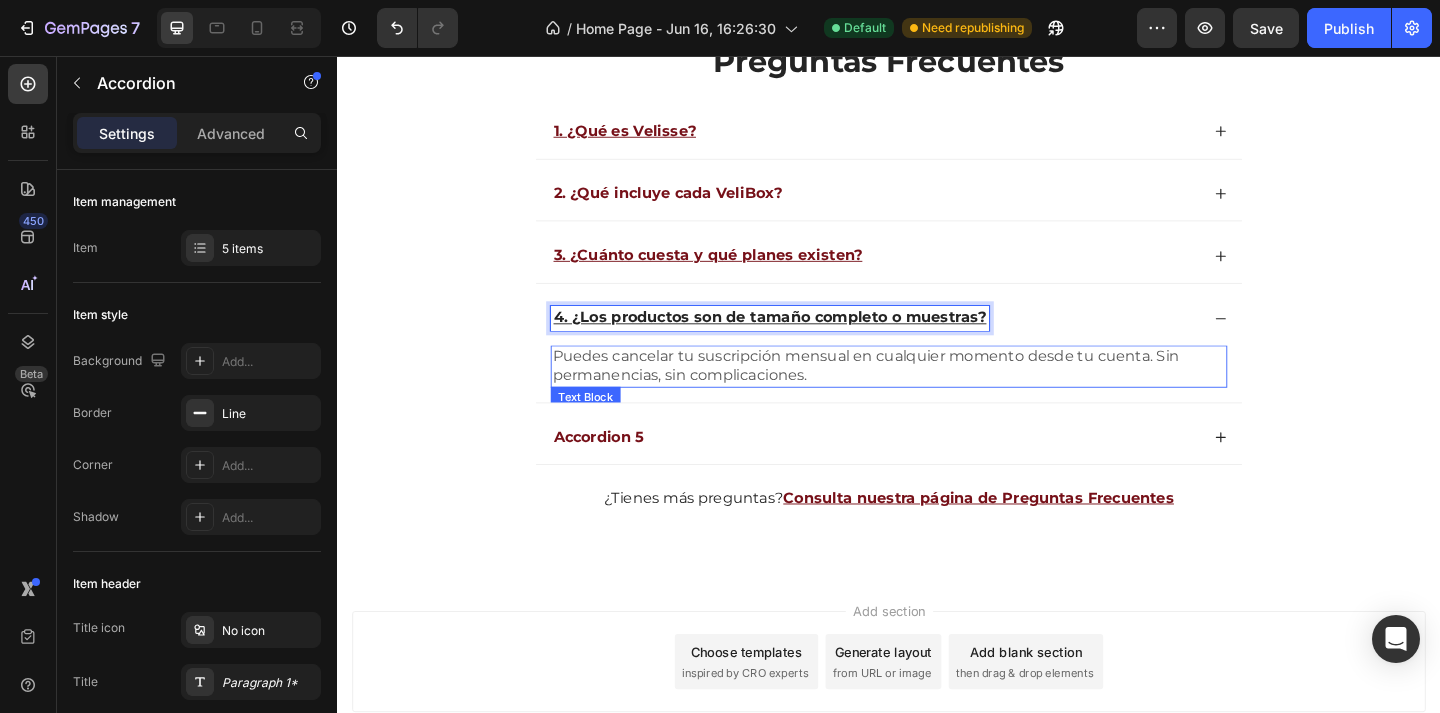 click on "Puedes cancelar tu suscripción mensual en cualquier momento desde tu cuenta. Sin permanencias, sin complicaciones." at bounding box center (937, 394) 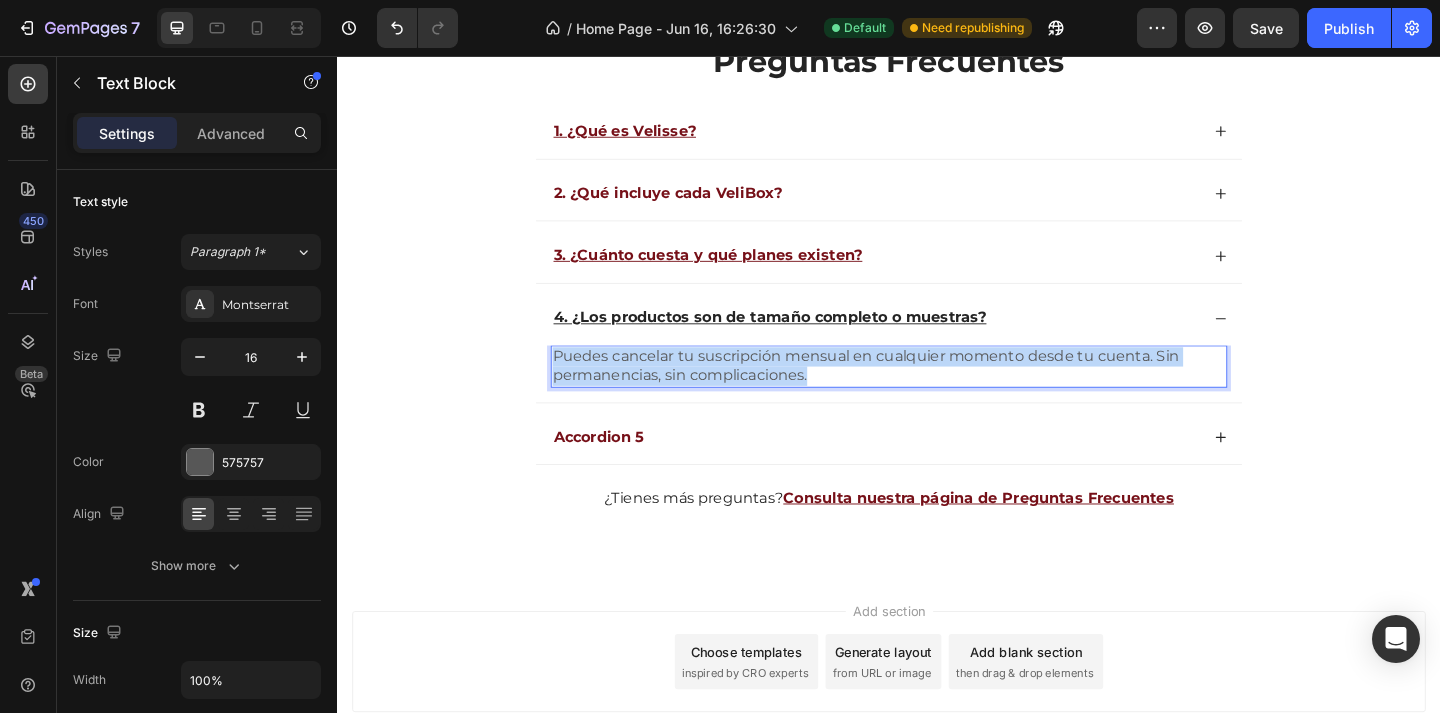 click on "Puedes cancelar tu suscripción mensual en cualquier momento desde tu cuenta. Sin permanencias, sin complicaciones." at bounding box center [937, 394] 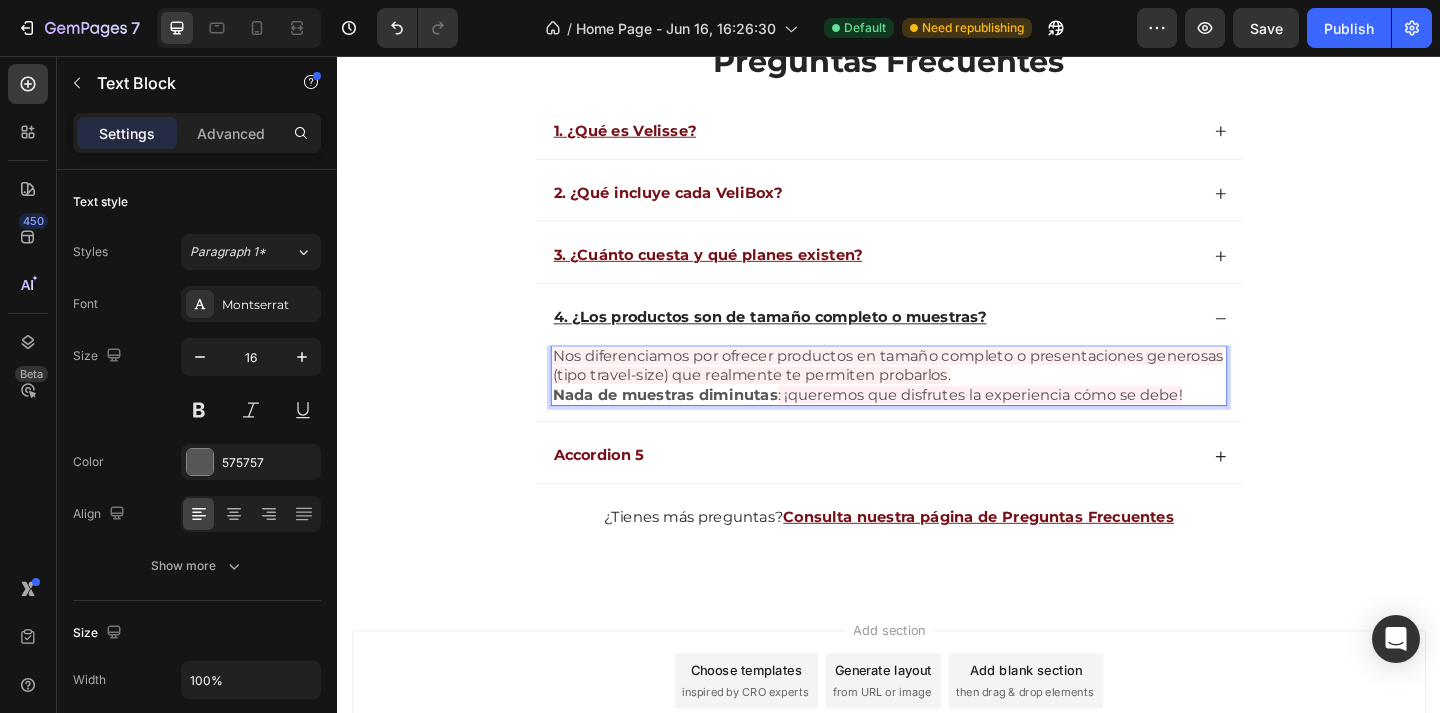 click on "Nos diferenciamos por ofrecer productos en tamaño completo o presentaciones generosas (tipo travel-size) que realmente te permiten probarlos." at bounding box center [936, 393] 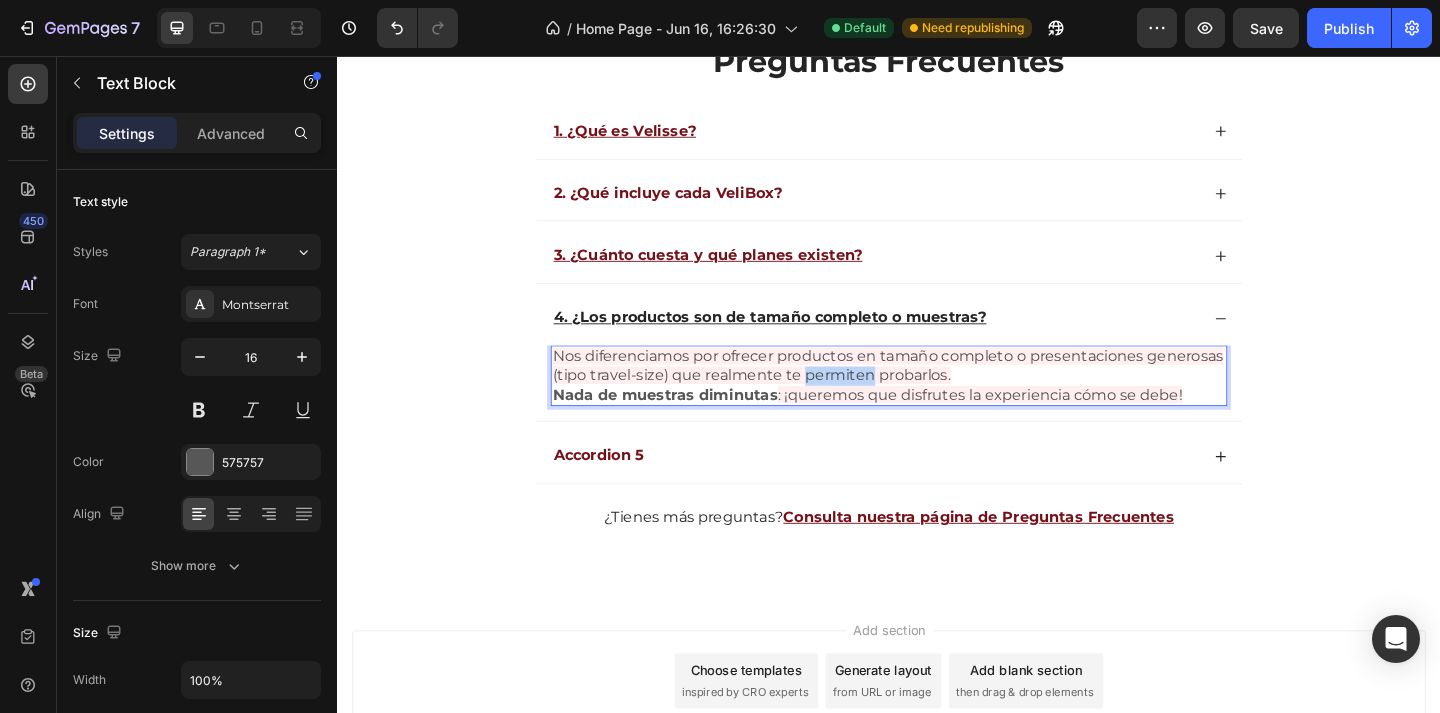 click on "Nos diferenciamos por ofrecer productos en tamaño completo o presentaciones generosas (tipo travel-size) que realmente te permiten probarlos." at bounding box center (936, 393) 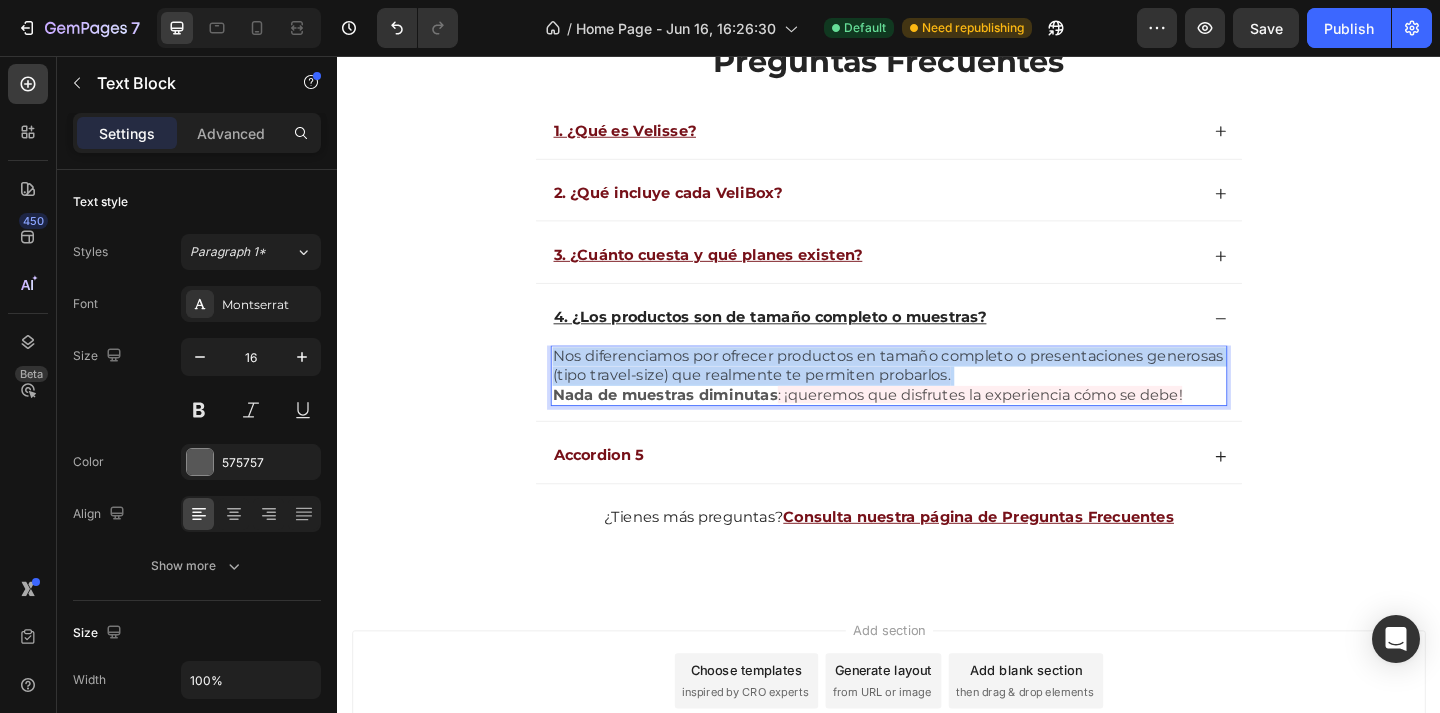 click on "Nos diferenciamos por ofrecer productos en tamaño completo o presentaciones generosas (tipo travel-size) que realmente te permiten probarlos." at bounding box center [936, 393] 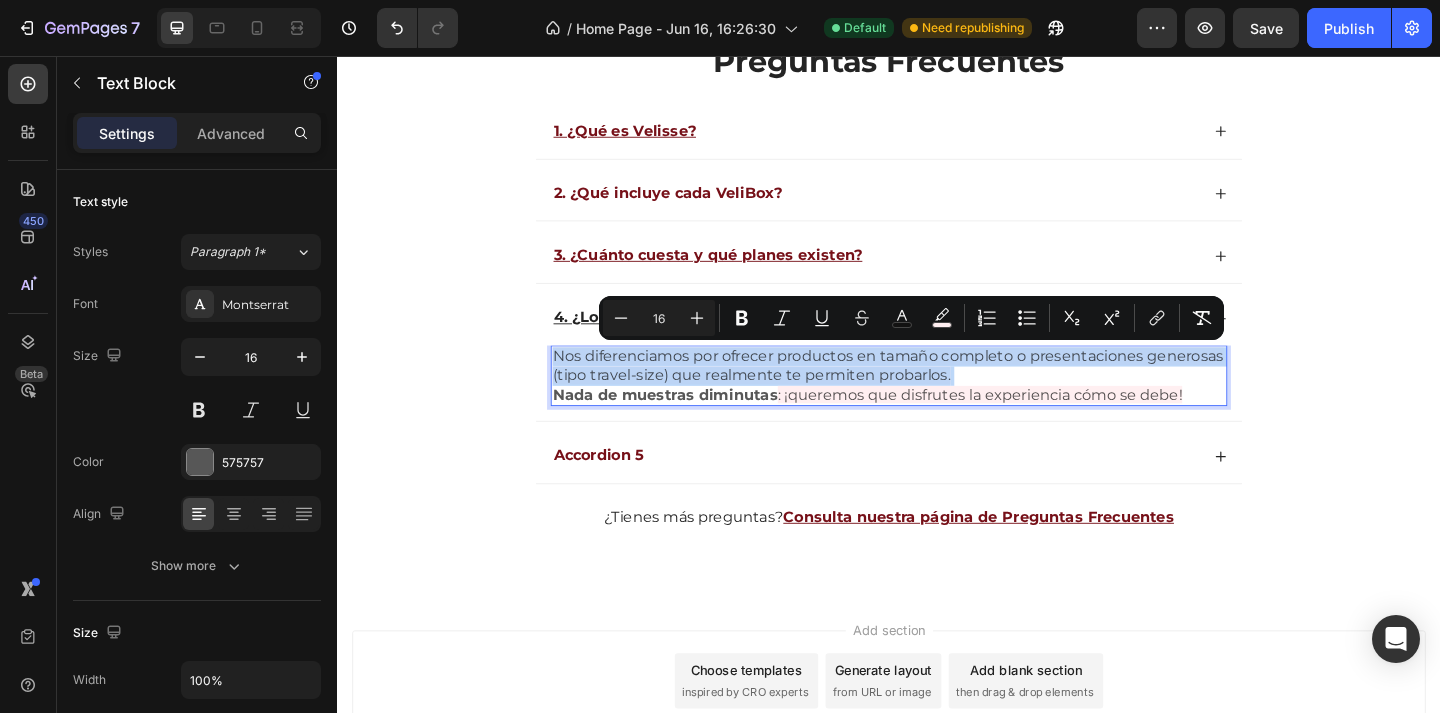 click on "Nos diferenciamos por ofrecer productos en tamaño completo o presentaciones generosas (tipo travel-size) que realmente te permiten probarlos." at bounding box center (936, 393) 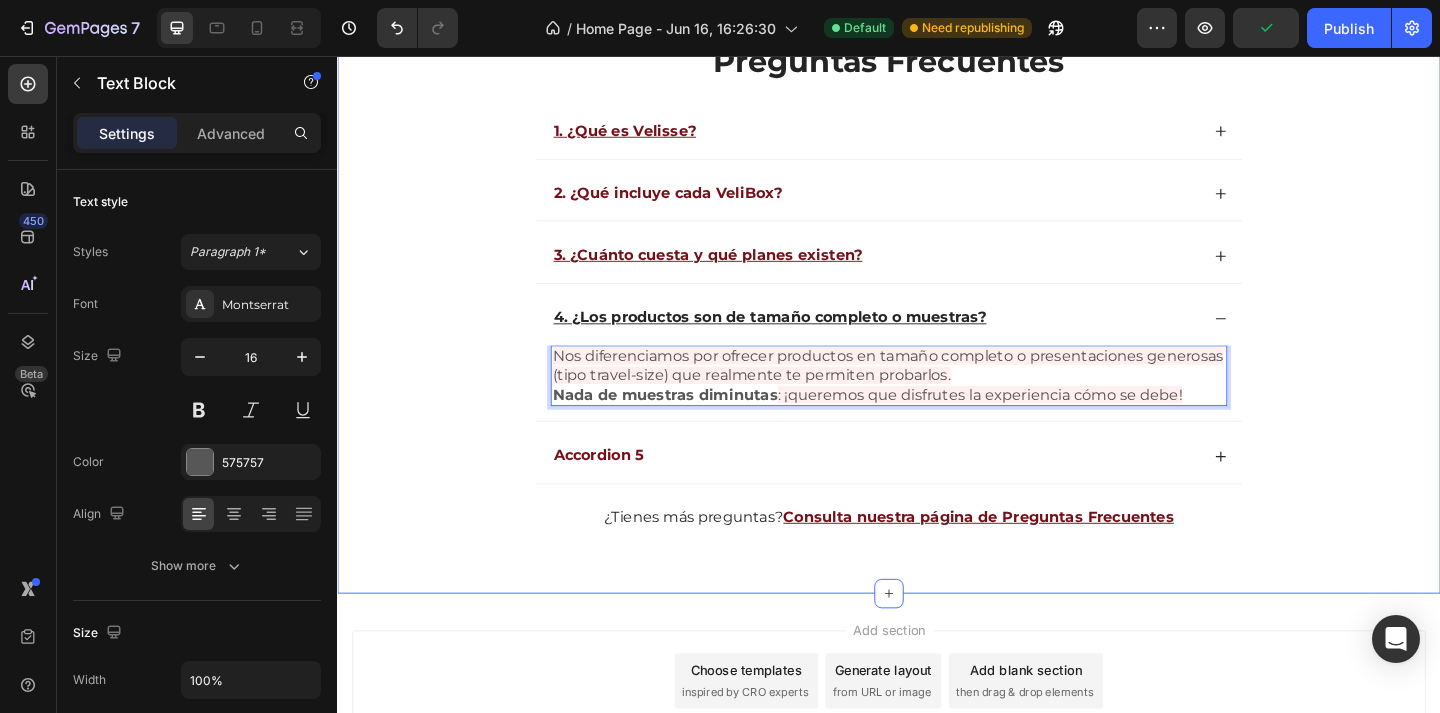 drag, startPoint x: 574, startPoint y: 382, endPoint x: 1323, endPoint y: 449, distance: 751.99066 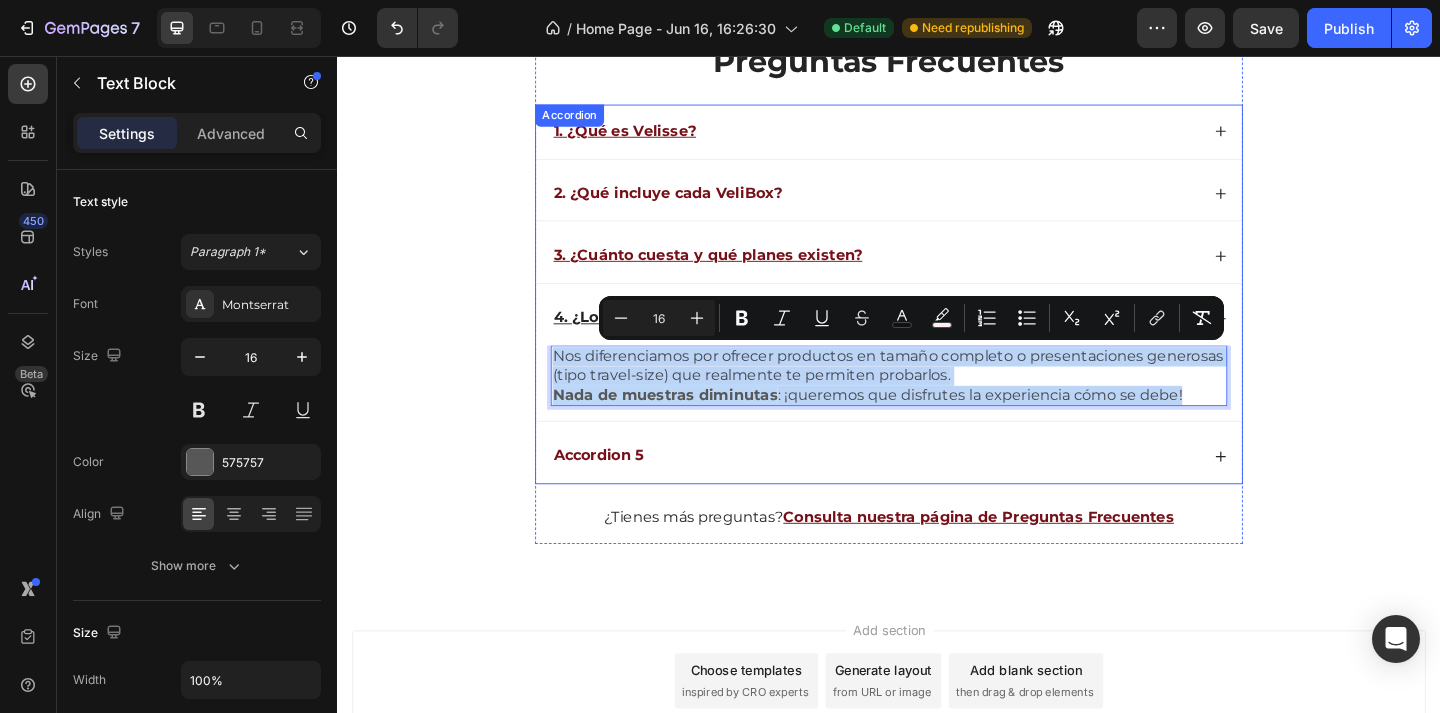 drag, startPoint x: 1275, startPoint y: 427, endPoint x: 580, endPoint y: 362, distance: 698.03296 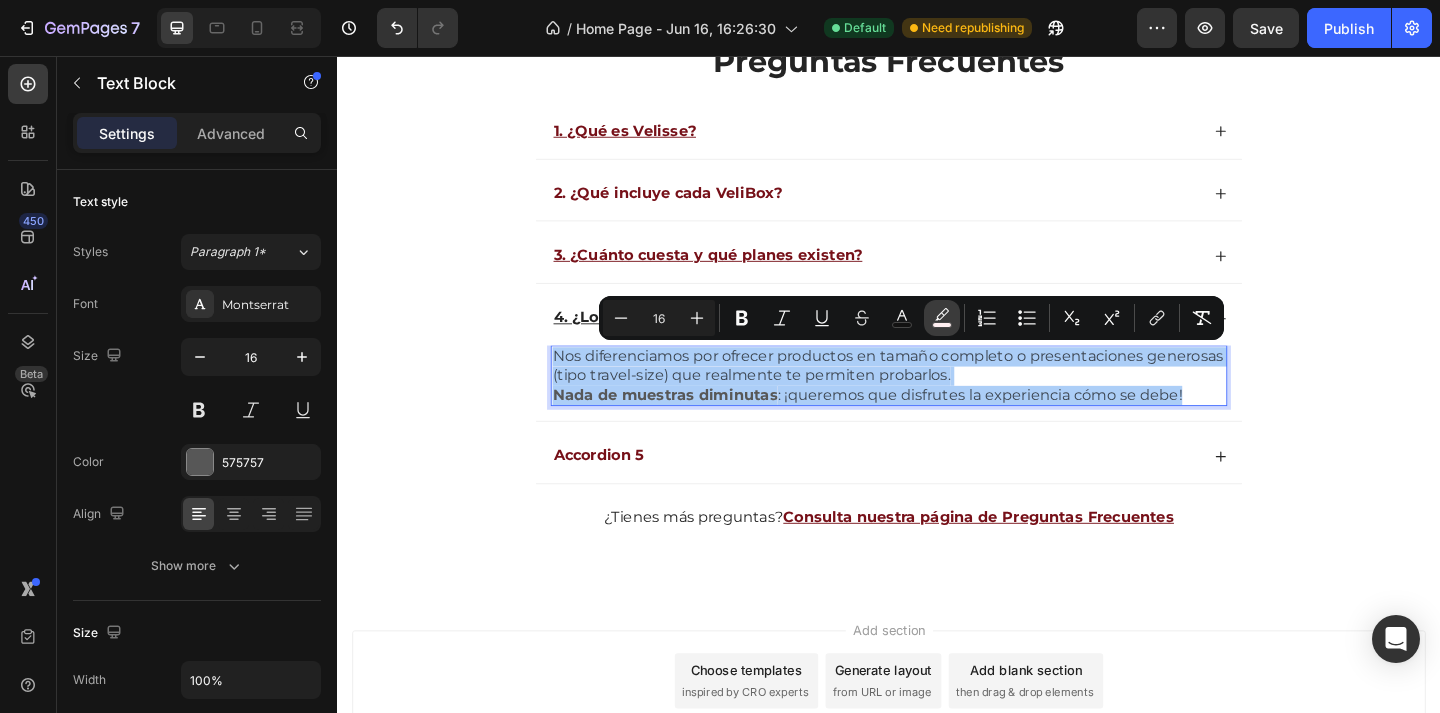 click on "color" at bounding box center (942, 318) 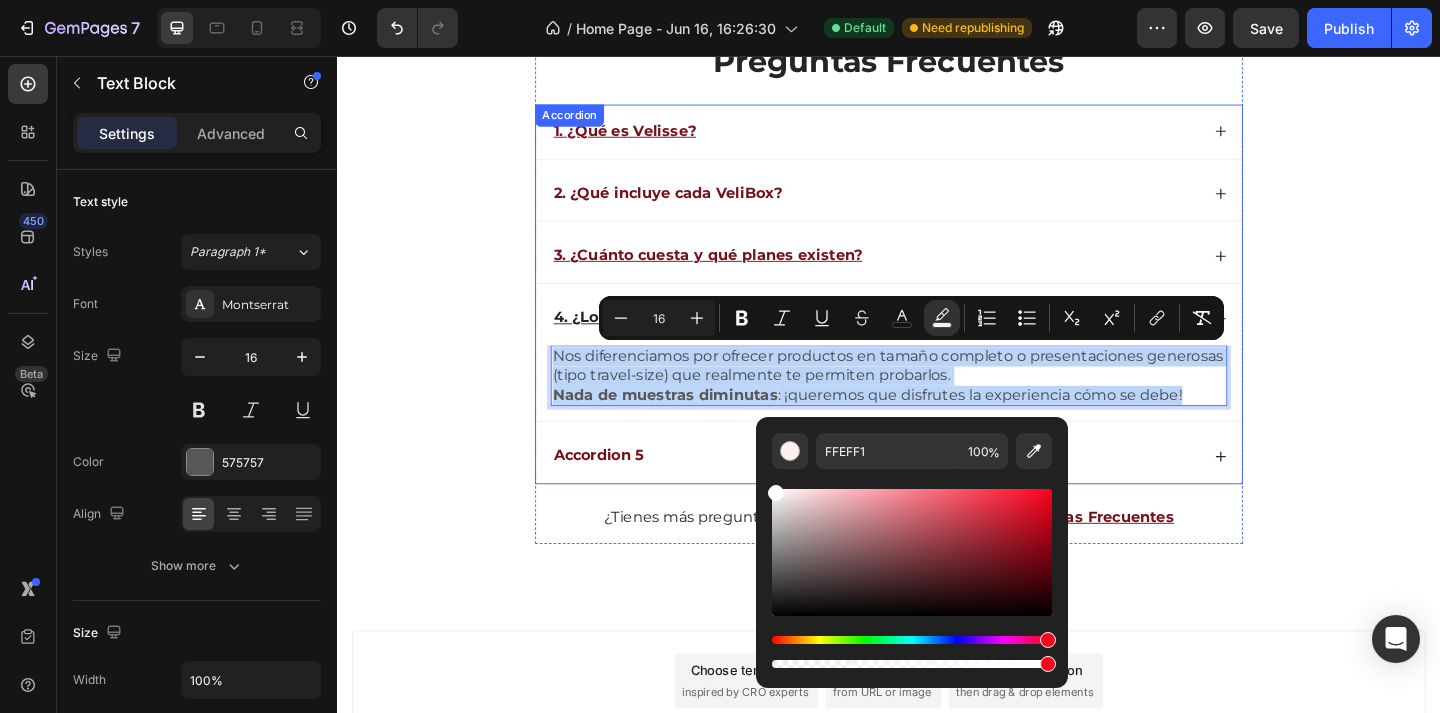 type on "FFFFFF" 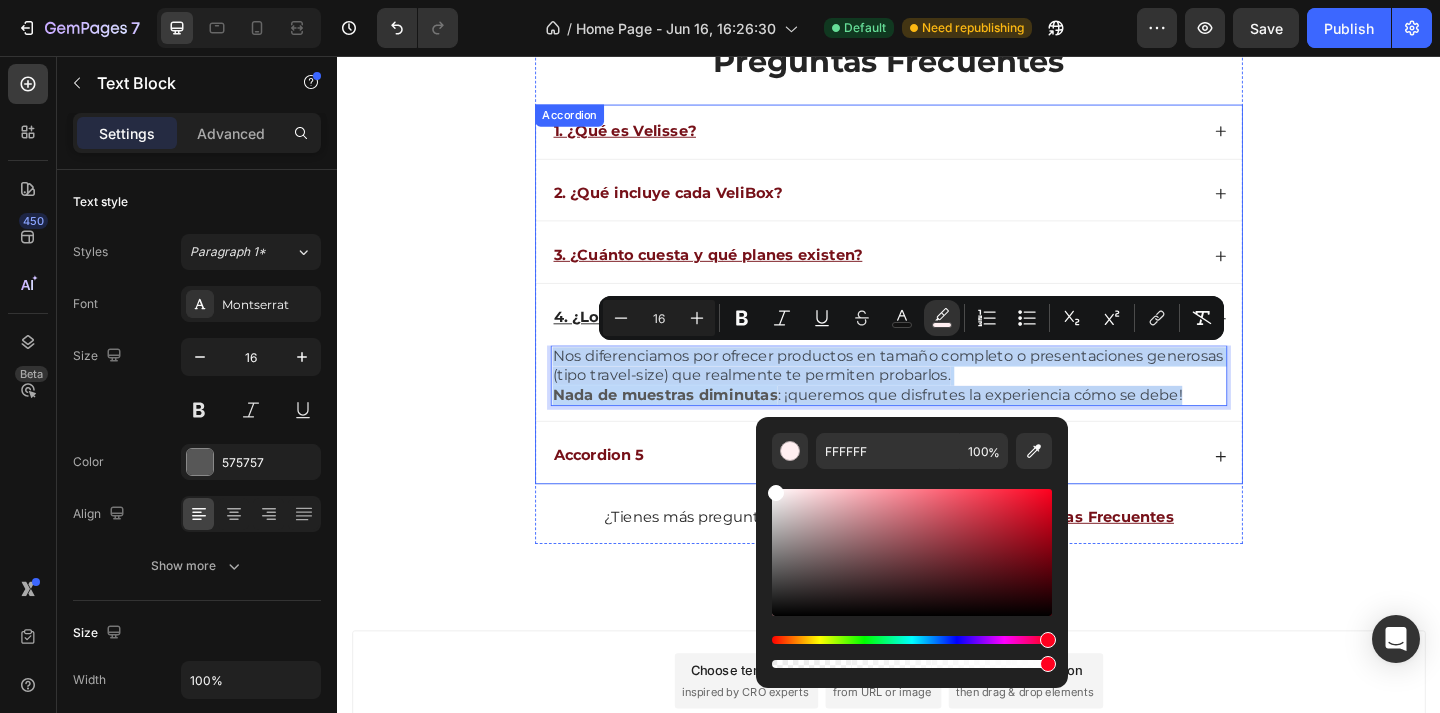 drag, startPoint x: 1147, startPoint y: 555, endPoint x: 766, endPoint y: 514, distance: 383.19968 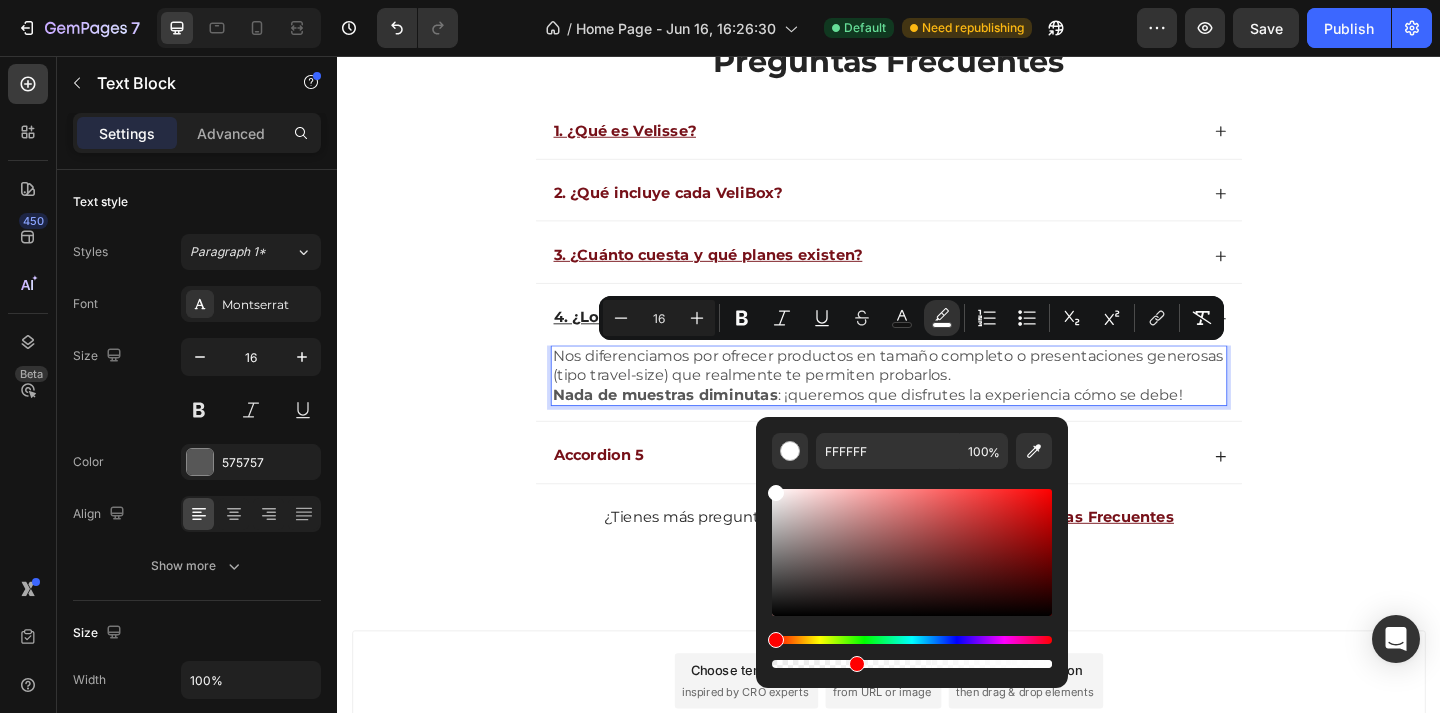 type on "1" 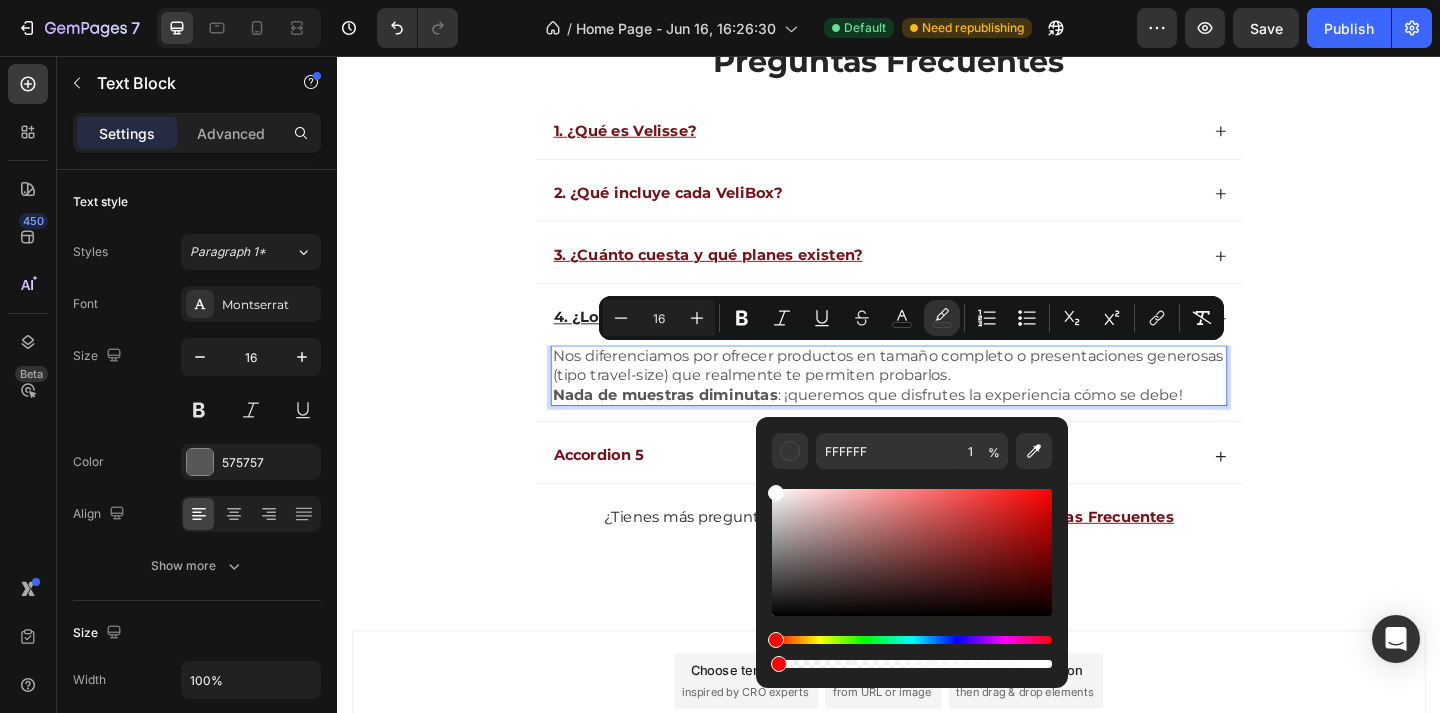 drag, startPoint x: 1384, startPoint y: 719, endPoint x: 719, endPoint y: 714, distance: 665.0188 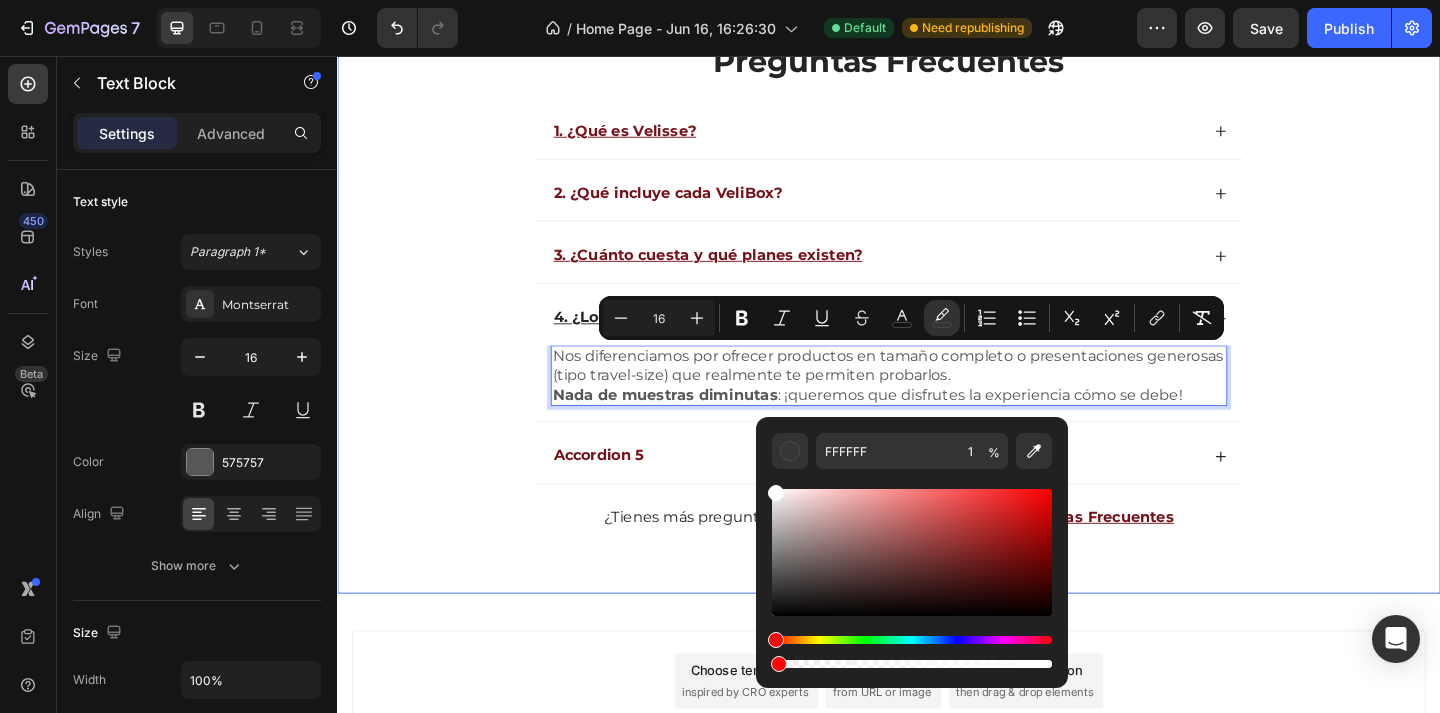 click on "Preguntas Frecuentes Heading
1. ¿Qué es Velisse?
2. ¿Qué incluye cada VeliBox?
3. ¿Cuánto cuesta y qué planes existen?
4. ¿Los productos son de tamaño completo o muestras? Nos diferenciamos por ofrecer productos en tamaño completo o presentaciones generosas (tipo travel-size) que realmente te permiten probarlos. Nada de muestras diminutas : ¡queremos que disfrutes la experiencia cómo se debe! Text Block   0
Accordion 5 Accordion ¿Tienes más preguntas?  Consulta nuestra página de Preguntas Frecuentes Text Block Row" at bounding box center [937, 320] 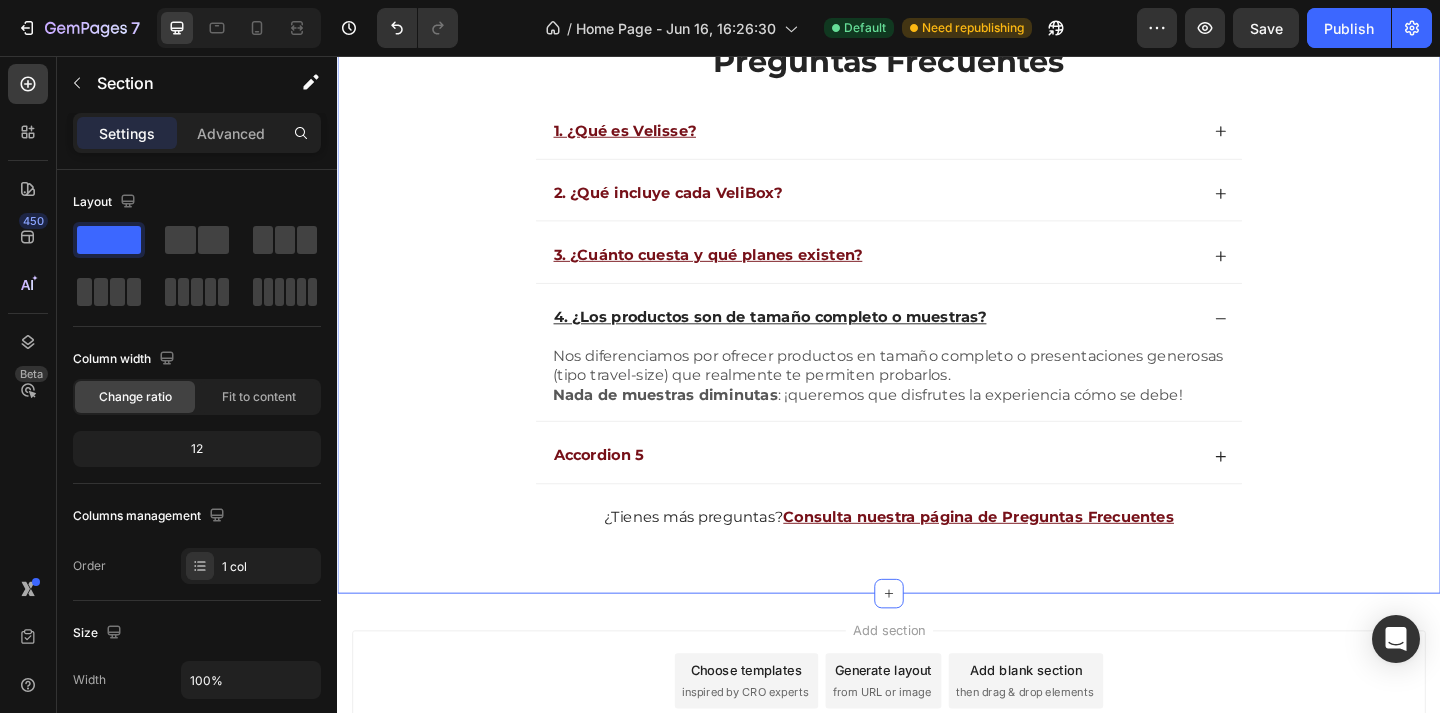 click on "Preguntas Frecuentes Heading
1. ¿Qué es Velisse?
2. ¿Qué incluye cada VeliBox?
3. ¿Cuánto cuesta y qué planes existen?
4. ¿Los productos son de tamaño completo o muestras? Nos diferenciamos por ofrecer productos en tamaño completo o presentaciones generosas (tipo travel-size) que realmente te permiten probarlos. Nada de muestras diminutas : ¡queremos que disfrutes la experiencia cómo se debe! Text Block
Accordion 5 Accordion ¿Tienes más preguntas?  Consulta nuestra página de Preguntas Frecuentes Text Block Row" at bounding box center [937, 320] 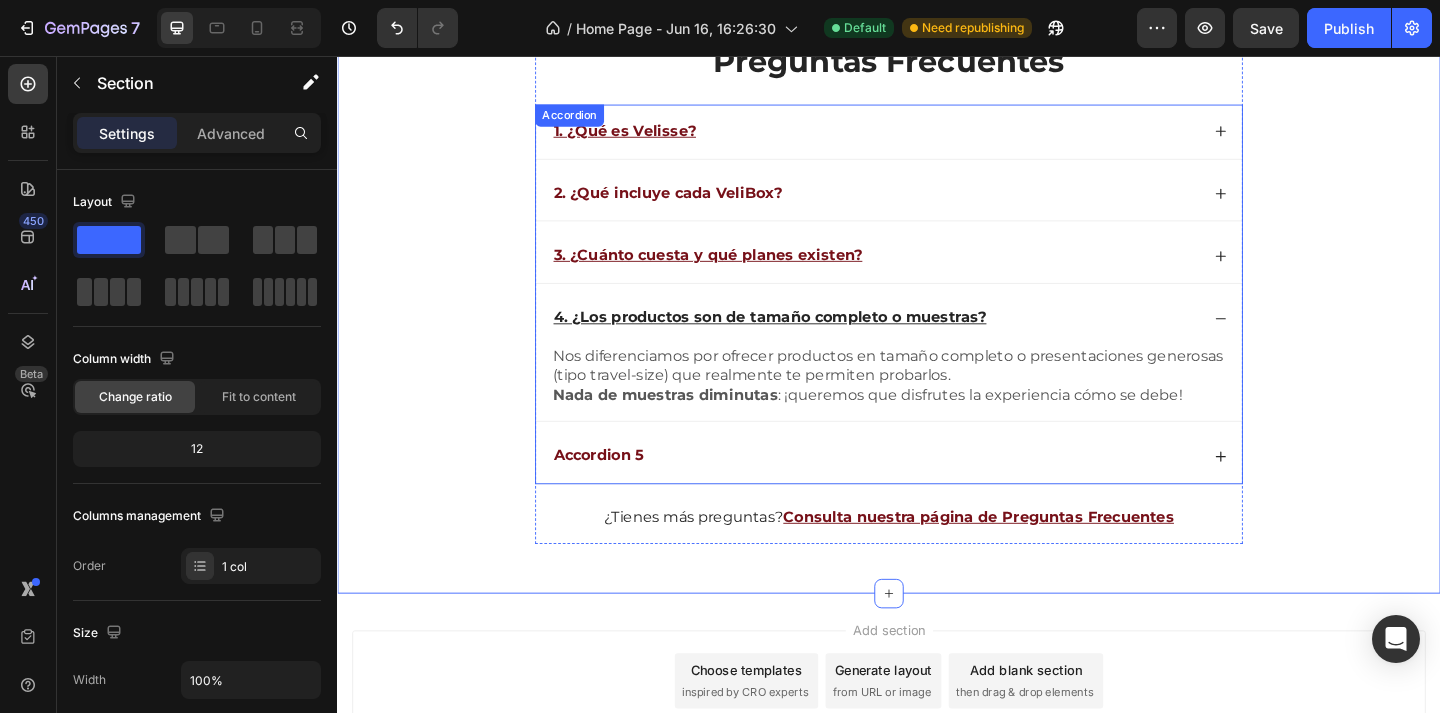 click on "Accordion 5" at bounding box center [621, 491] 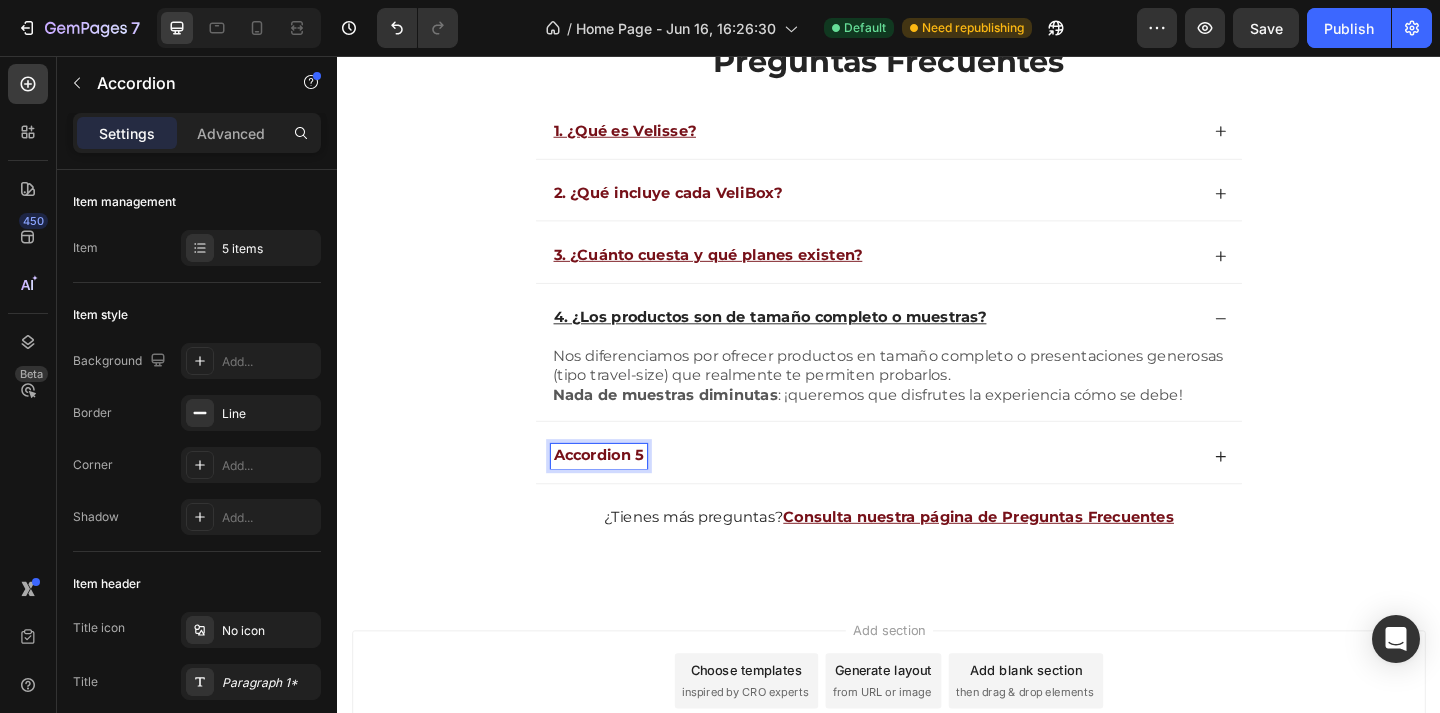 click on "Accordion 5" at bounding box center [937, 491] 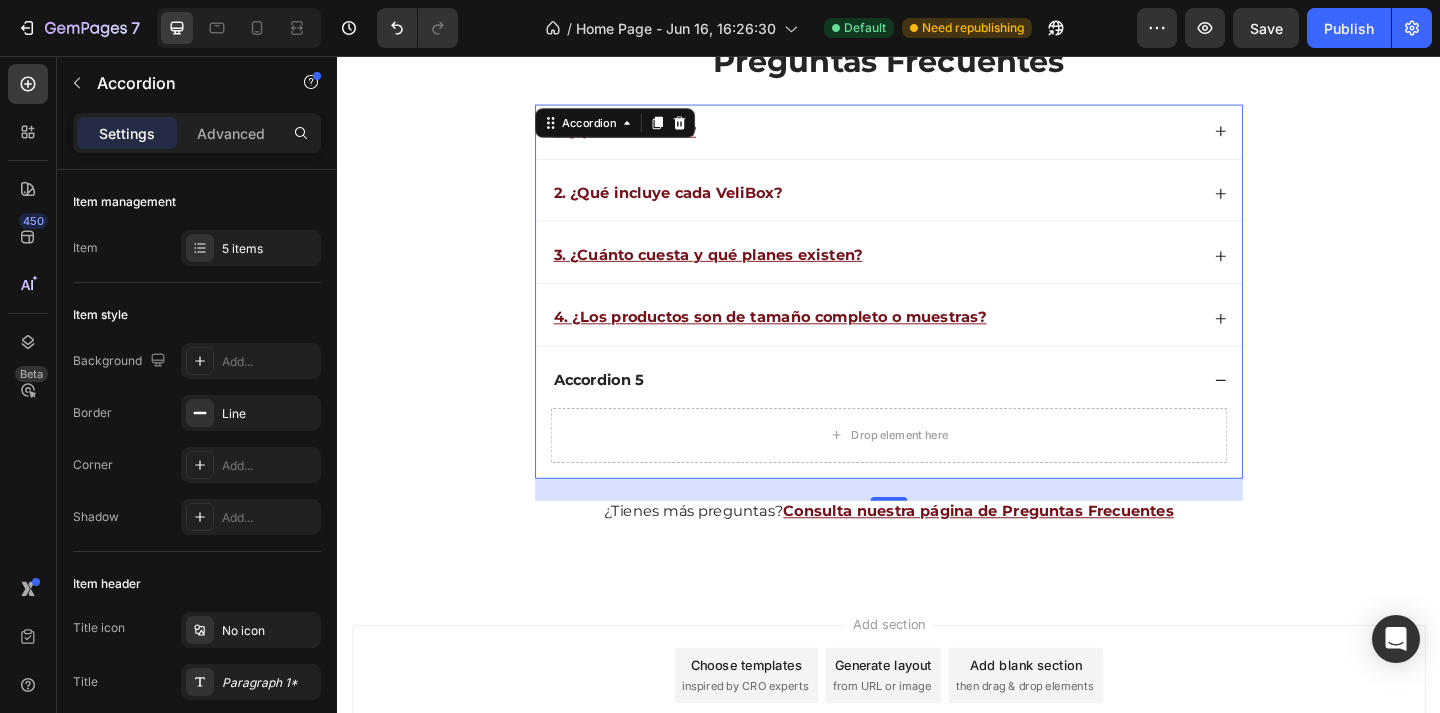 click on "4. ¿Los productos son de tamaño completo o muestras?" at bounding box center [807, 340] 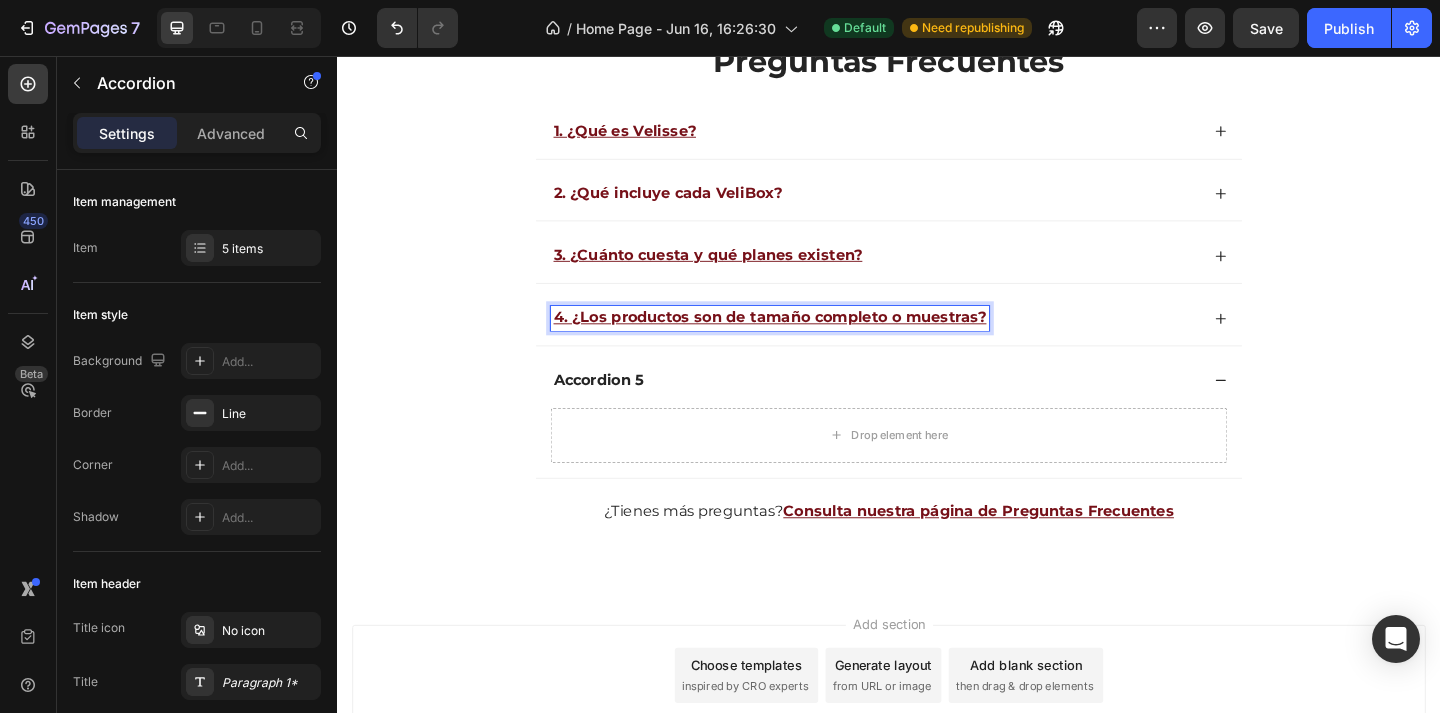 click on "4. ¿Los productos son de tamaño completo o muestras?" at bounding box center (922, 341) 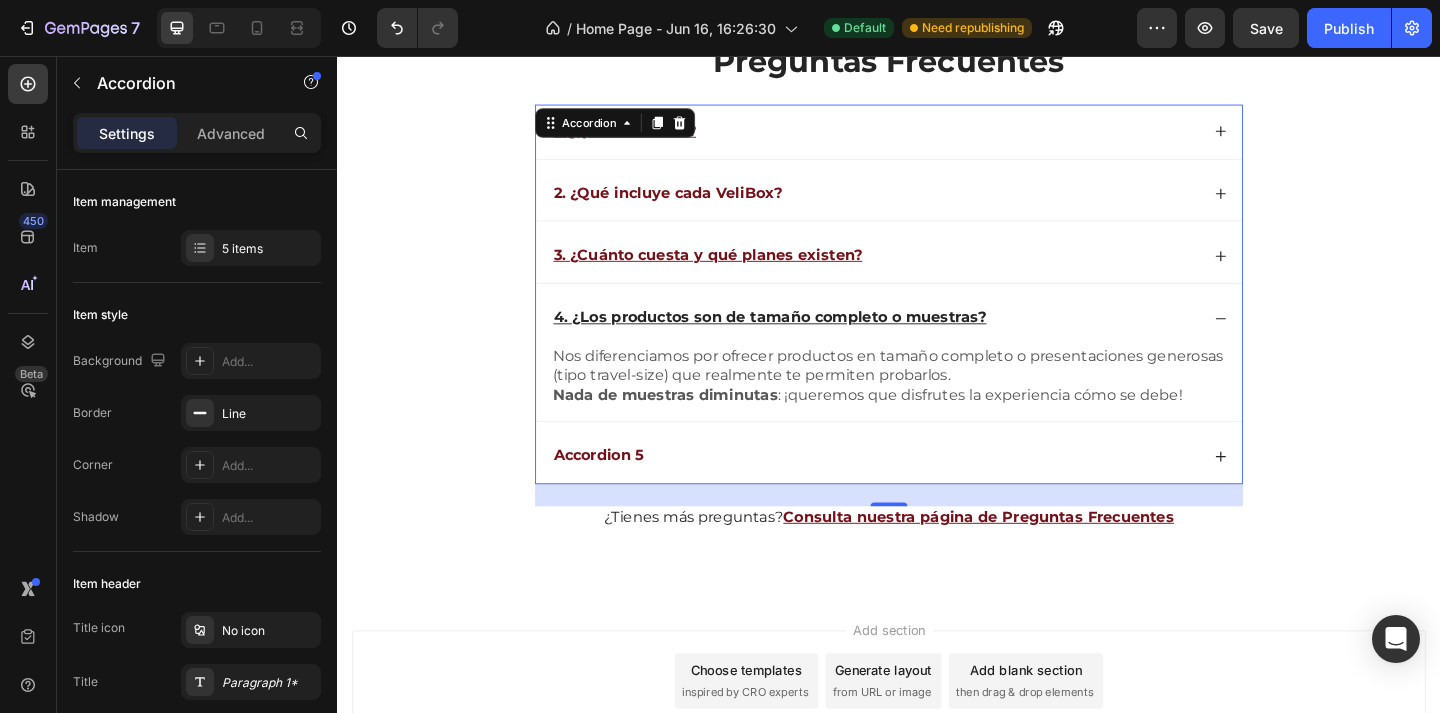 click on "4. ¿Los productos son de tamaño completo o muestras?" at bounding box center (807, 340) 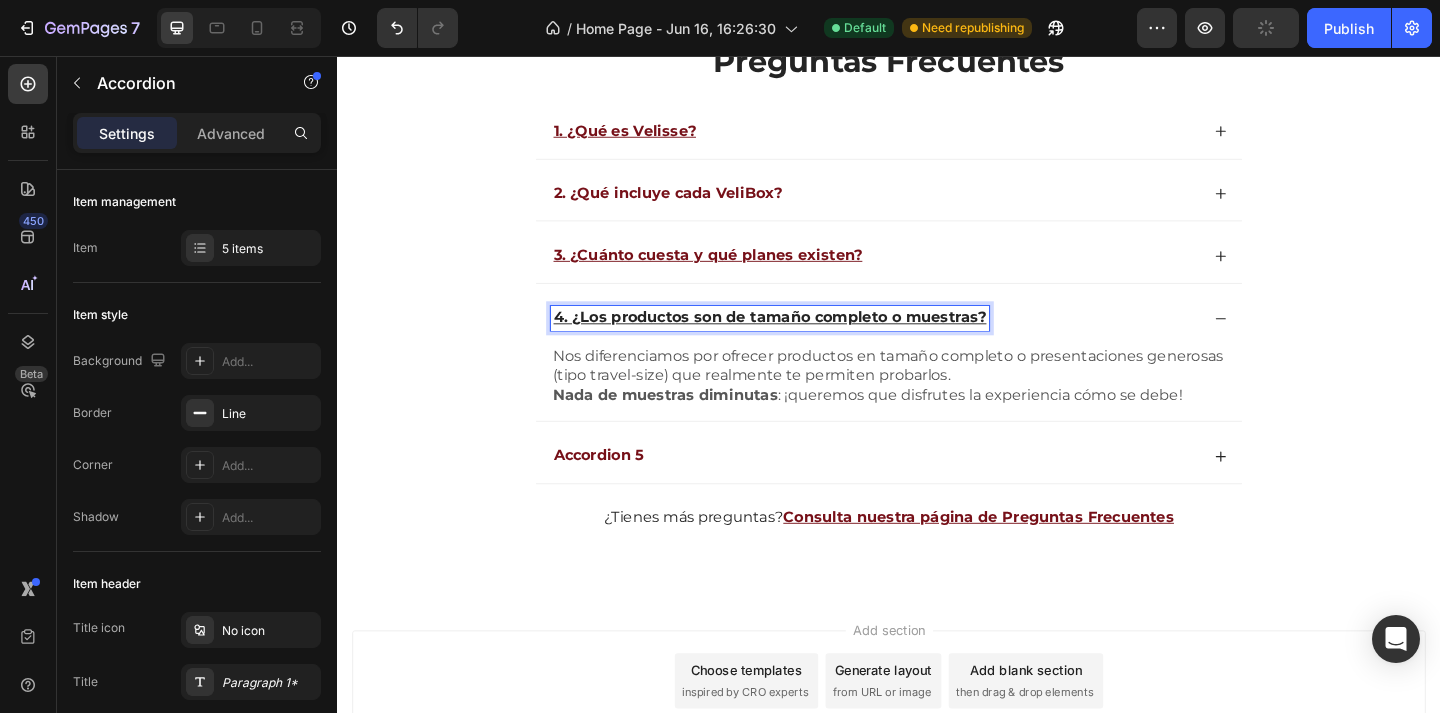 click on "Nos diferenciamos por ofrecer productos en tamaño completo o presentaciones generosas (tipo travel-size) que realmente te permiten probarlos." at bounding box center [936, 393] 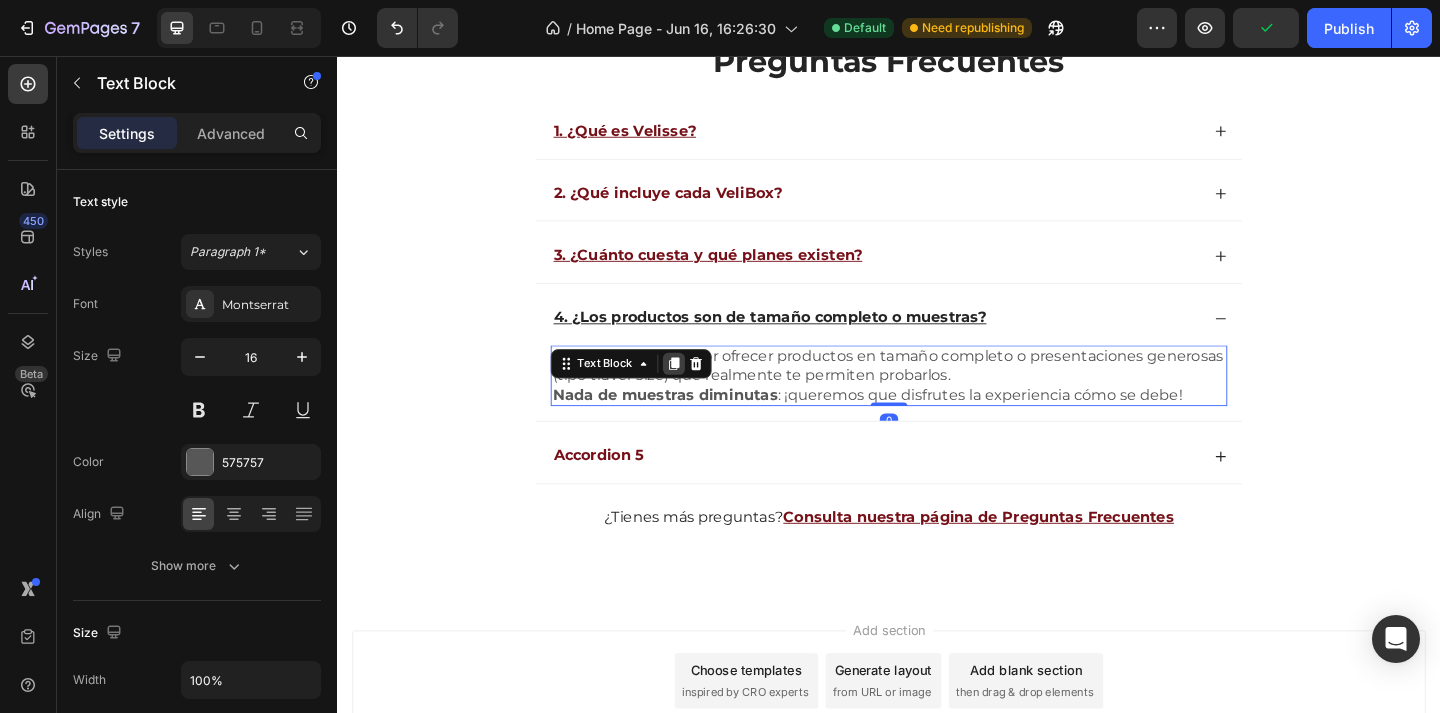 click 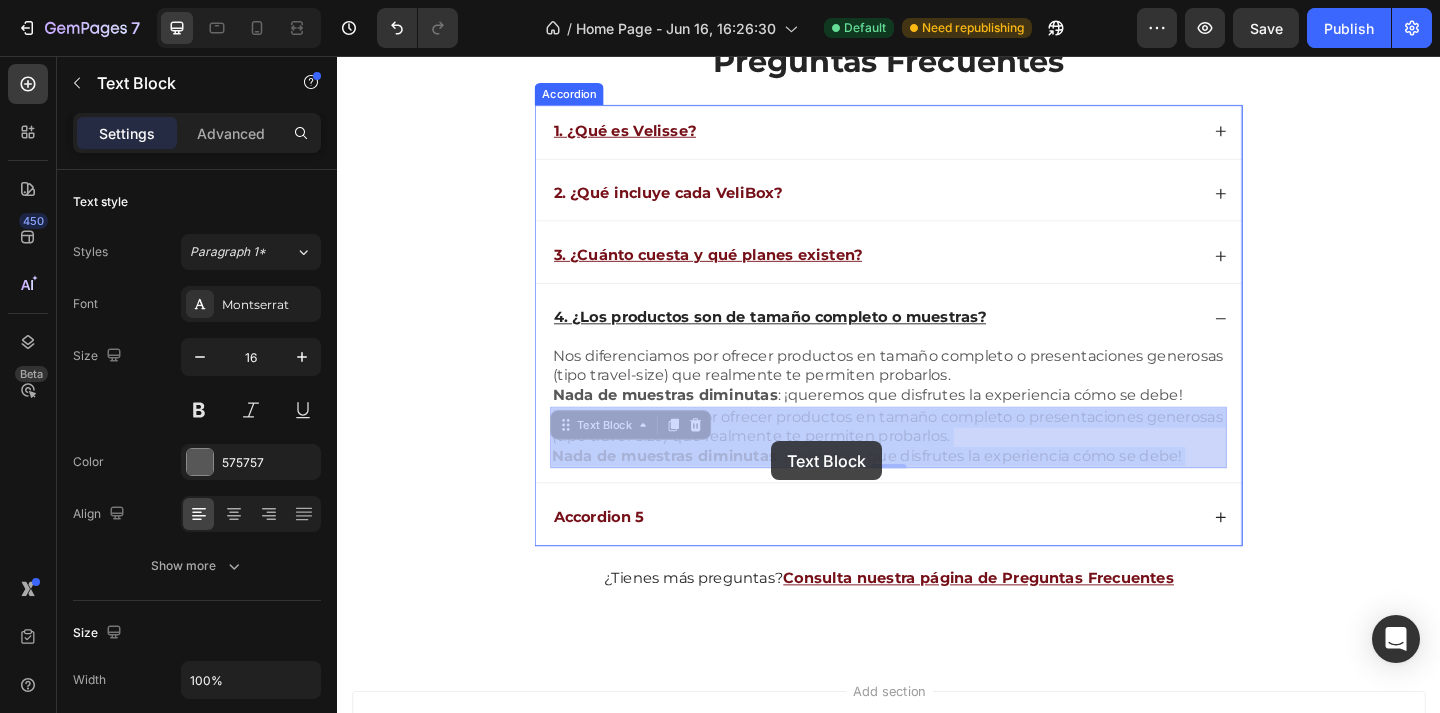 drag, startPoint x: 840, startPoint y: 447, endPoint x: 809, endPoint y: 475, distance: 41.773197 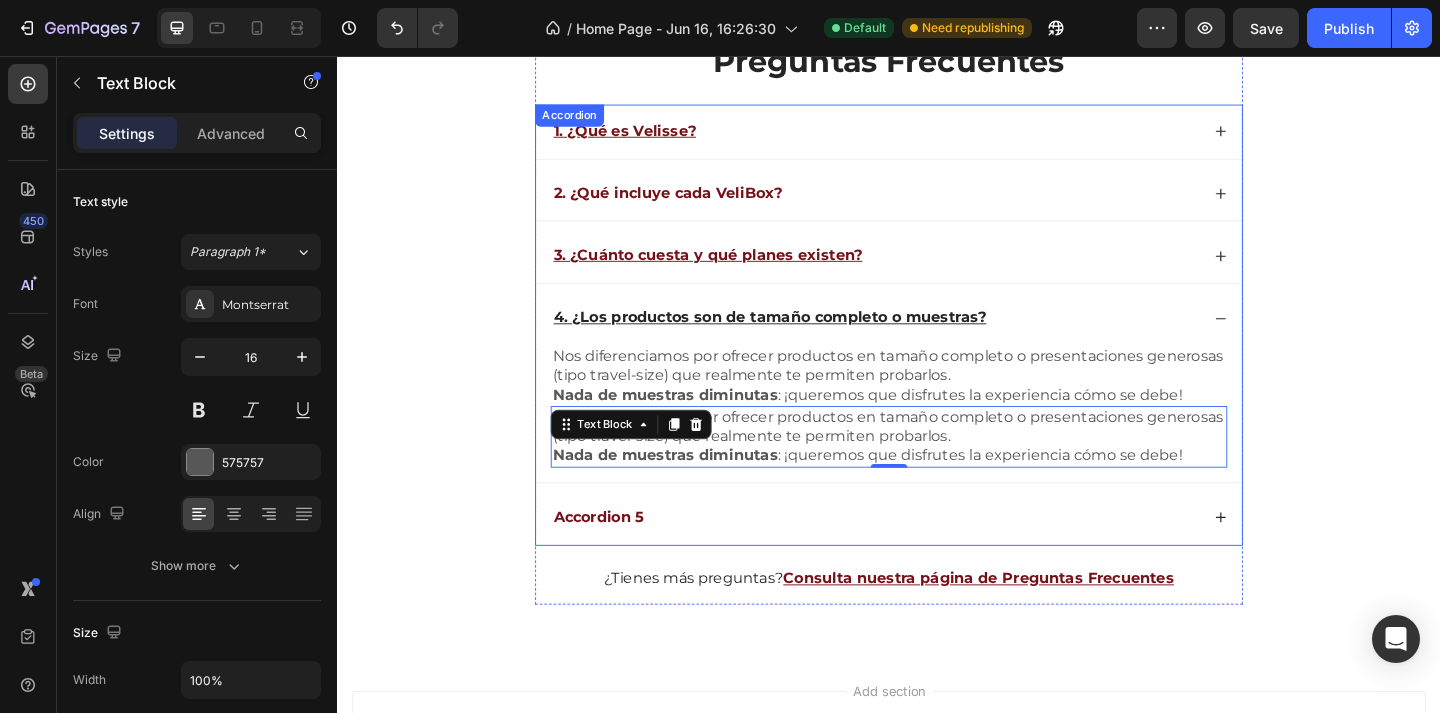 click on "Accordion 5" at bounding box center (621, 558) 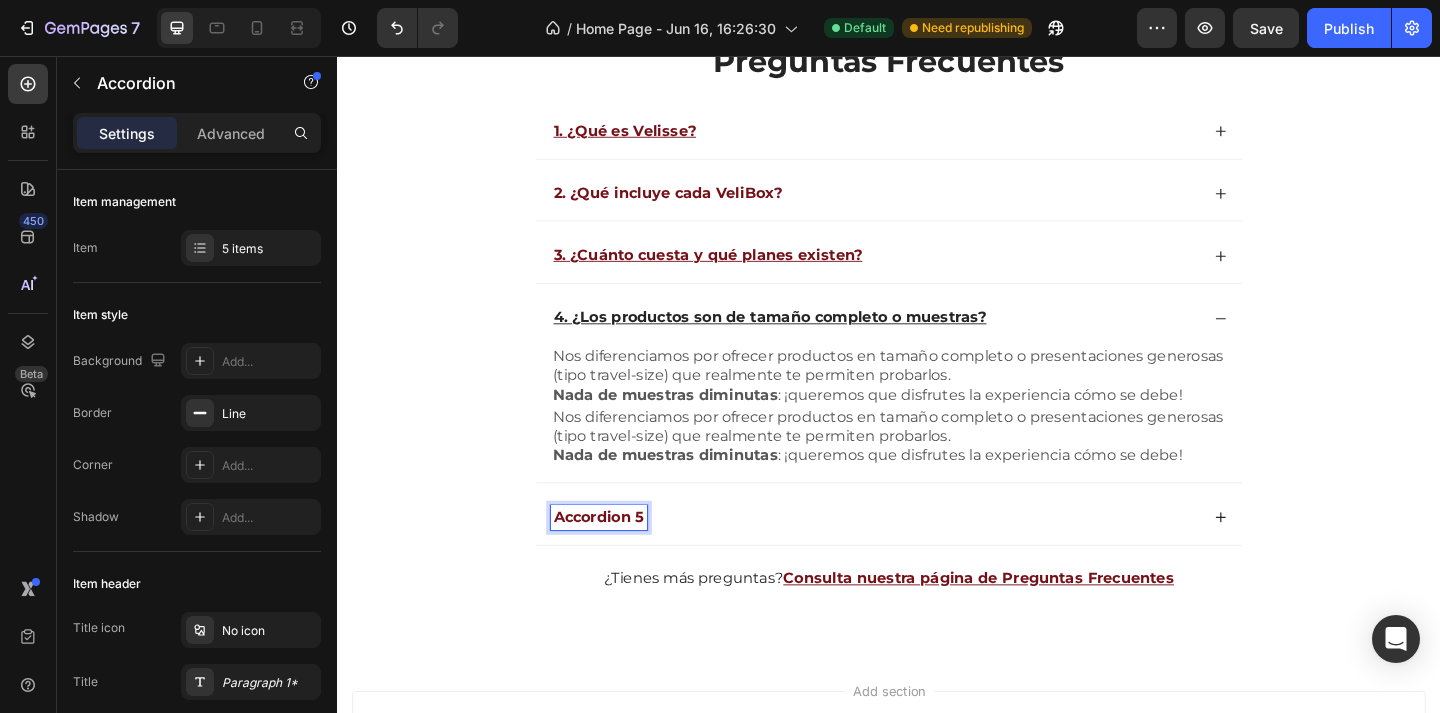 click on "Accordion 5" at bounding box center [937, 558] 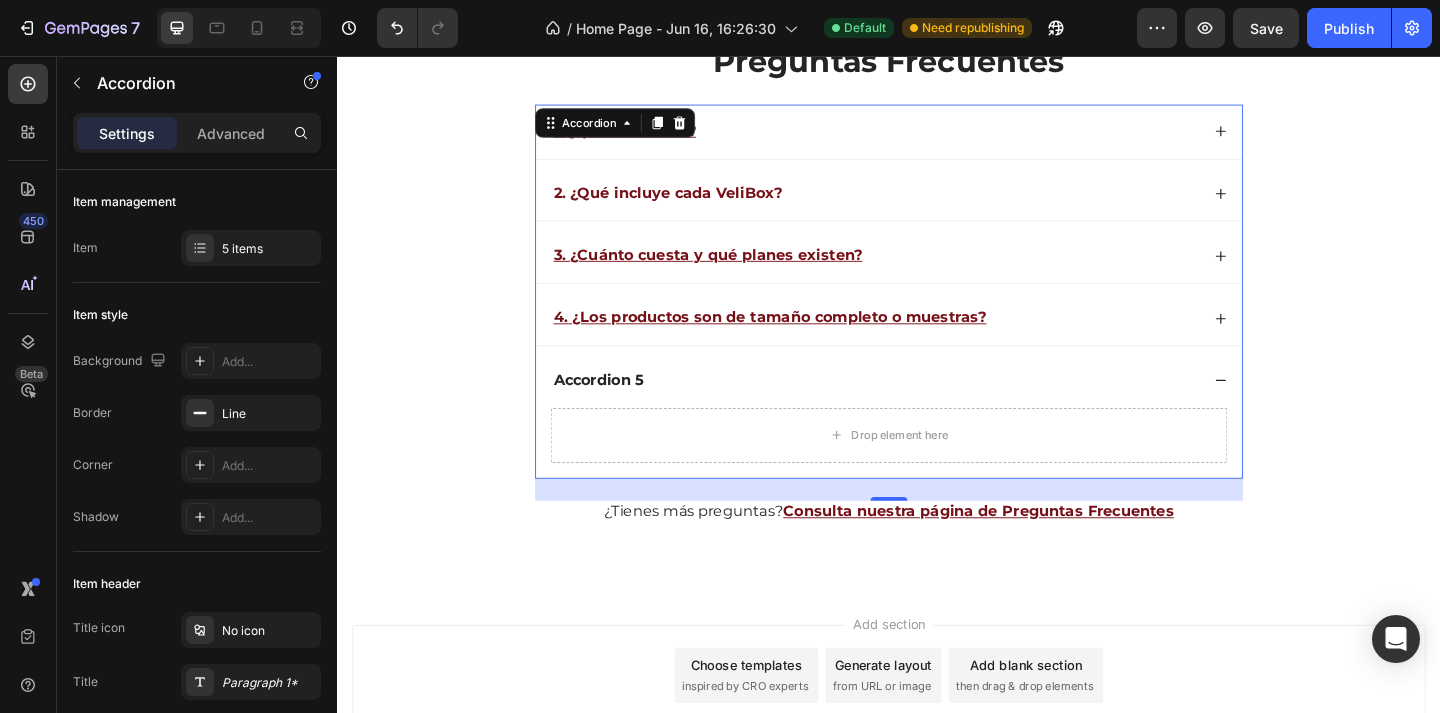 click on "4. ¿Los productos son de tamaño completo o muestras?" at bounding box center [807, 340] 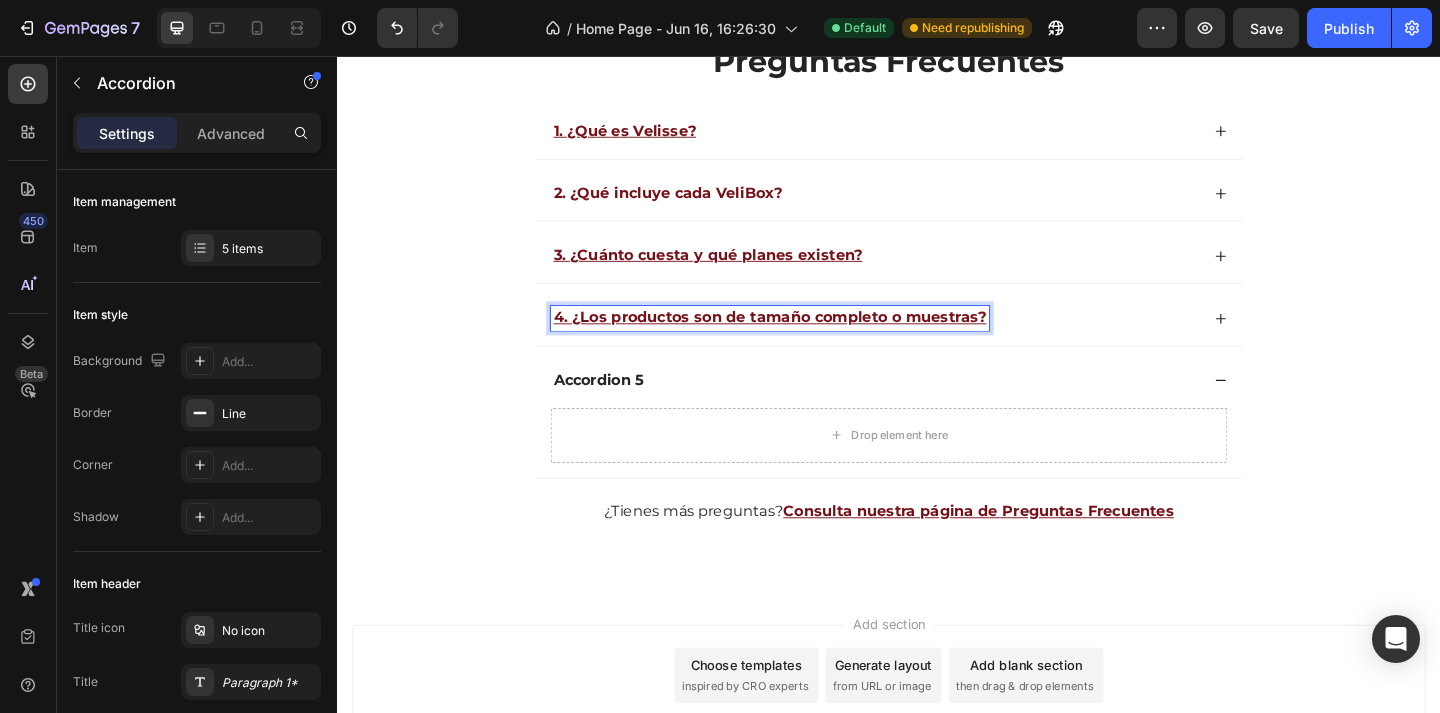 click on "4. ¿Los productos son de tamaño completo o muestras?" at bounding box center (807, 340) 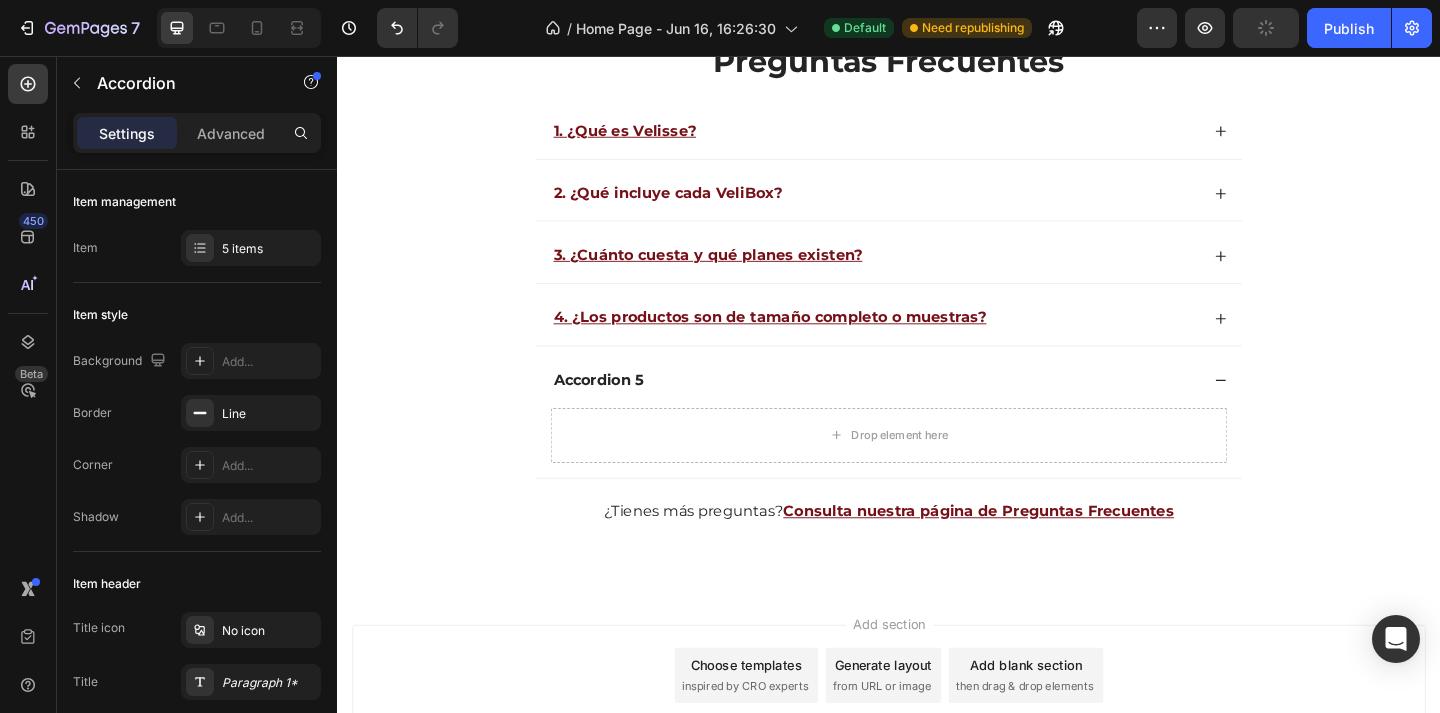 click on "4. ¿Los productos son de tamaño completo o muestras?" at bounding box center (922, 341) 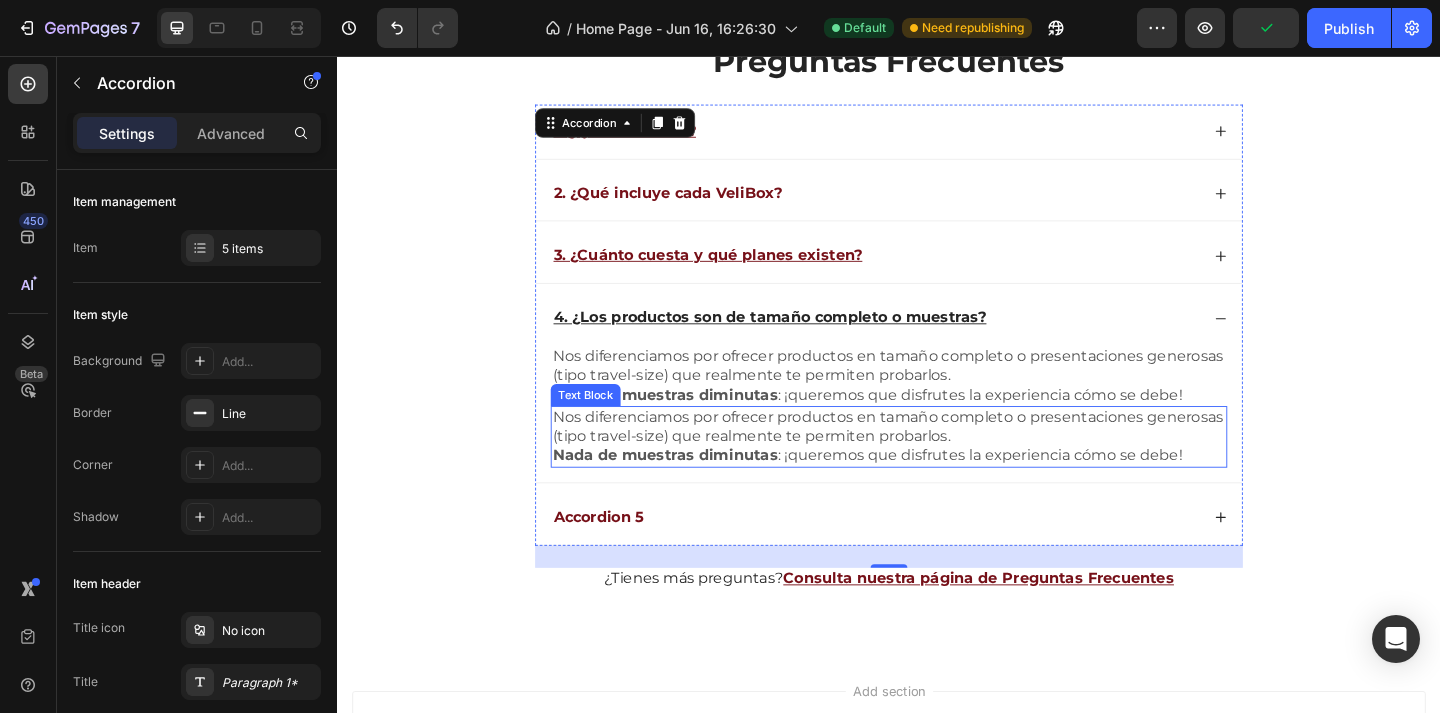 click on "Nos diferenciamos por ofrecer productos en tamaño completo o presentaciones generosas (tipo travel-size) que realmente te permiten probarlos." at bounding box center (936, 459) 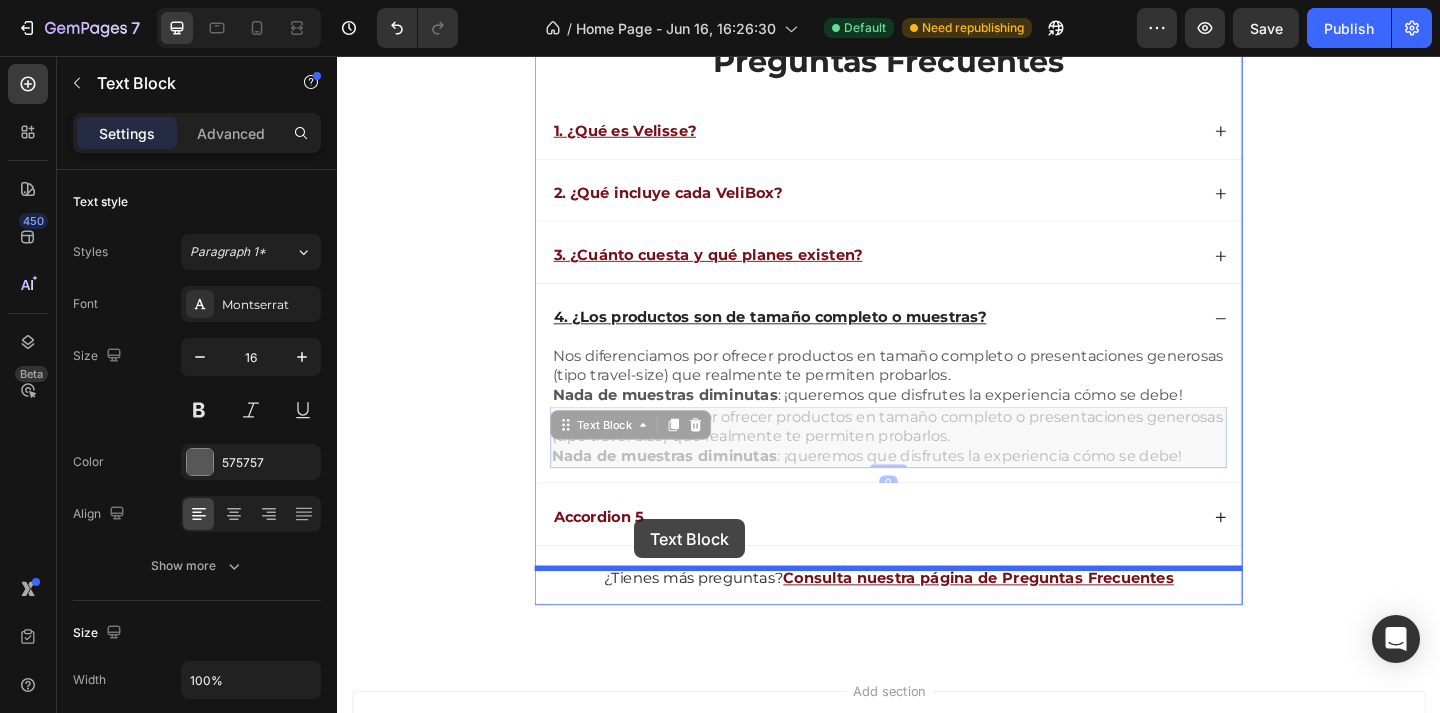 drag, startPoint x: 631, startPoint y: 449, endPoint x: 660, endPoint y: 560, distance: 114.72576 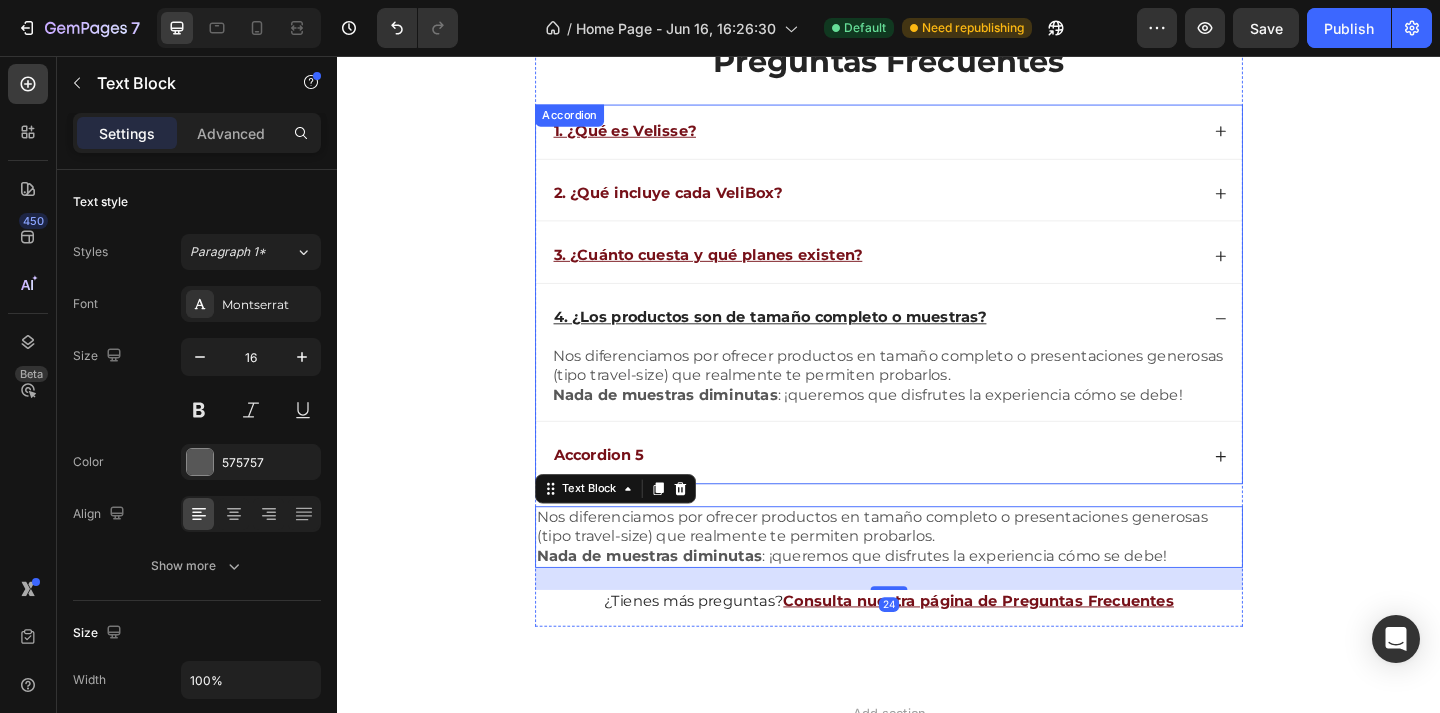 click on "Accordion 5" at bounding box center (621, 491) 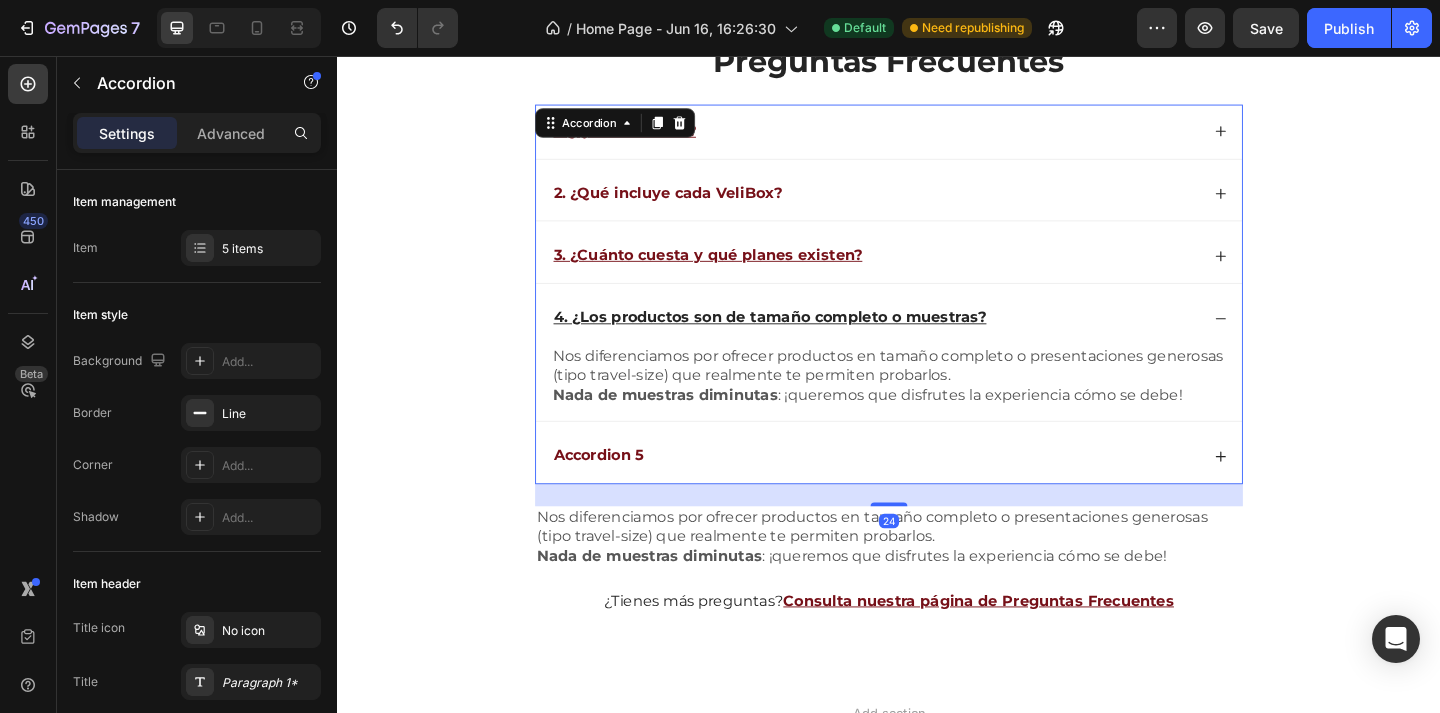 click on "Accordion 5" at bounding box center (922, 491) 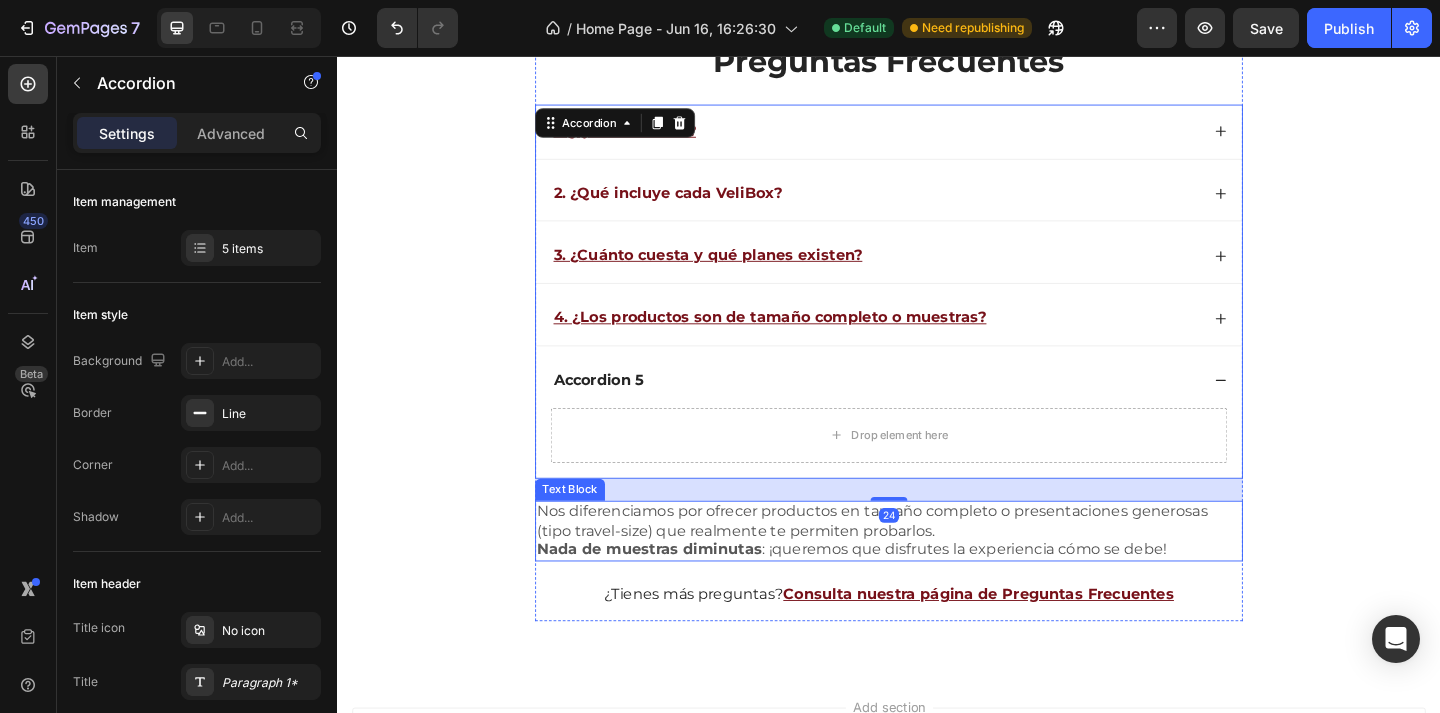 click on "Nos diferenciamos por ofrecer productos en tamaño completo o presentaciones generosas (tipo travel-size) que realmente te permiten probarlos." at bounding box center [919, 562] 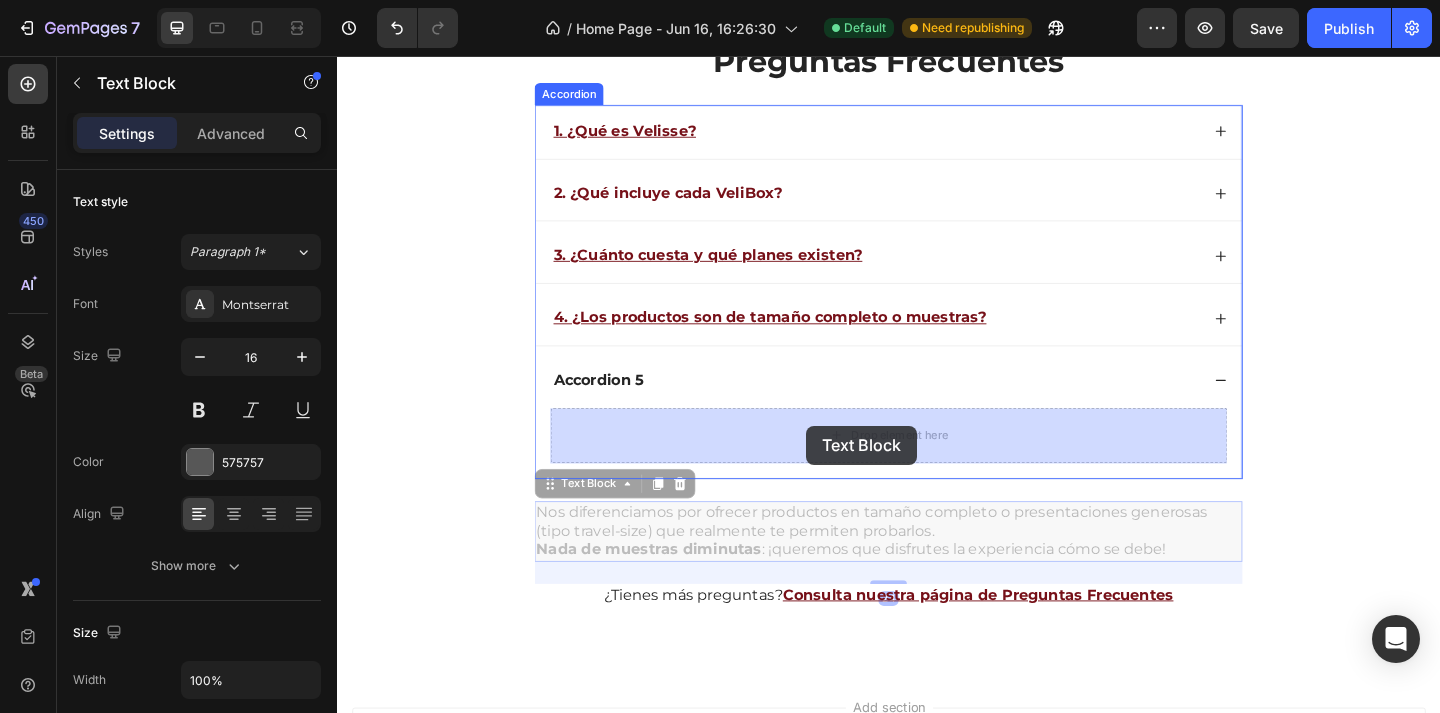 drag, startPoint x: 595, startPoint y: 524, endPoint x: 850, endPoint y: 458, distance: 263.40274 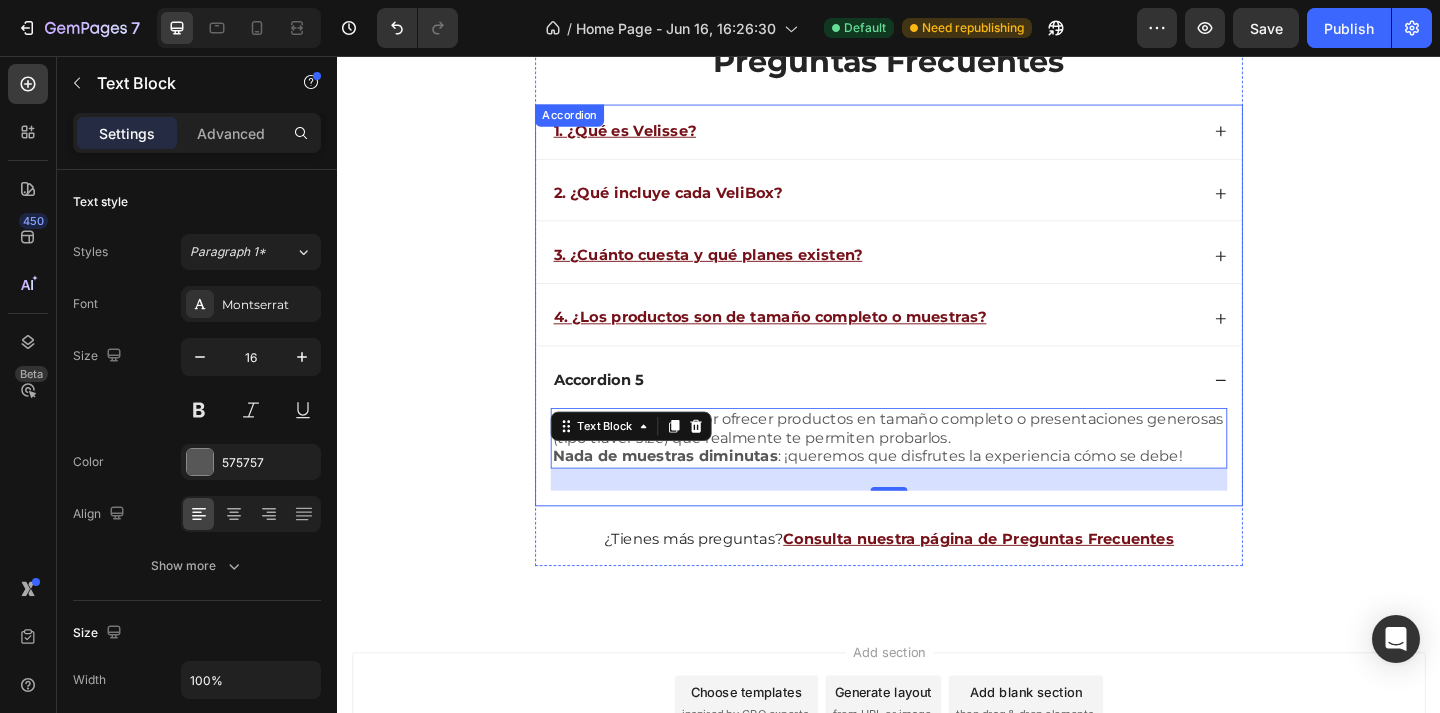 click on "Accordion 5" at bounding box center (621, 409) 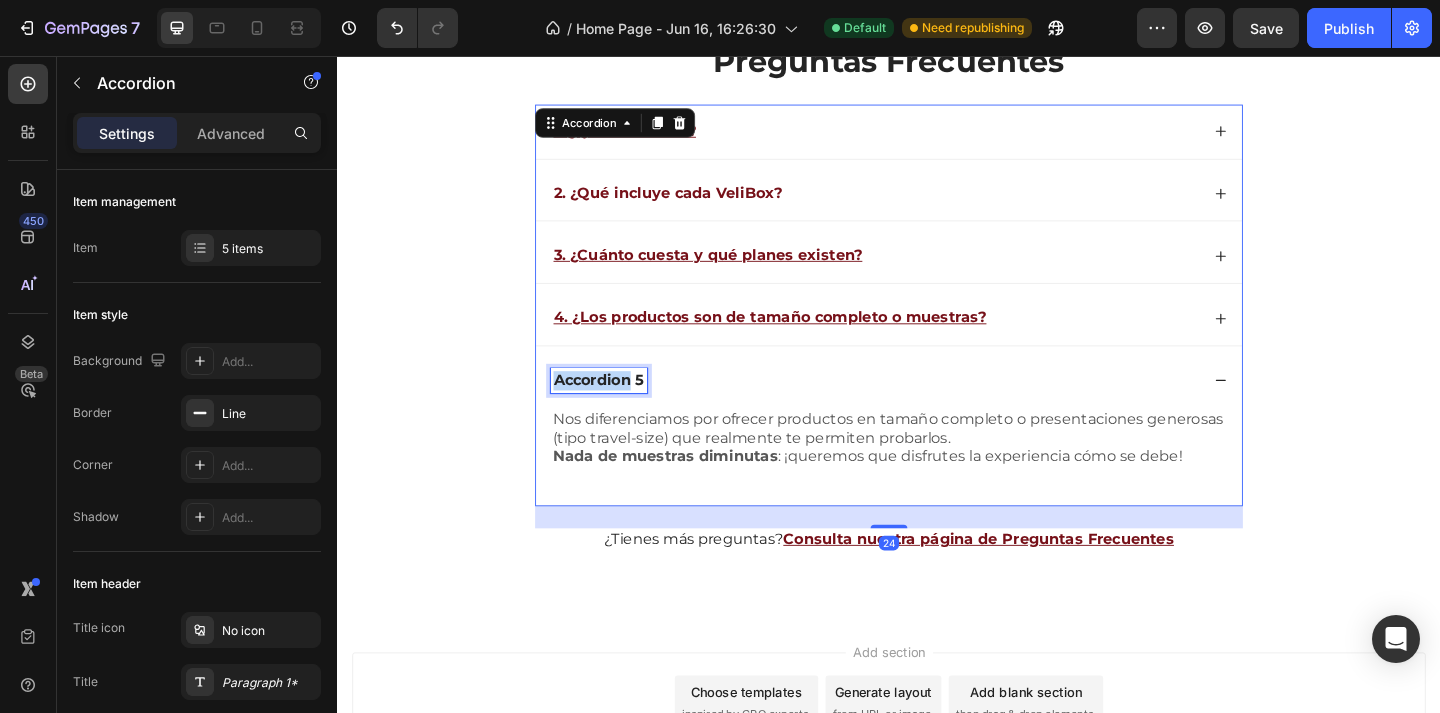 click on "Accordion 5" at bounding box center (621, 409) 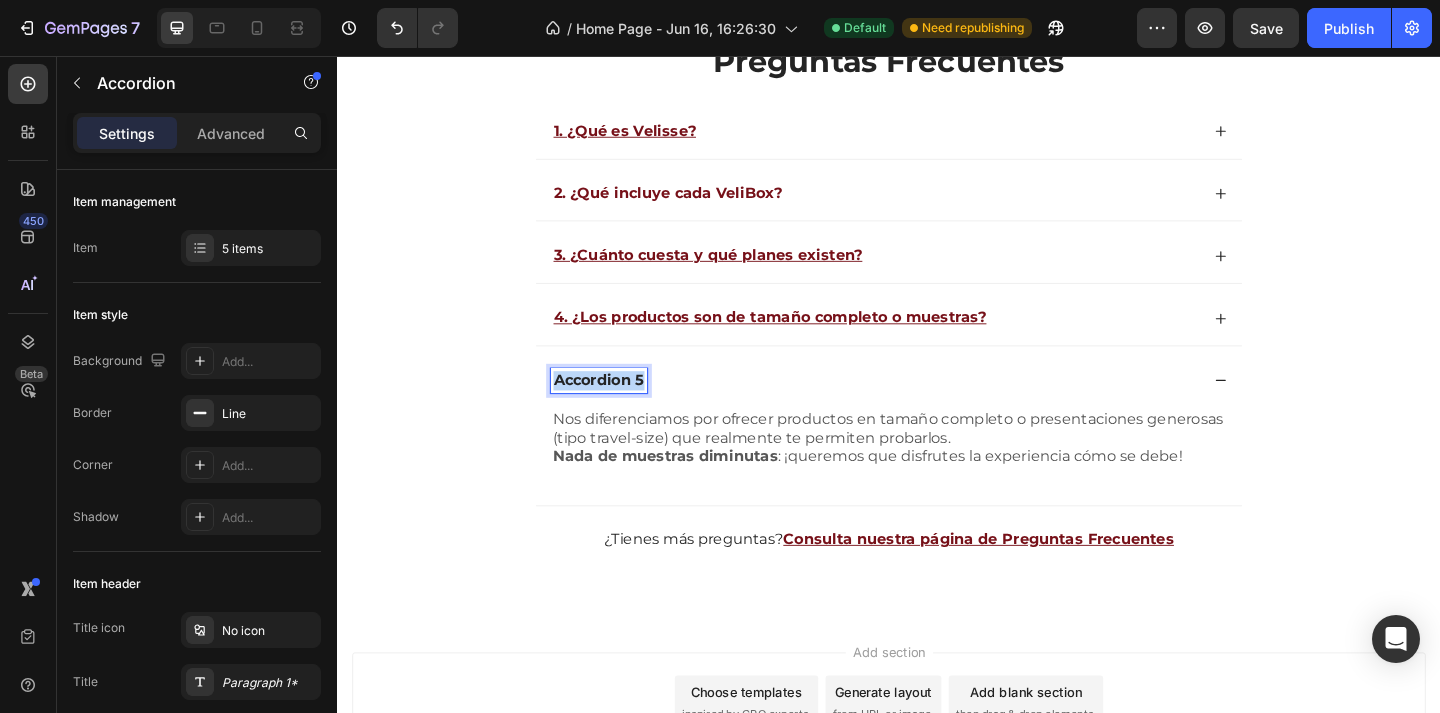 click on "Accordion 5" at bounding box center (621, 409) 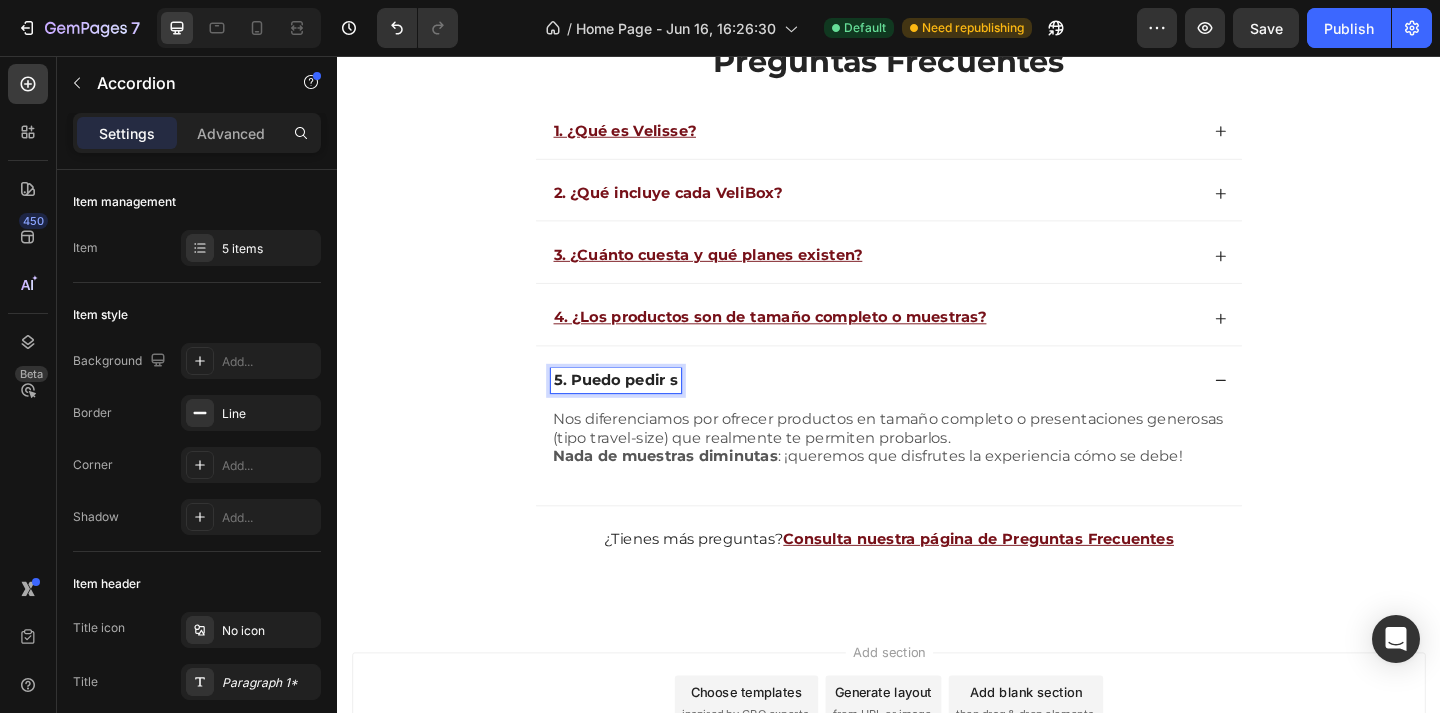type 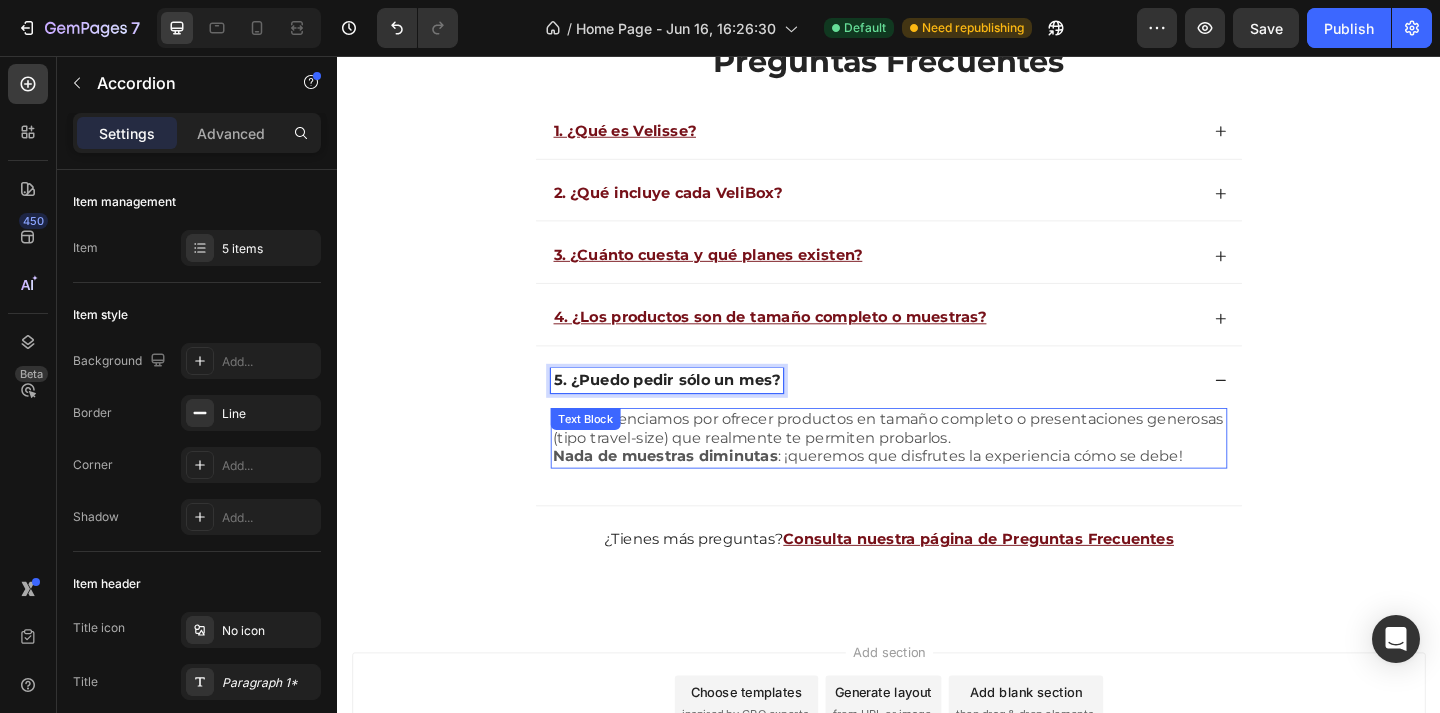 click on "Nos diferenciamos por ofrecer productos en tamaño completo o presentaciones generosas (tipo travel-size) que realmente te permiten probarlos." at bounding box center (936, 461) 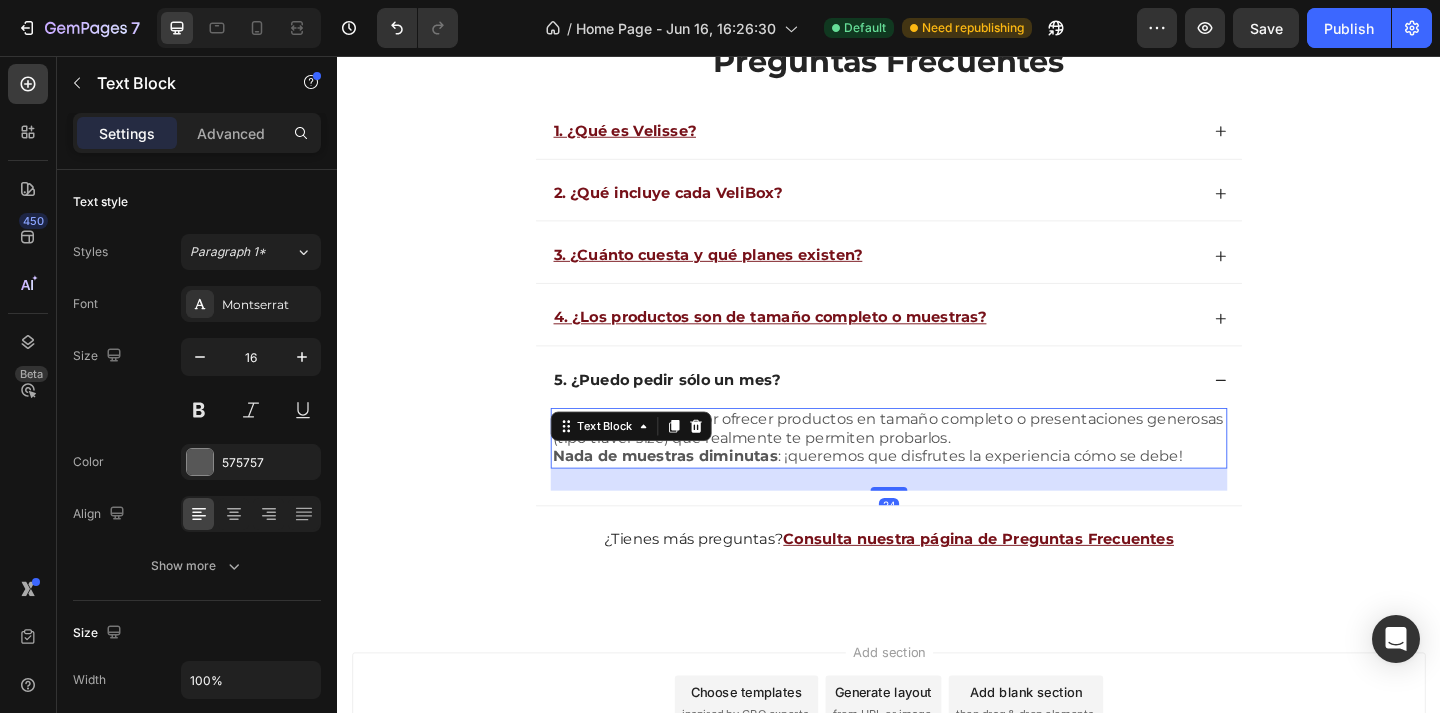 click on "Nos diferenciamos por ofrecer productos en tamaño completo o presentaciones generosas (tipo travel-size) que realmente te permiten probarlos." at bounding box center (936, 461) 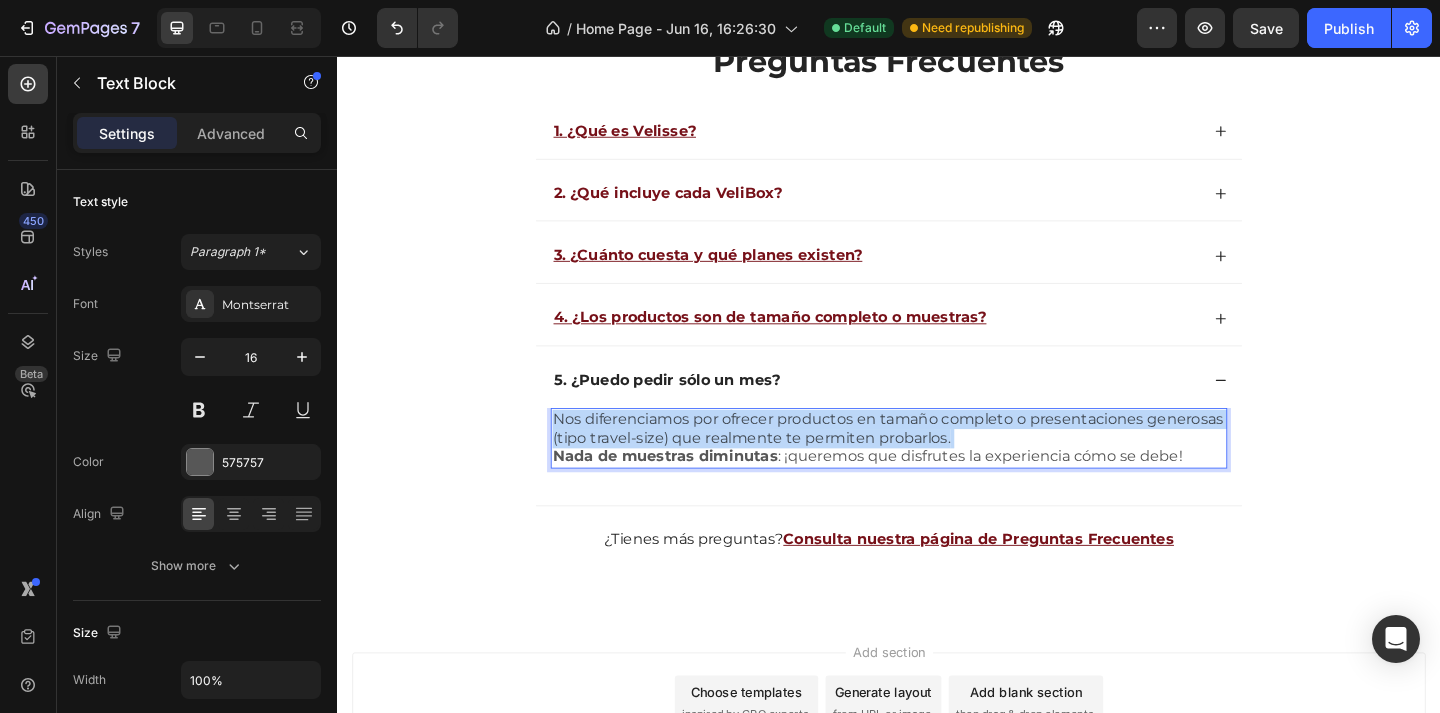 click on "Nos diferenciamos por ofrecer productos en tamaño completo o presentaciones generosas (tipo travel-size) que realmente te permiten probarlos." at bounding box center [936, 461] 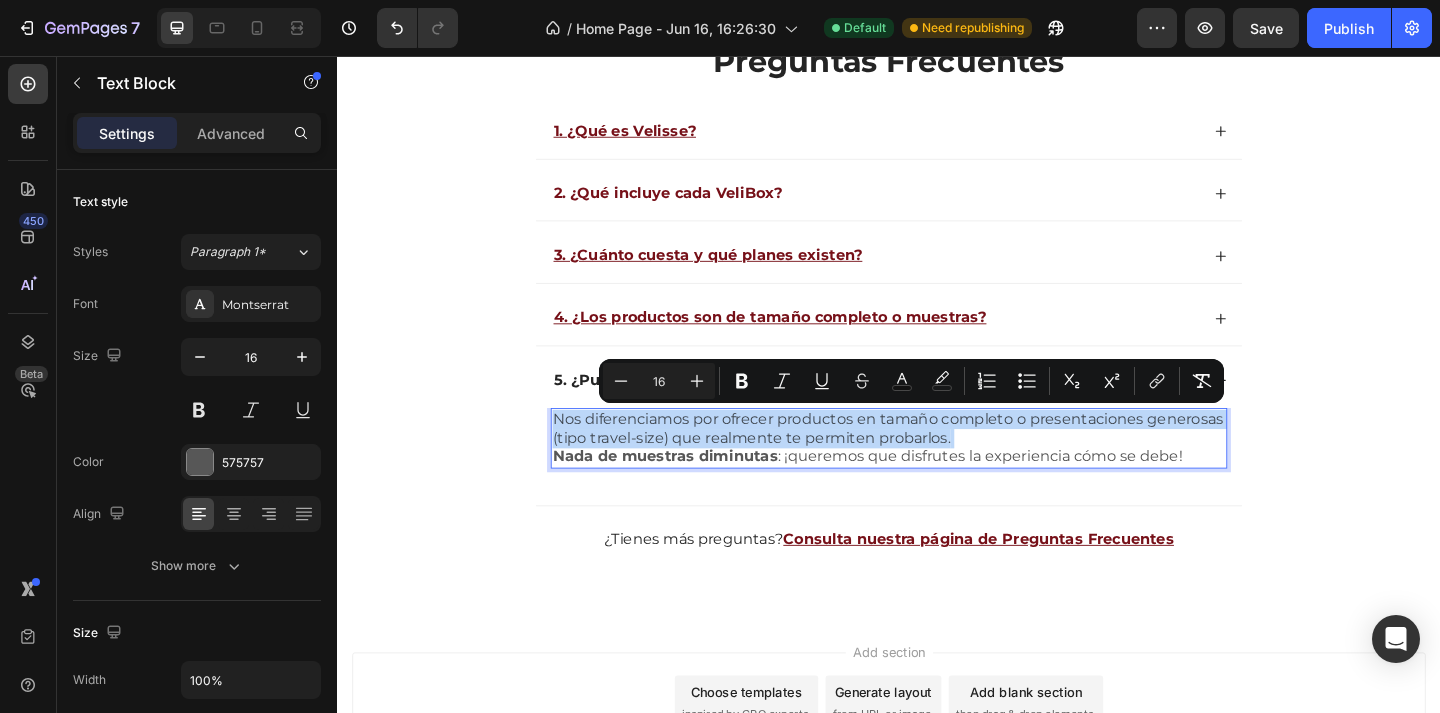 click on "Nos diferenciamos por ofrecer productos en tamaño completo o presentaciones generosas (tipo travel-size) que realmente te permiten probarlos." at bounding box center (936, 461) 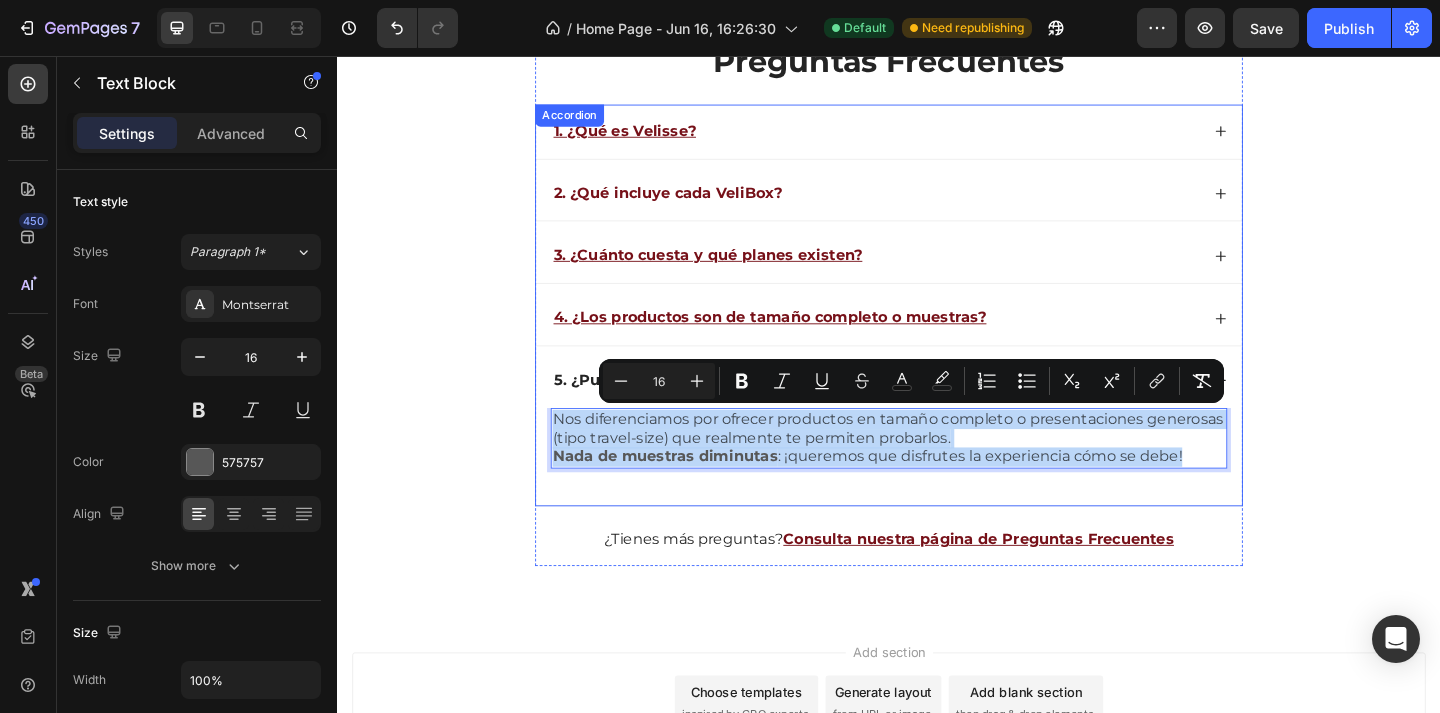 drag, startPoint x: 576, startPoint y: 451, endPoint x: 1151, endPoint y: 541, distance: 582.00085 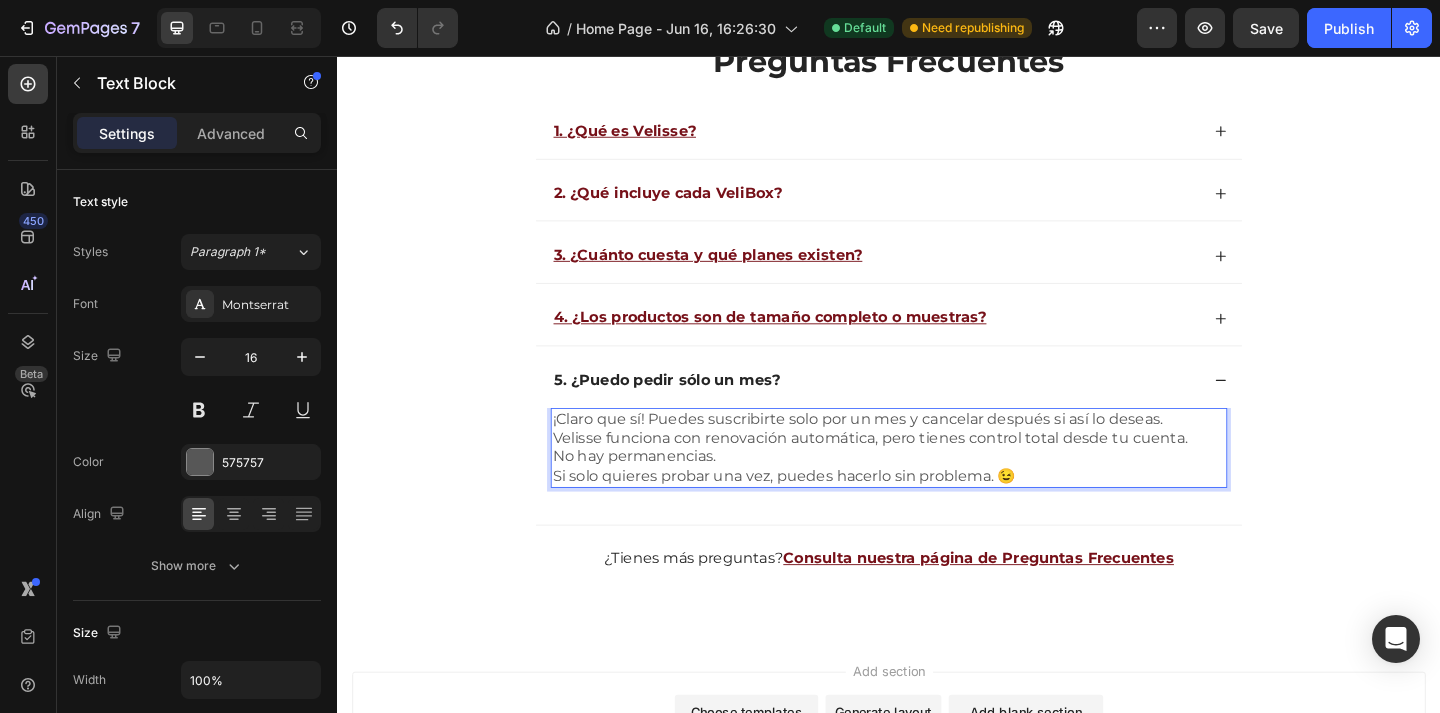 click on "Velisse funciona con renovación automática, pero tienes control total desde tu cuenta. No hay permanencias." at bounding box center (937, 483) 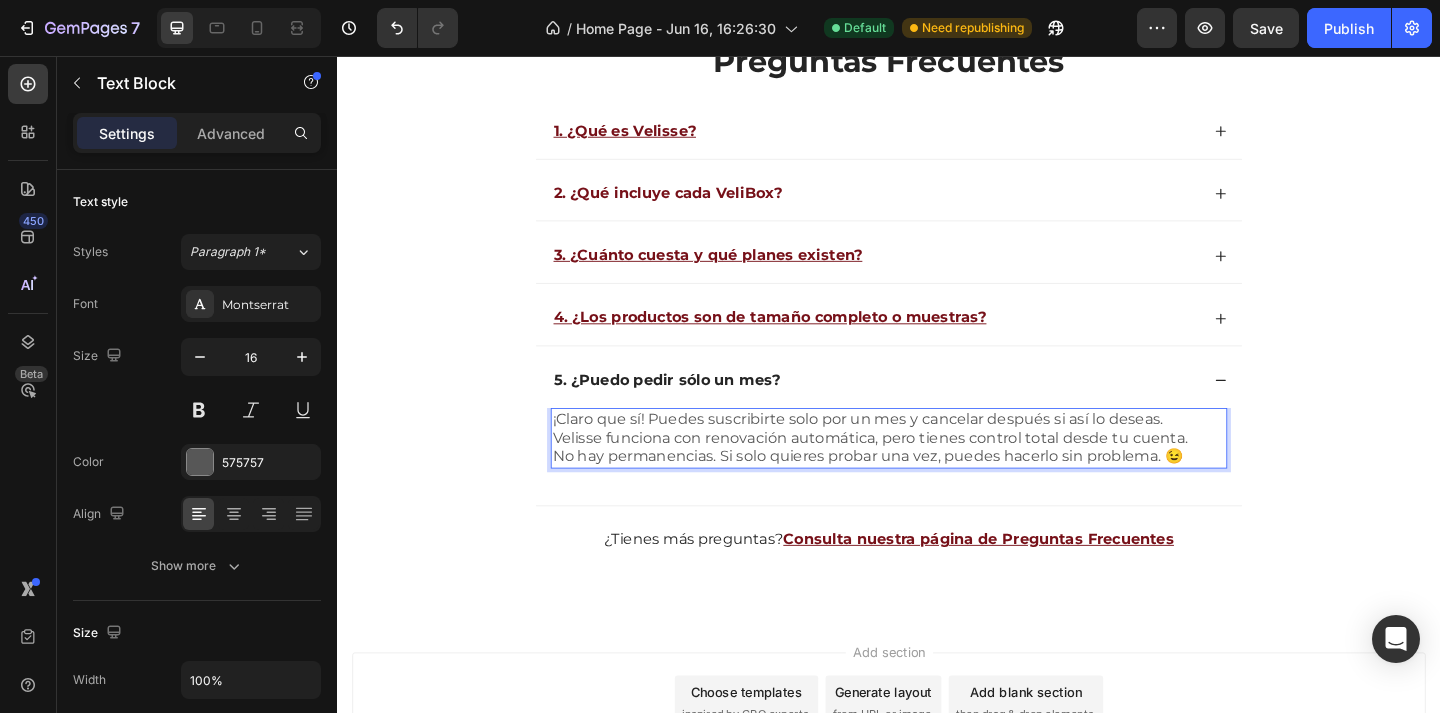 click on "Velisse funciona con renovación automática, pero tienes control total desde tu cuenta. No hay permanencias. Si solo quieres probar una vez, puedes hacerlo sin problema. 😉" at bounding box center (937, 483) 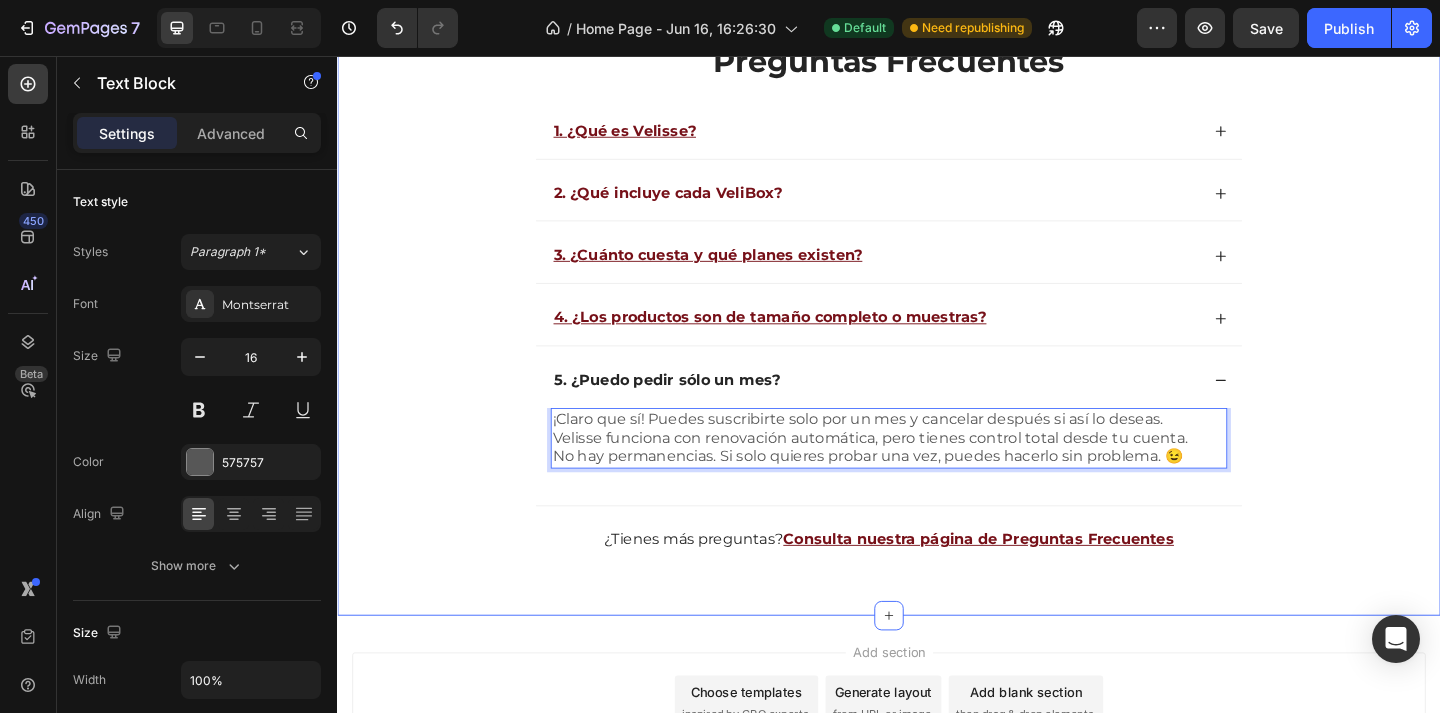 click on "Preguntas Frecuentes Heading
1. ¿Qué es Velisse?
2. ¿Qué incluye cada VeliBox?
3. ¿Cuánto cuesta y qué planes existen?
4. ¿Los productos son de tamaño completo o muestras?
5. ¿Puedo pedir sólo un mes? ¡Claro que sí! Puedes suscribirte solo por un mes y cancelar después si así lo deseas. Velisse funciona con renovación automática, pero tienes control total desde tu cuenta. No hay permanencias. Si solo quieres probar una vez, puedes hacerlo sin problema. 😉 Text Block   24 Accordion ¿Tienes más preguntas?  Consulta nuestra página de Preguntas Frecuentes Text Block Row" at bounding box center [937, 332] 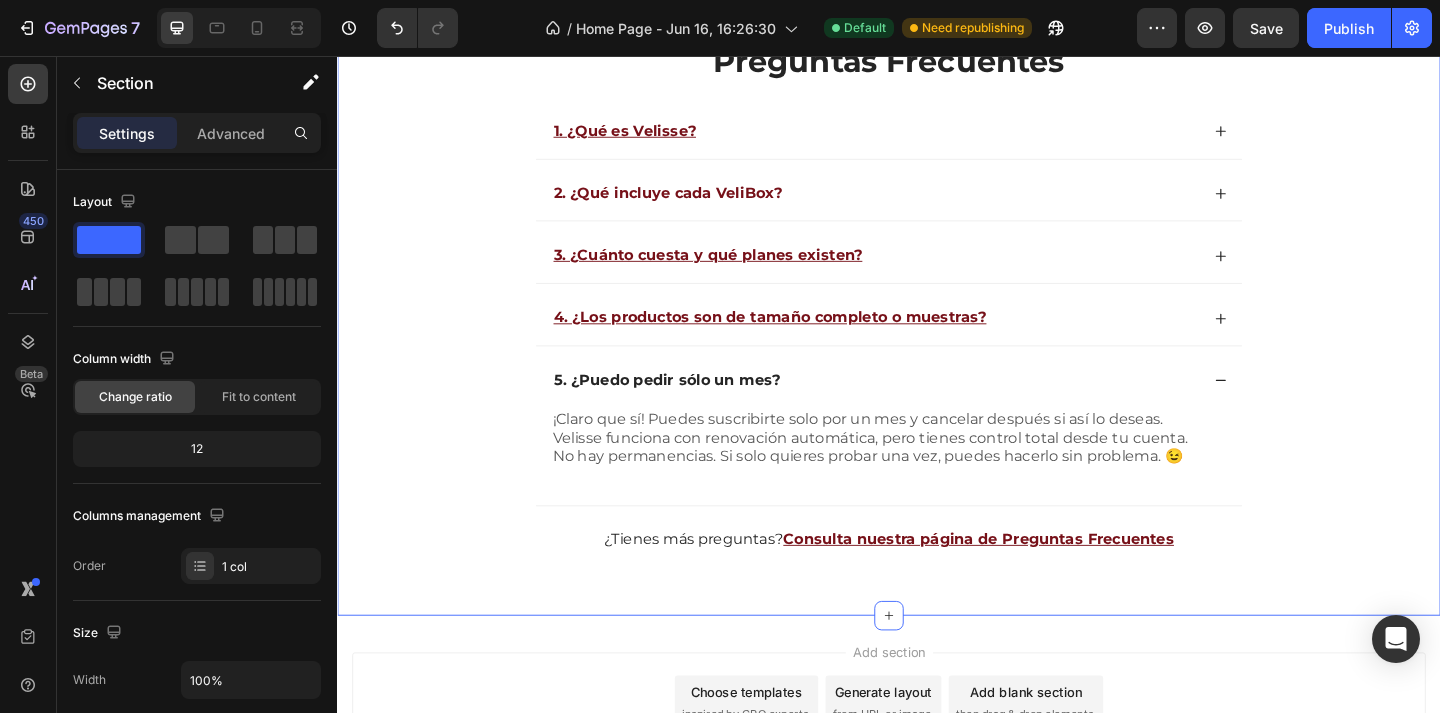 scroll, scrollTop: 4083, scrollLeft: 0, axis: vertical 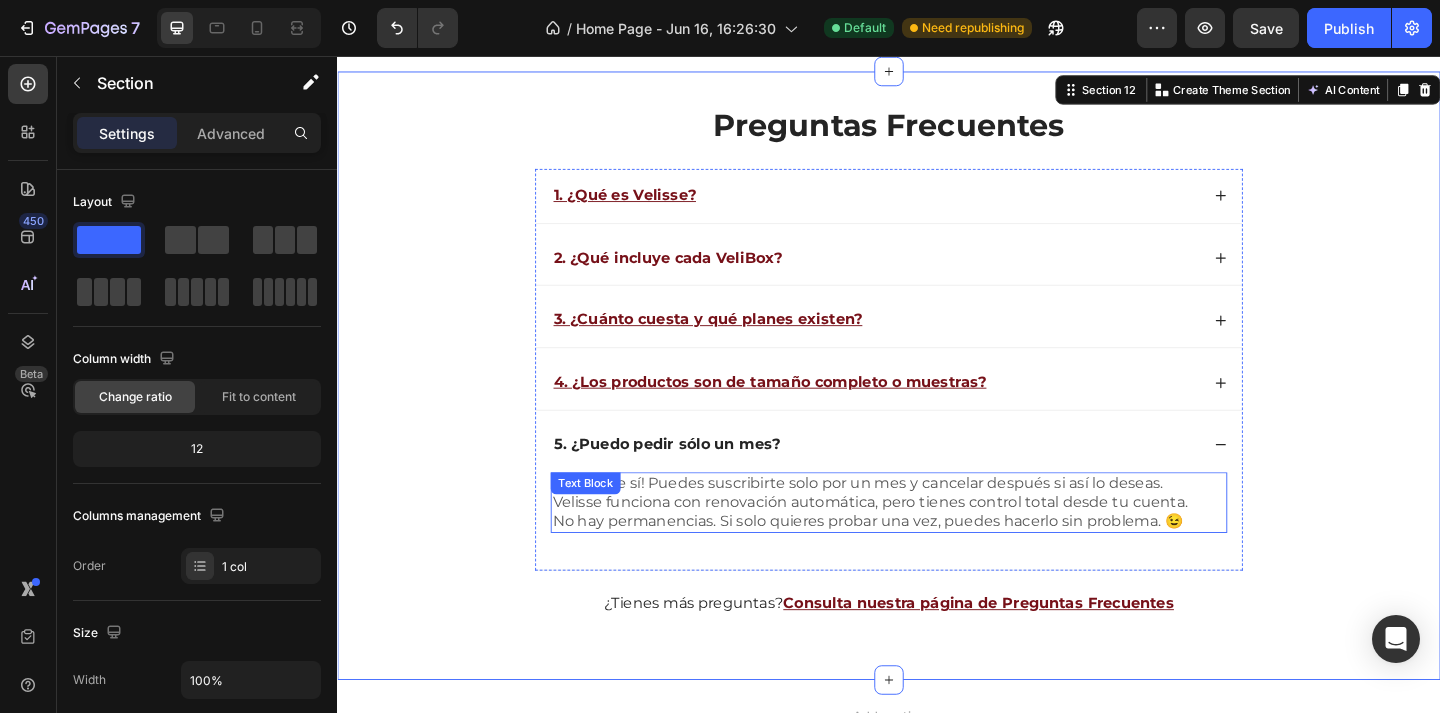 click on "Velisse funciona con renovación automática, pero tienes control total desde tu cuenta. No hay permanencias. Si solo quieres probar una vez, puedes hacerlo sin problema. 😉" at bounding box center (937, 553) 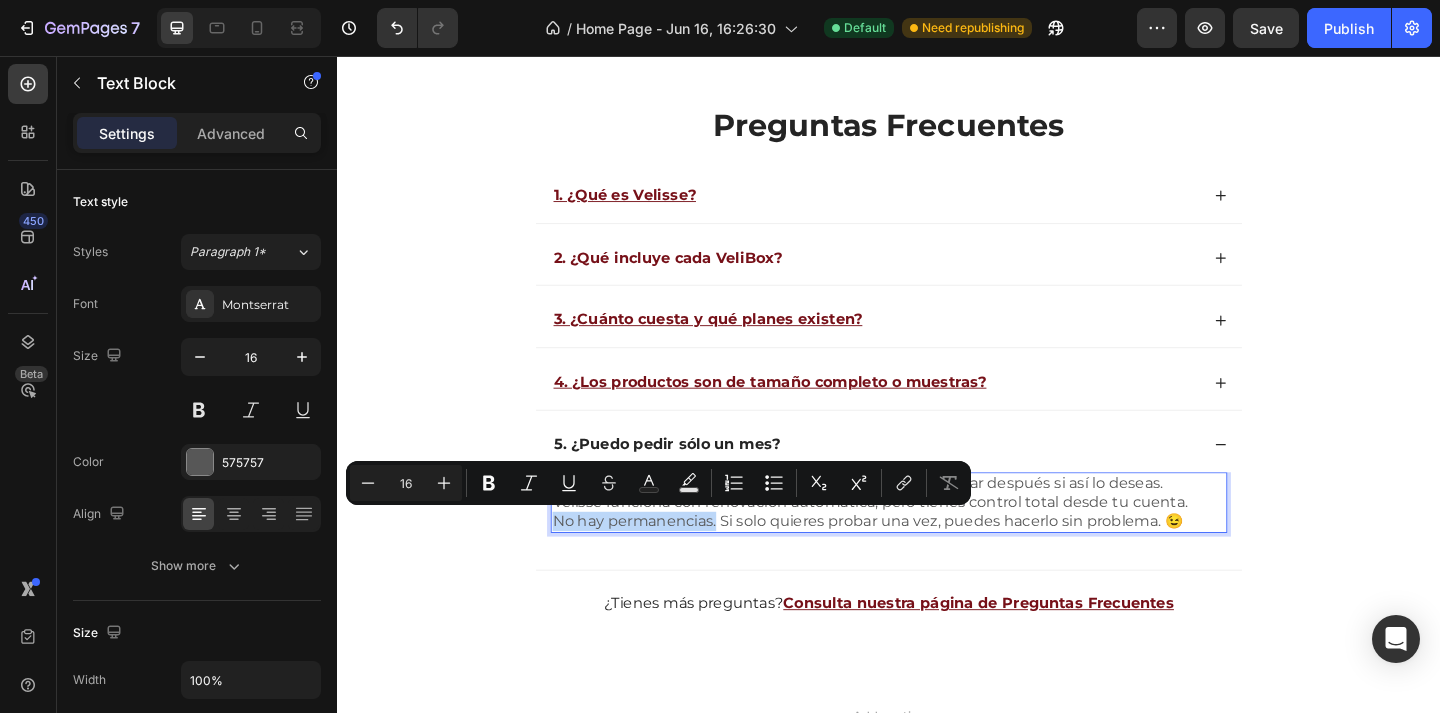 drag, startPoint x: 575, startPoint y: 567, endPoint x: 749, endPoint y: 568, distance: 174.00287 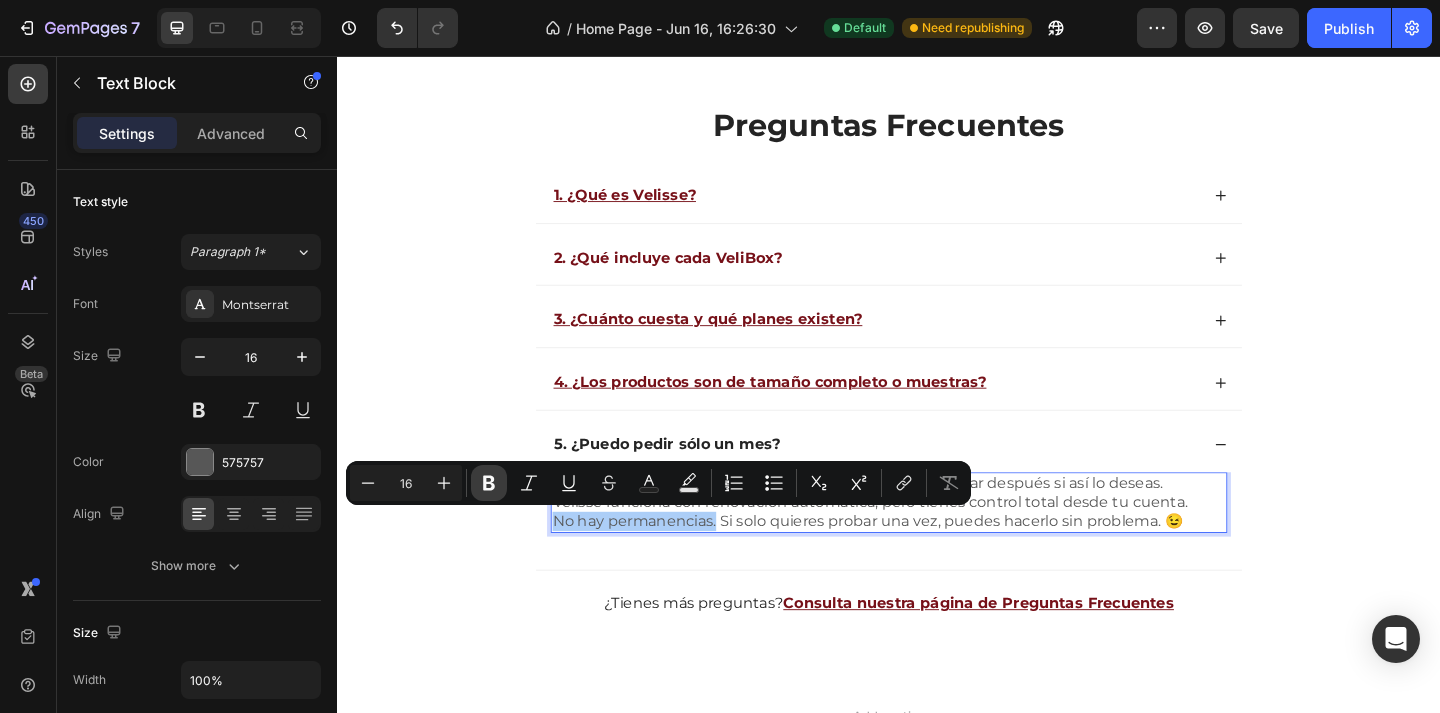 click 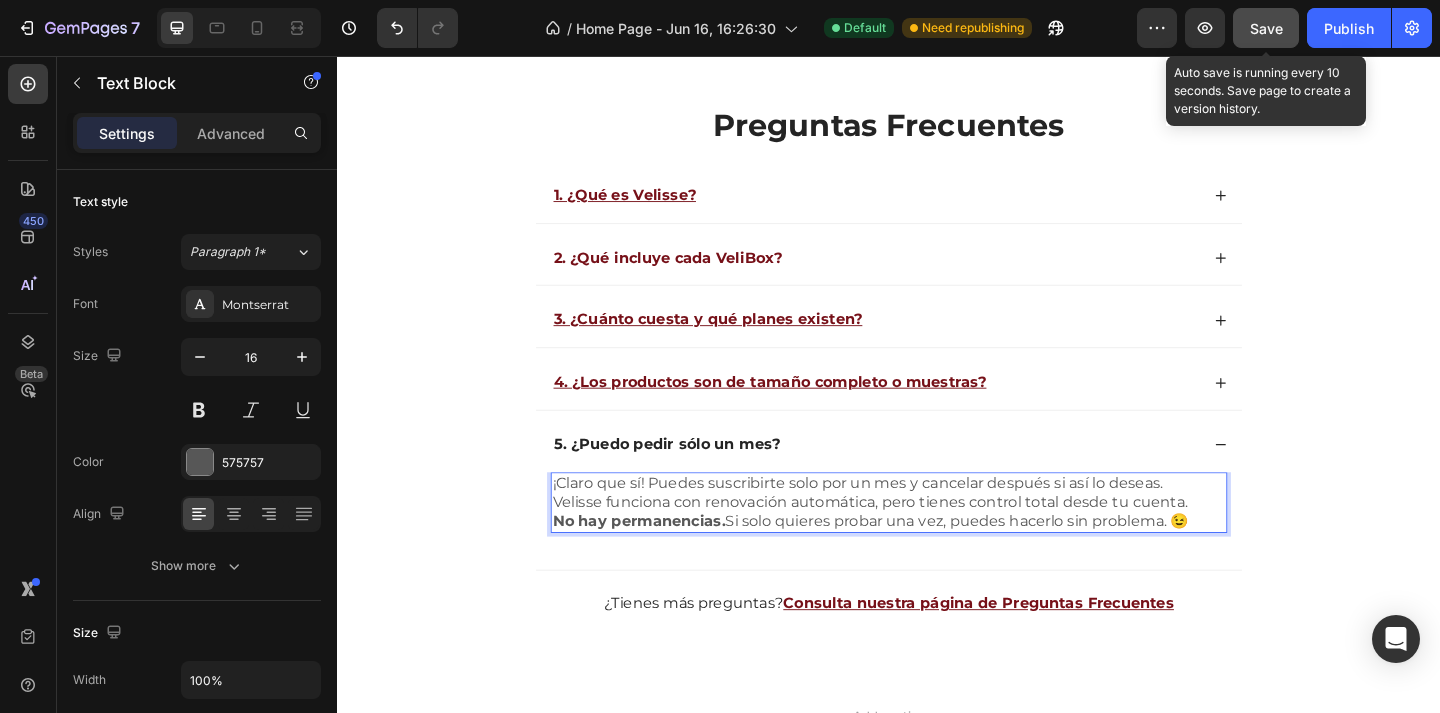 click on "Save" at bounding box center (1266, 28) 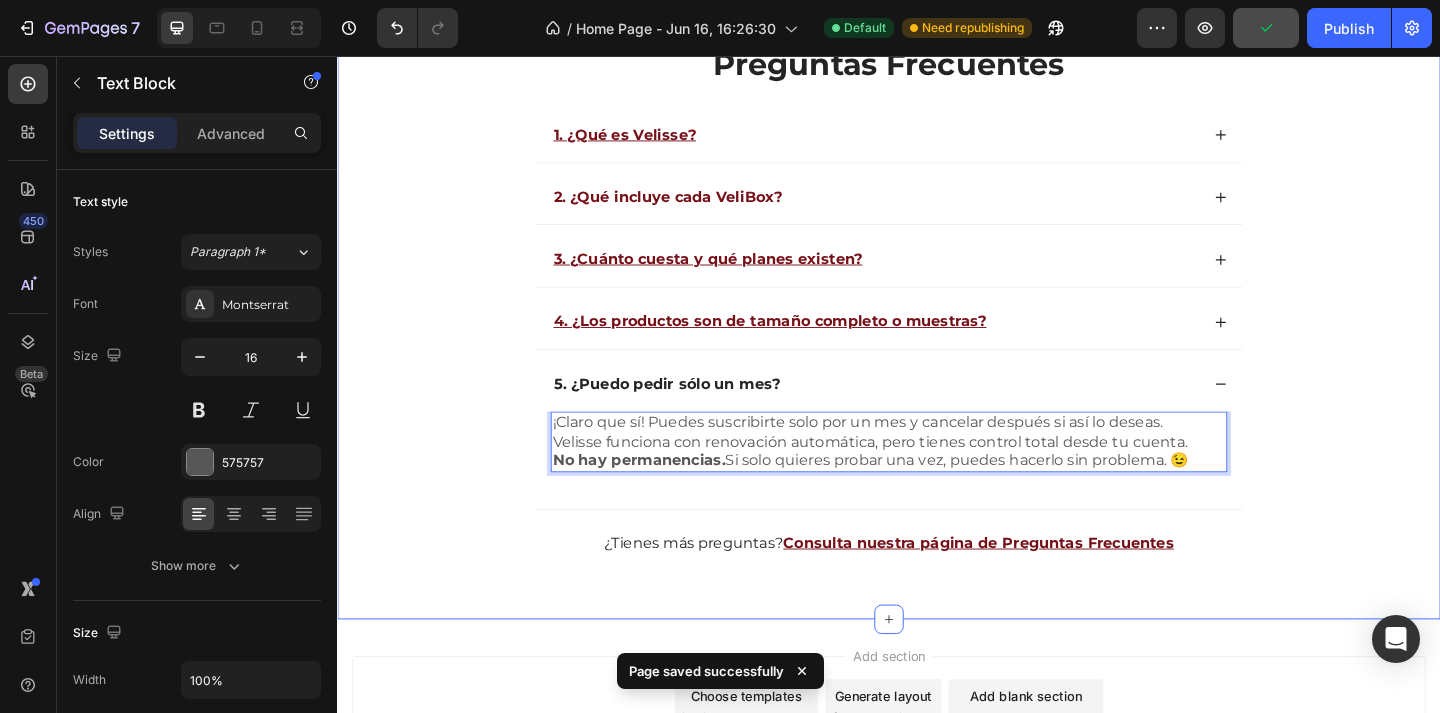 scroll, scrollTop: 4157, scrollLeft: 0, axis: vertical 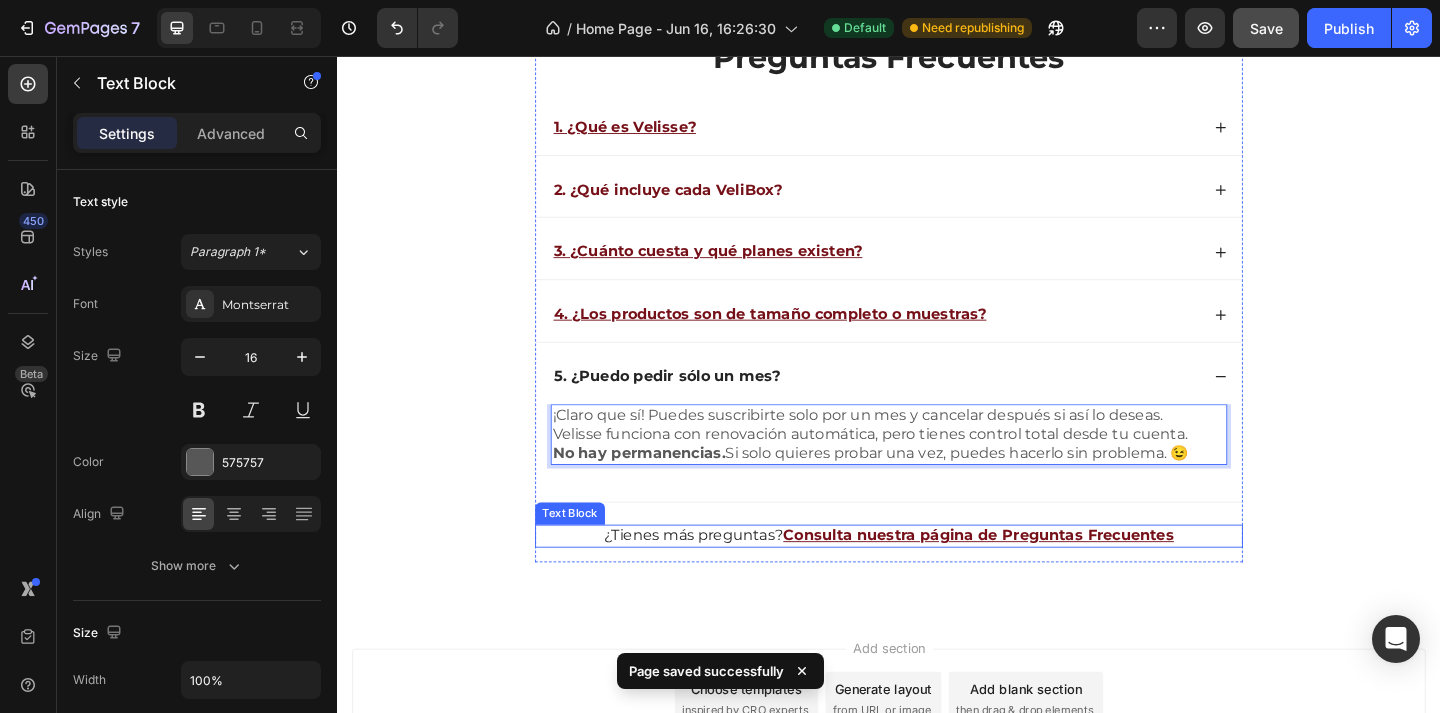 click on "¿Tienes más preguntas?  Consulta nuestra página de Preguntas Frecuentes" at bounding box center (937, 578) 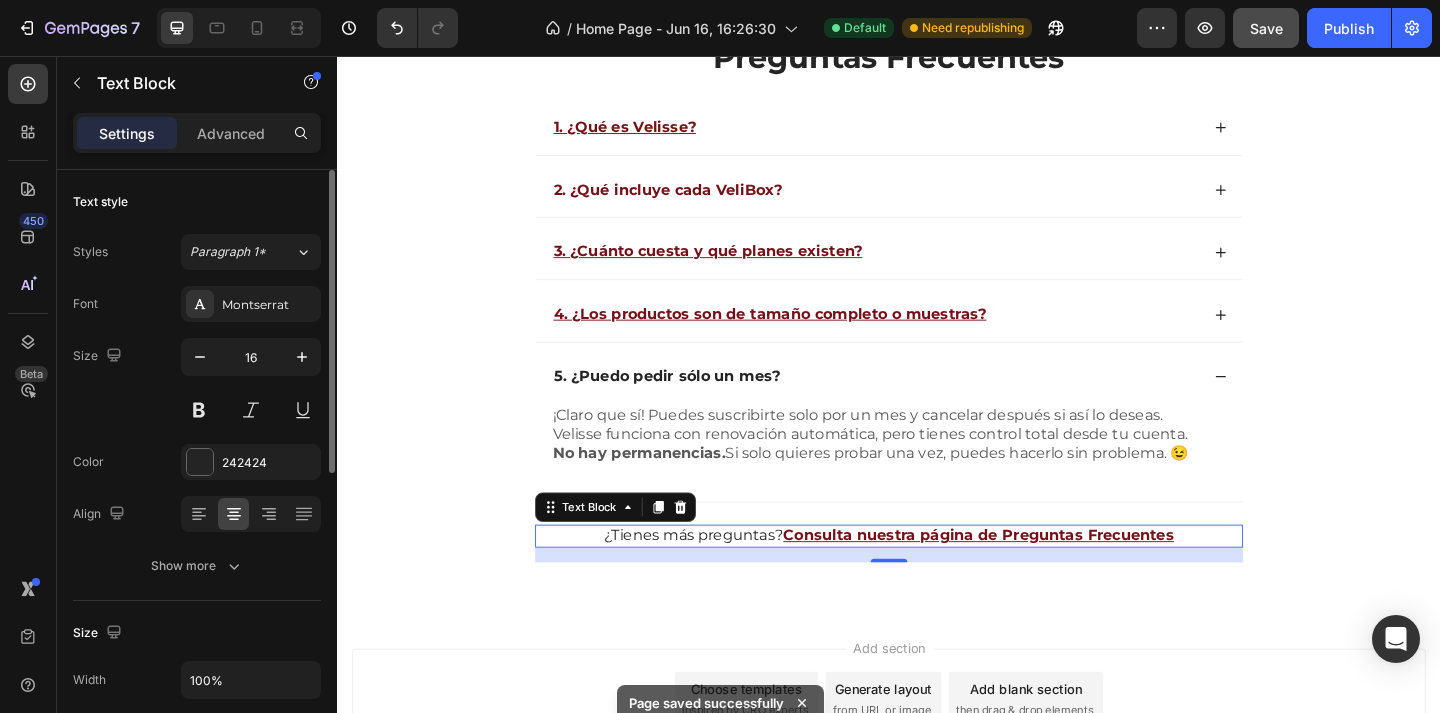 scroll, scrollTop: 20, scrollLeft: 0, axis: vertical 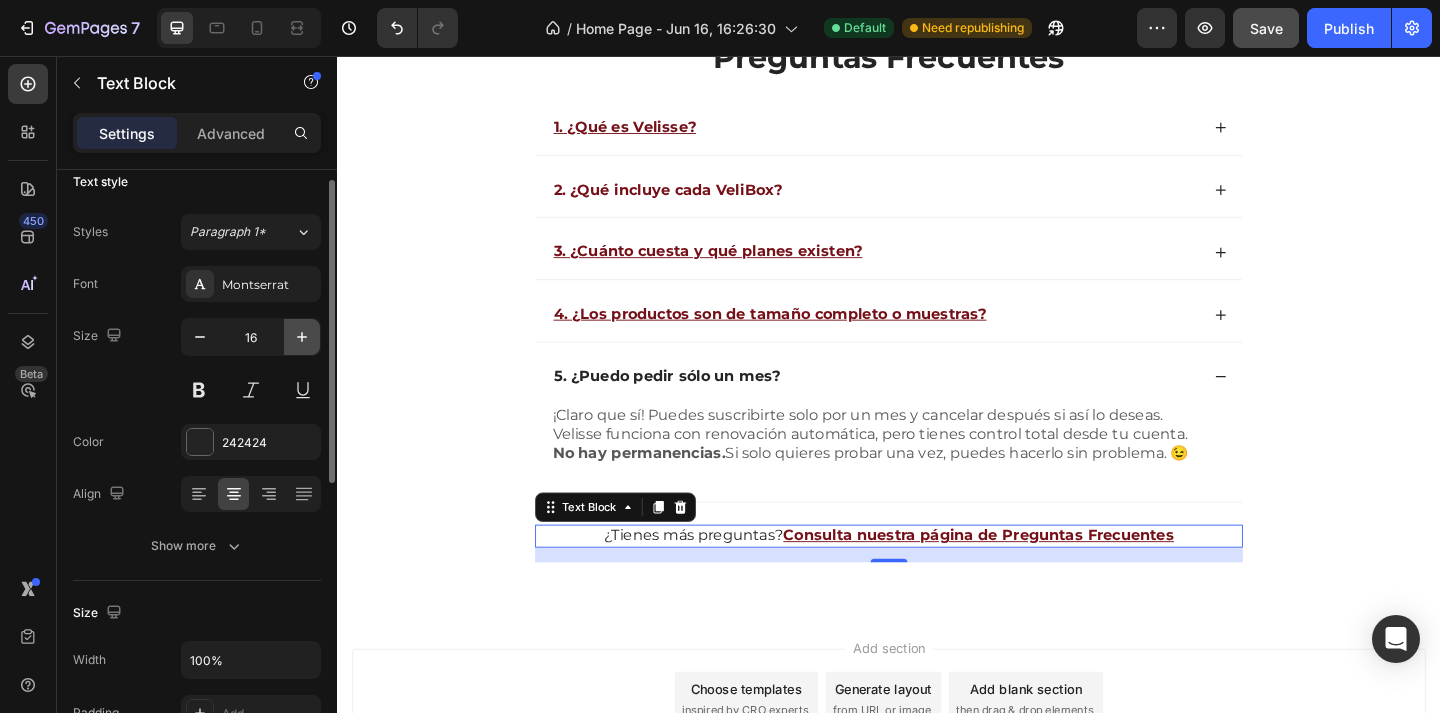 click 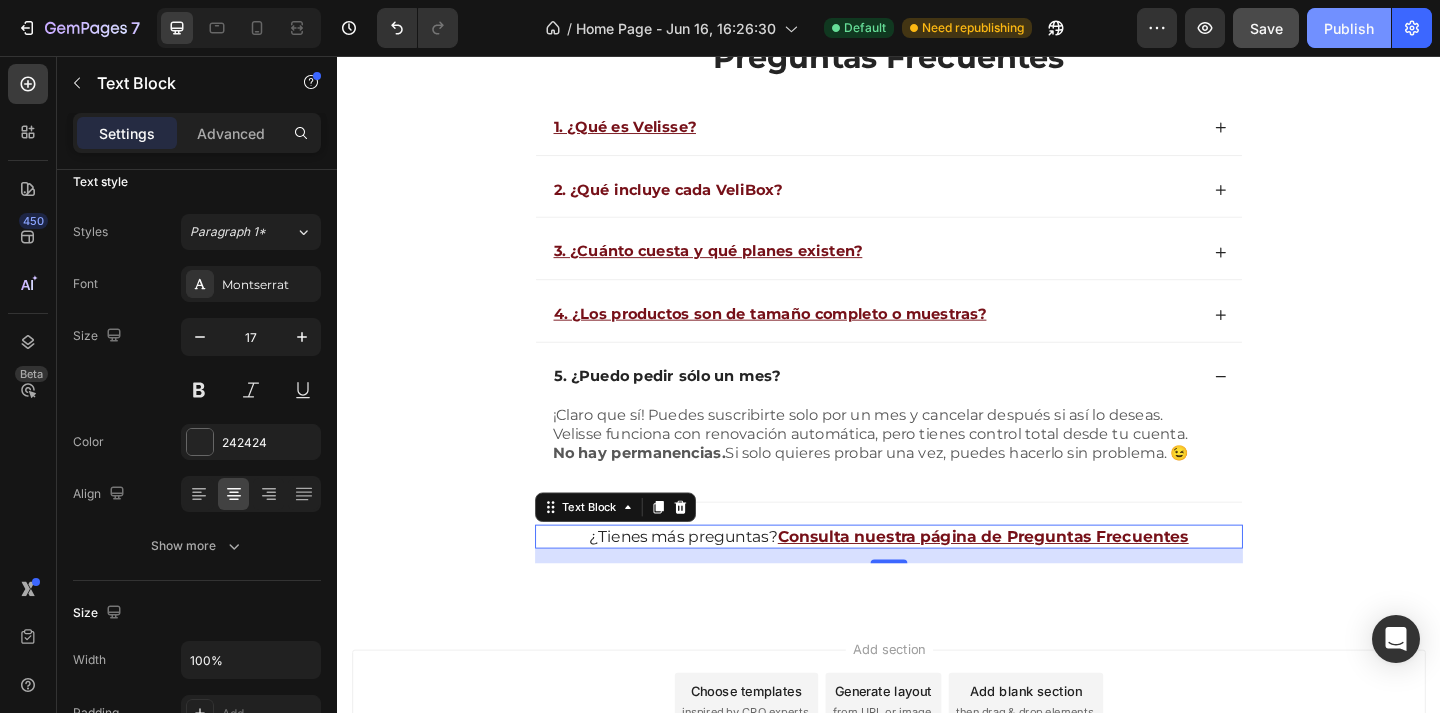 click on "Publish" at bounding box center [1349, 28] 